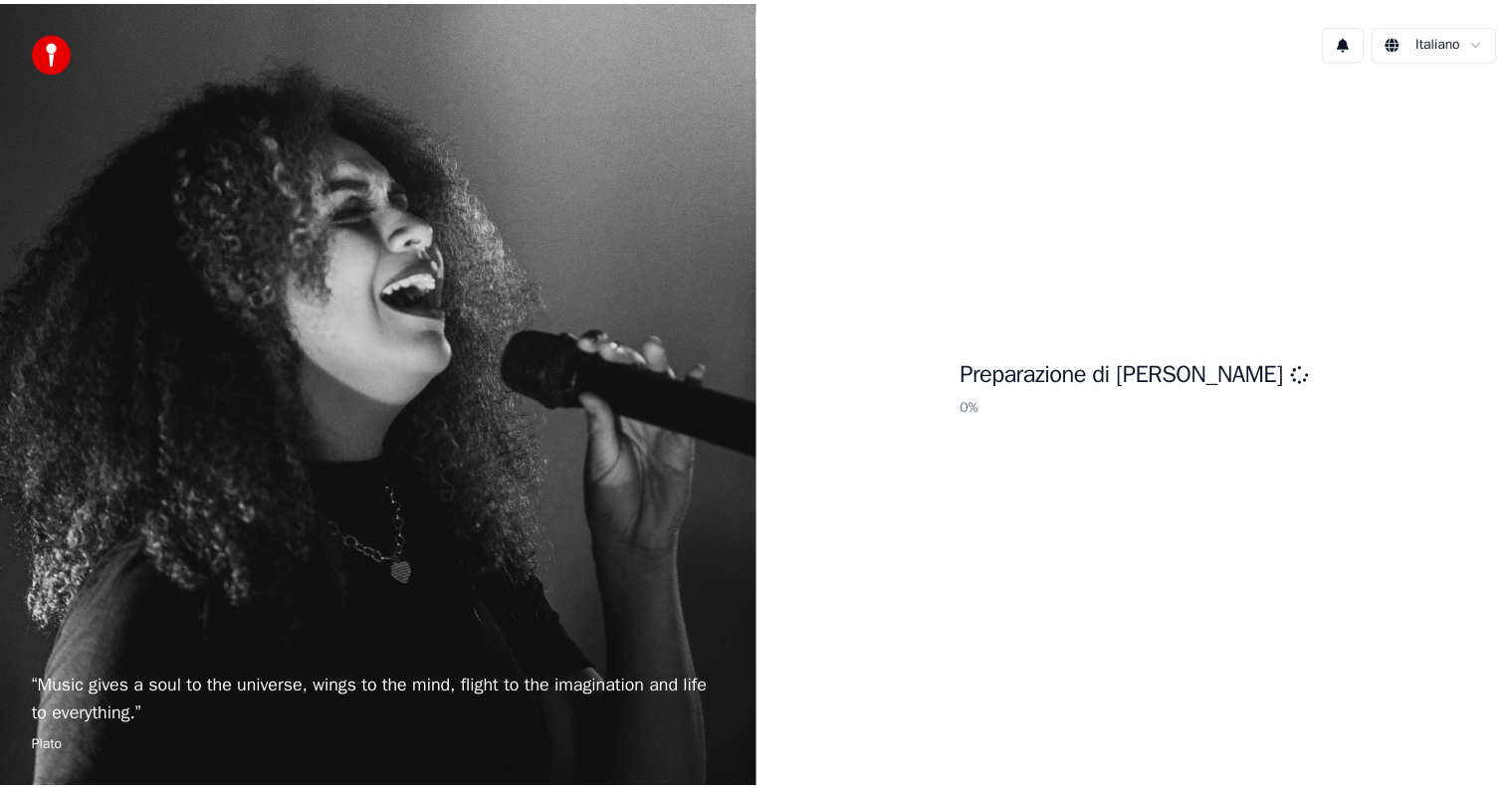 scroll, scrollTop: 0, scrollLeft: 0, axis: both 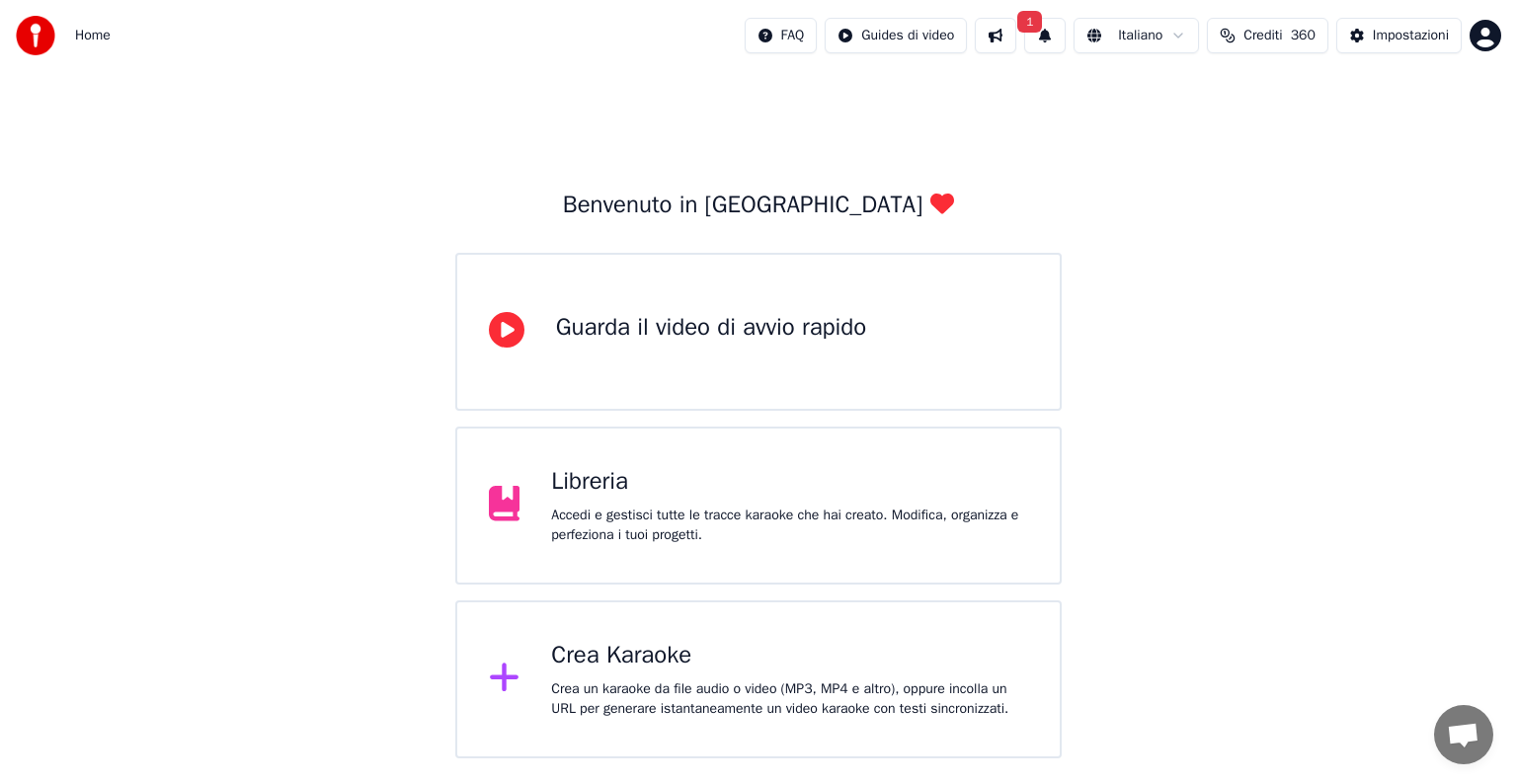 click on "Libreria" at bounding box center [789, 482] 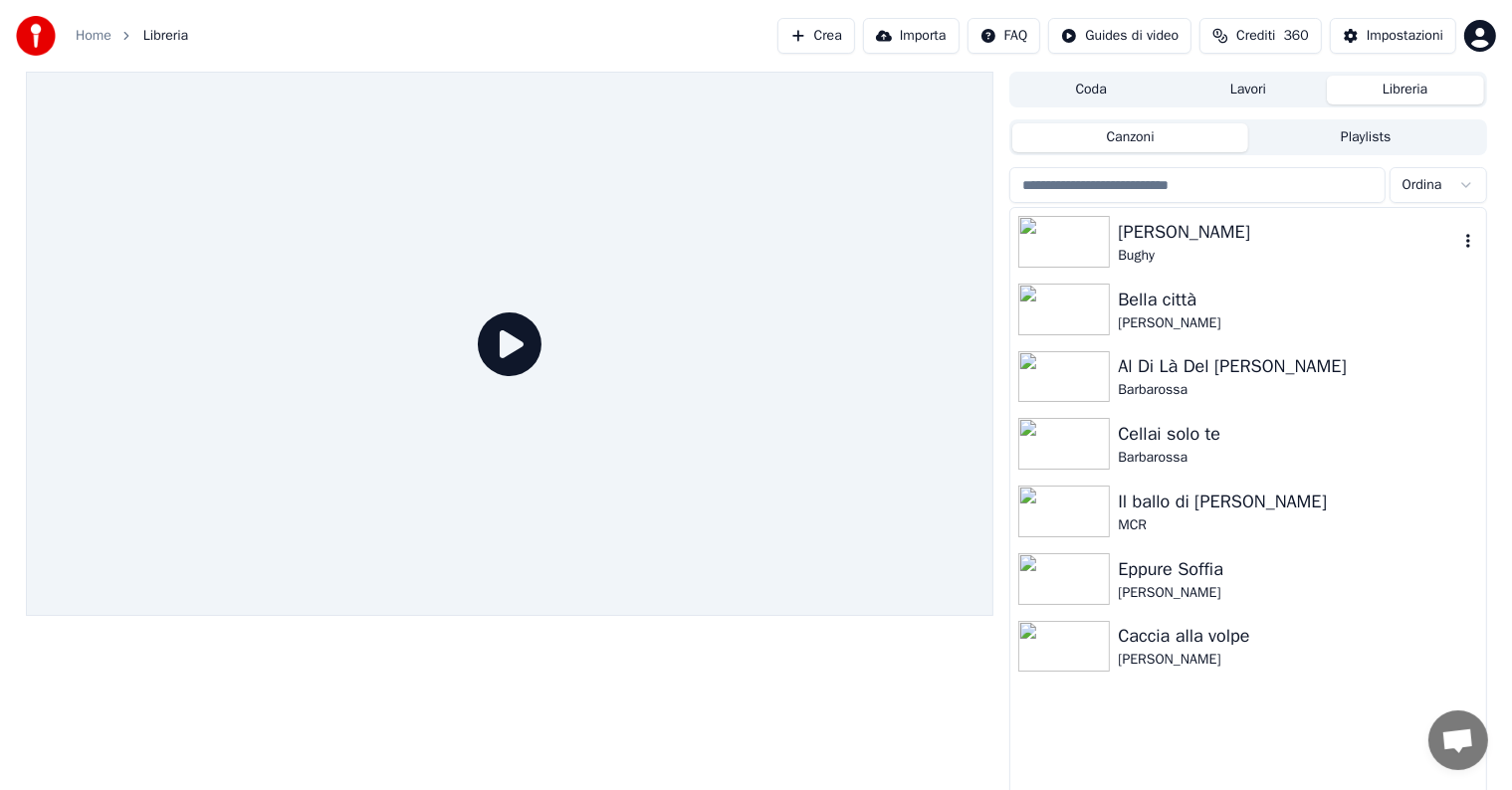 click on "[PERSON_NAME]" at bounding box center [1287, 232] 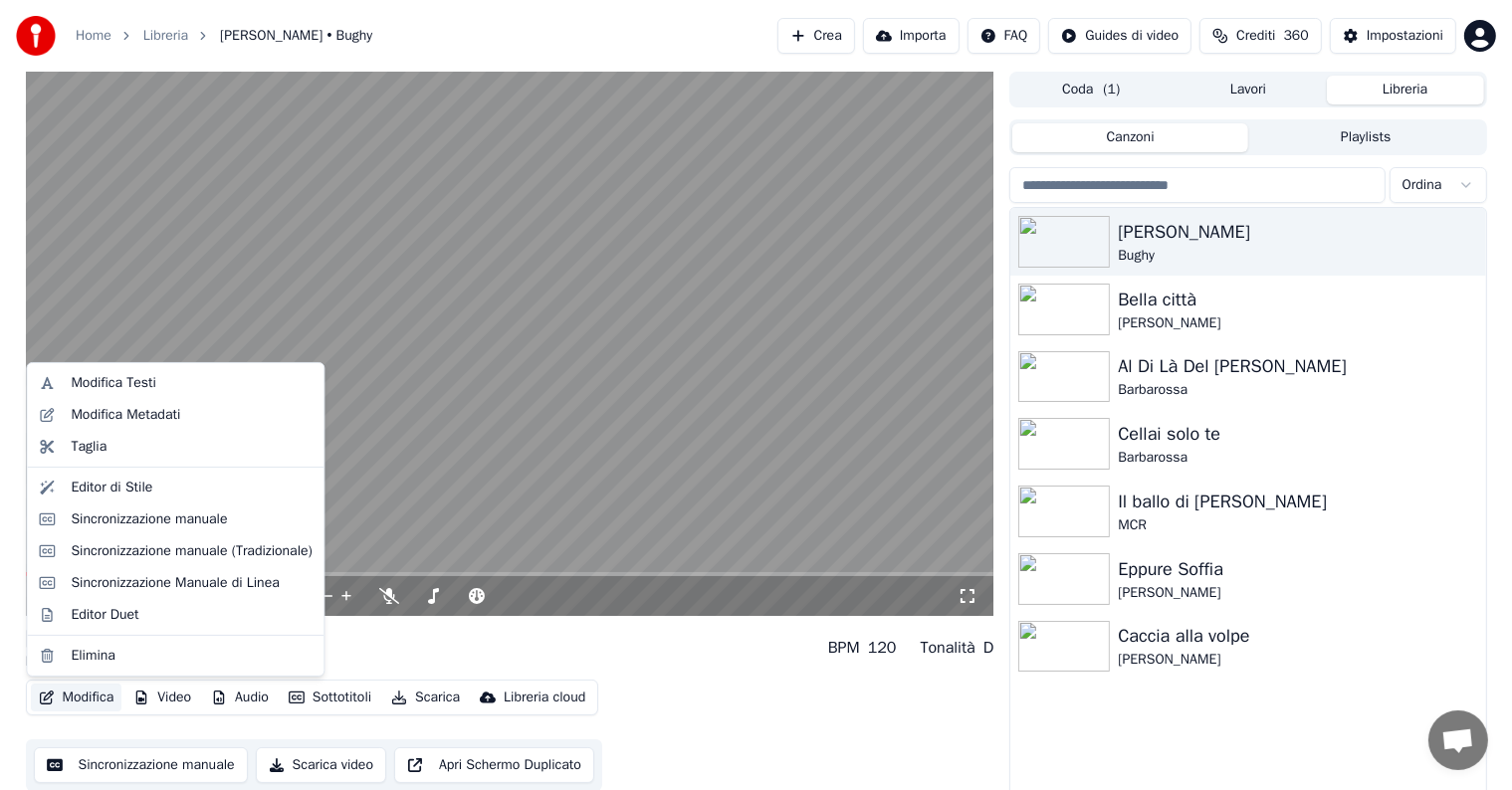 click on "Modifica" at bounding box center [77, 697] 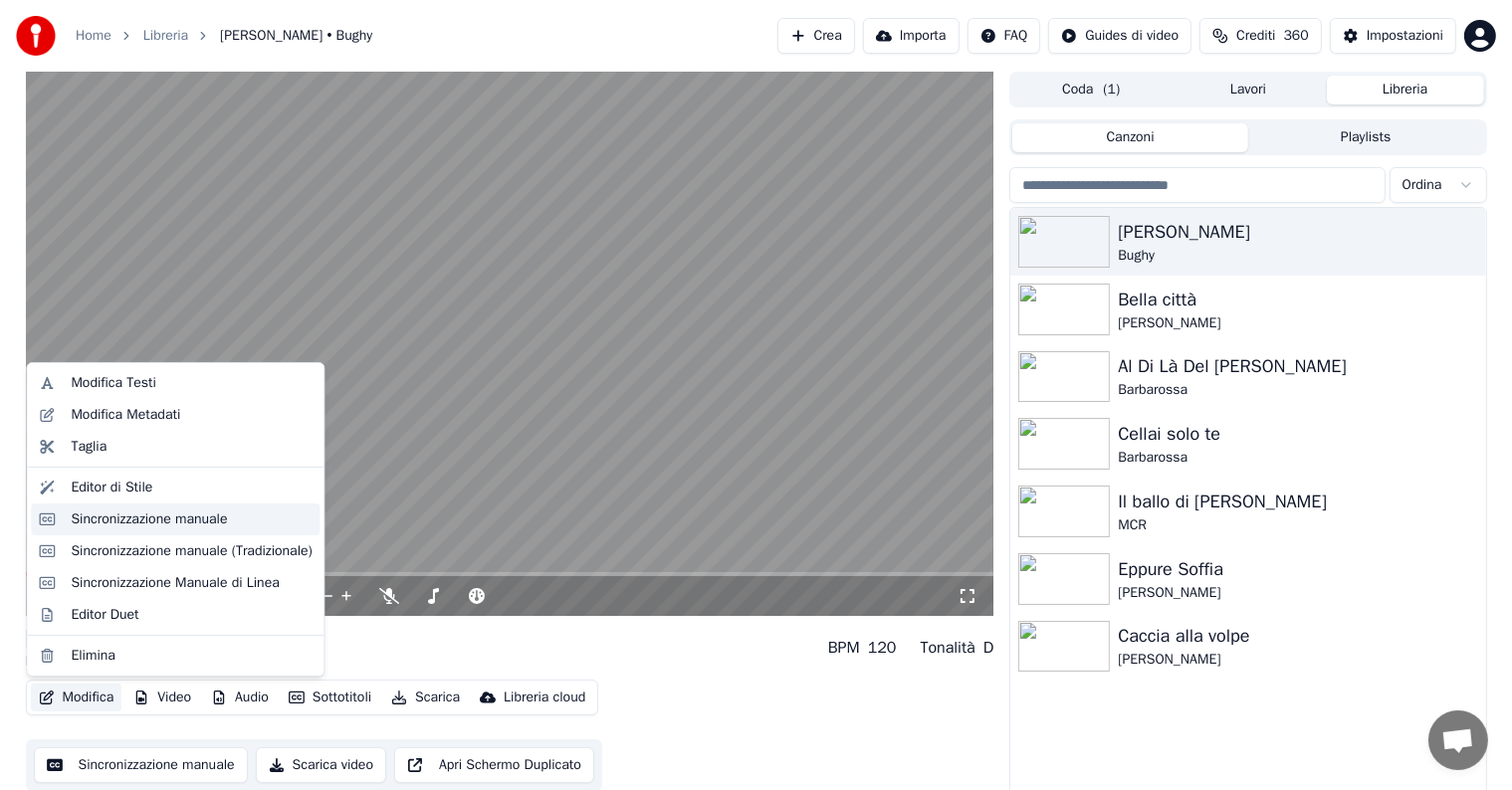 click on "Sincronizzazione manuale" at bounding box center (148, 519) 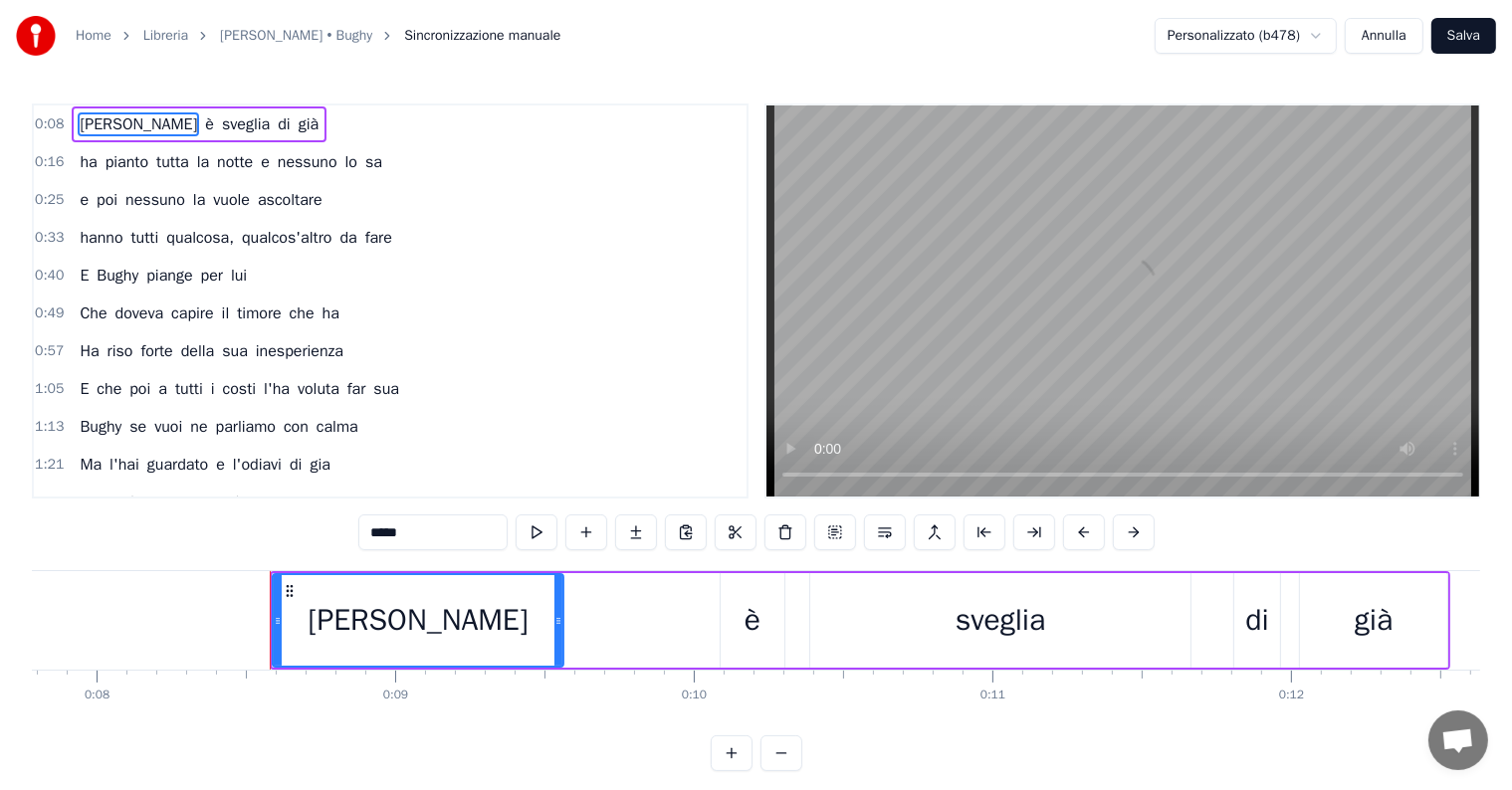 scroll, scrollTop: 0, scrollLeft: 2462, axis: horizontal 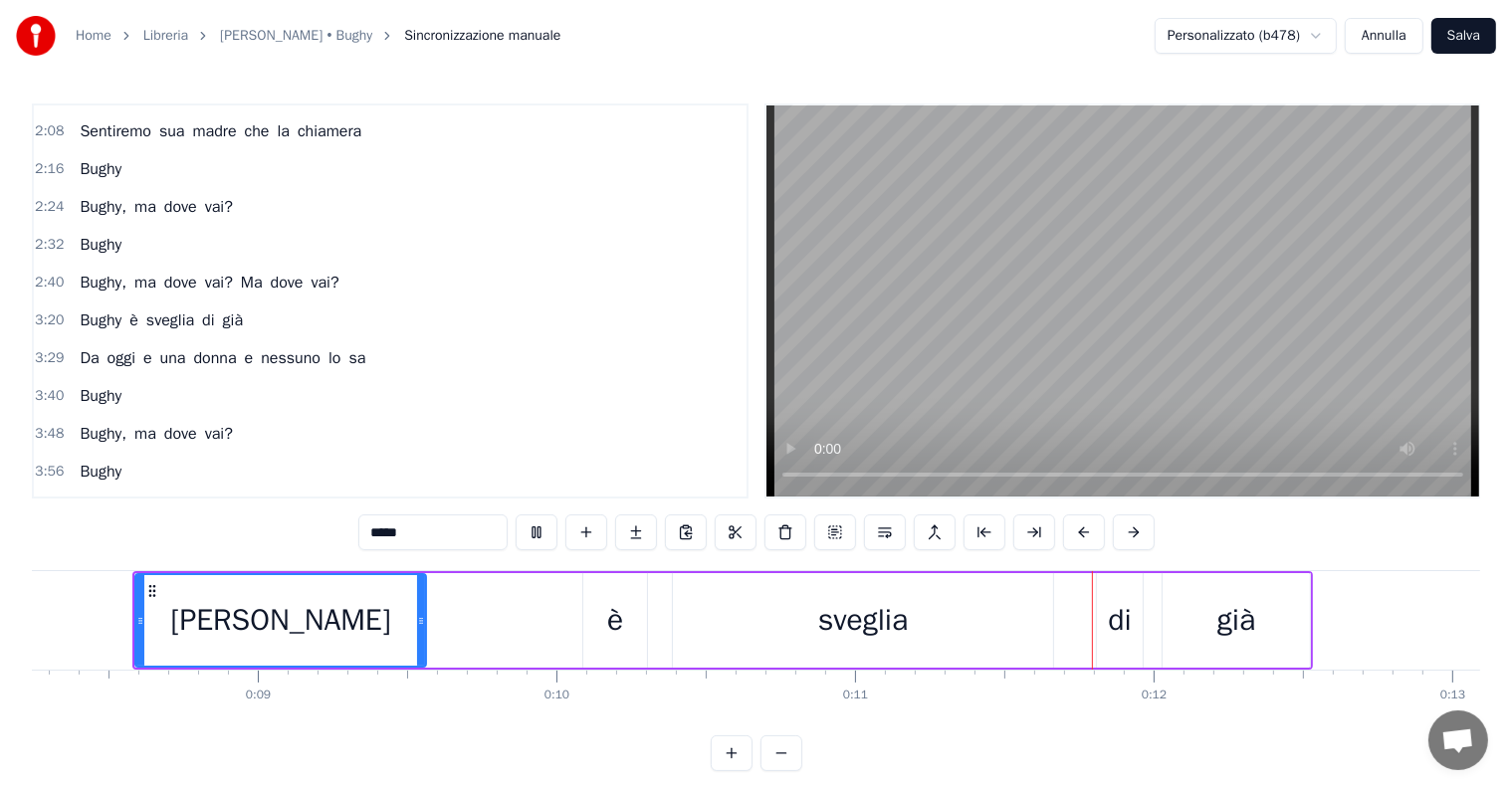 click on "Da oggi e una [PERSON_NAME] e nessuno lo sa" at bounding box center (222, 358) 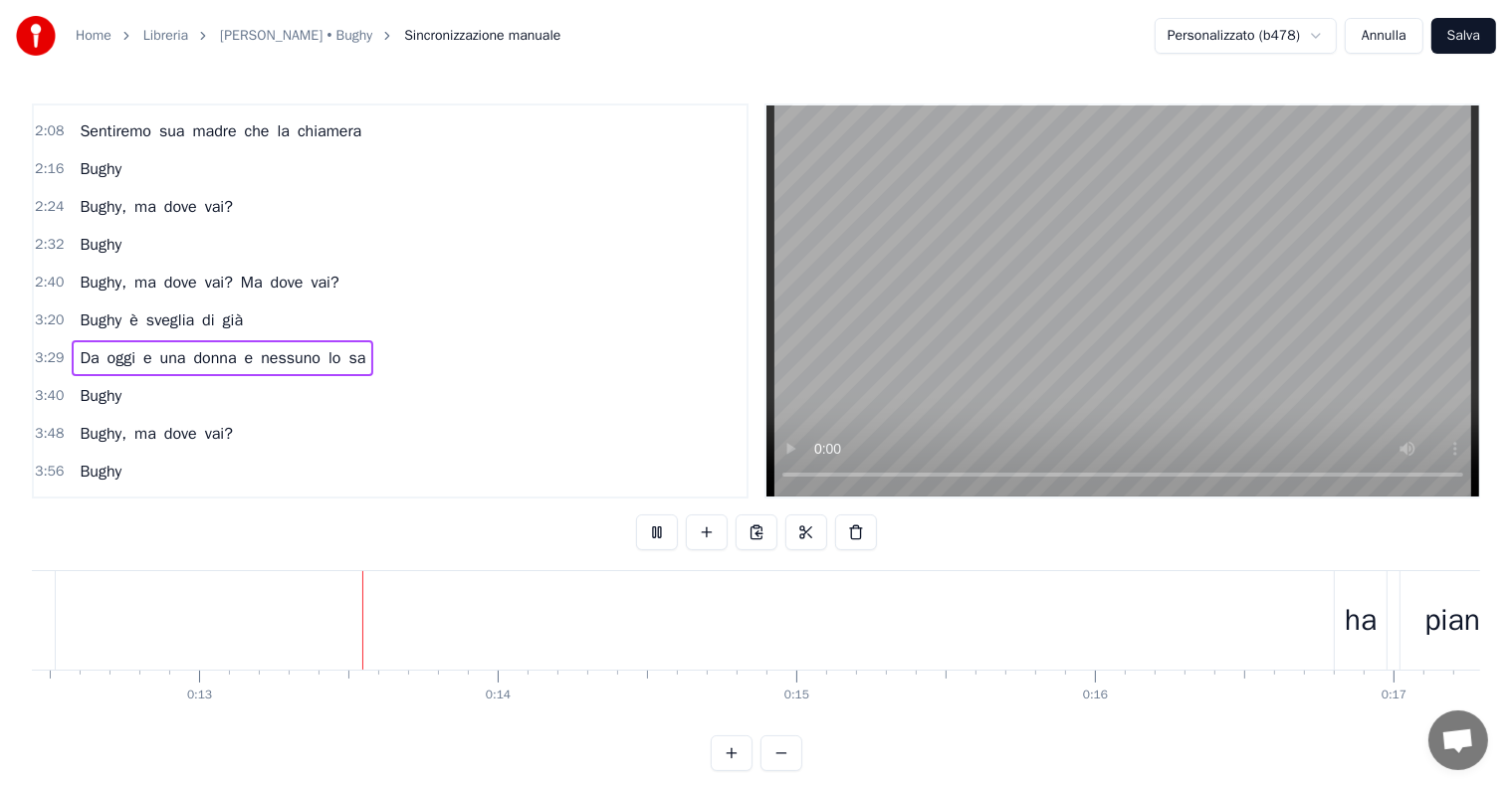 scroll, scrollTop: 0, scrollLeft: 3720, axis: horizontal 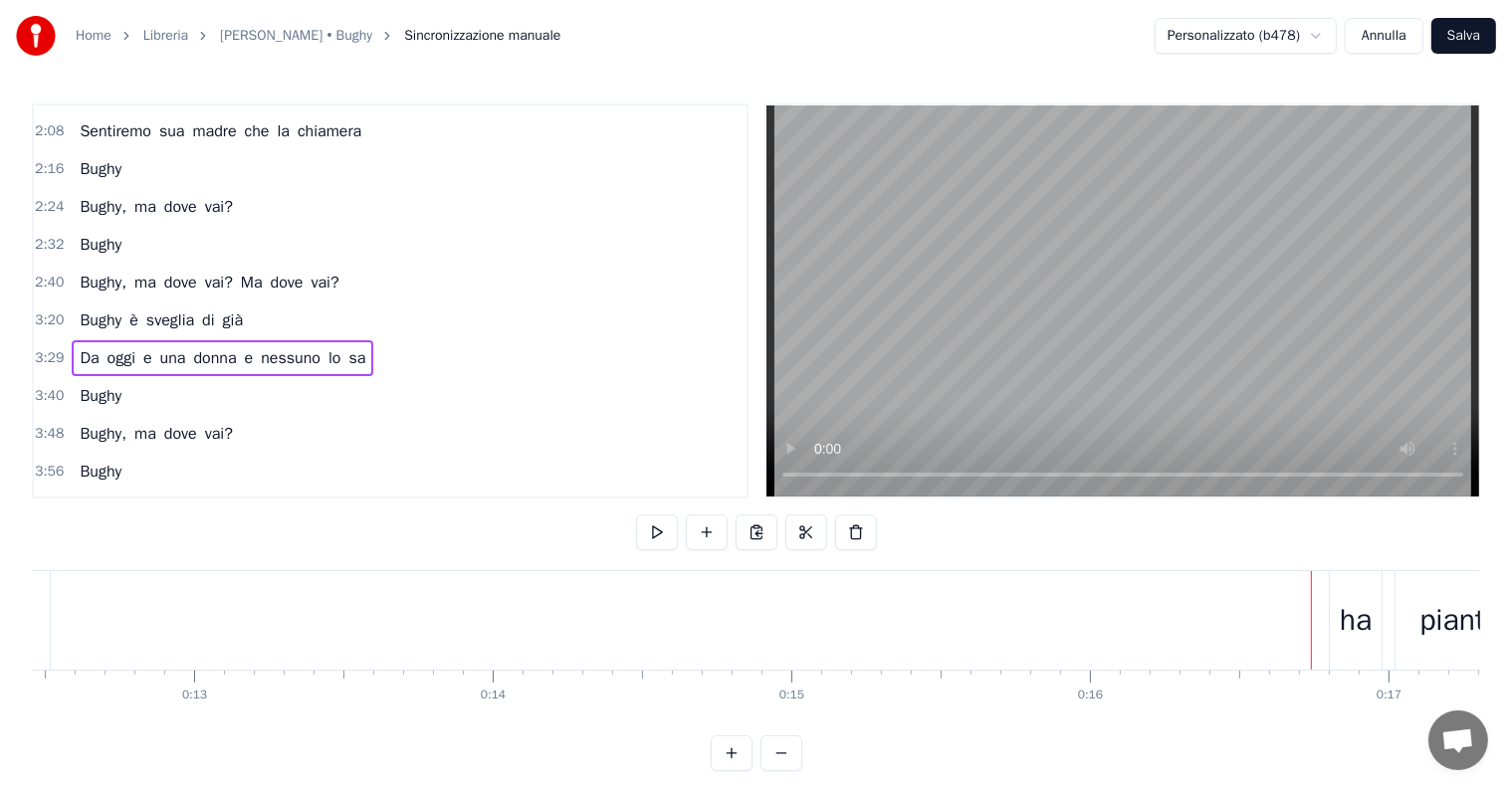 click on "Da oggi e una [PERSON_NAME] e nessuno lo sa" at bounding box center [222, 358] 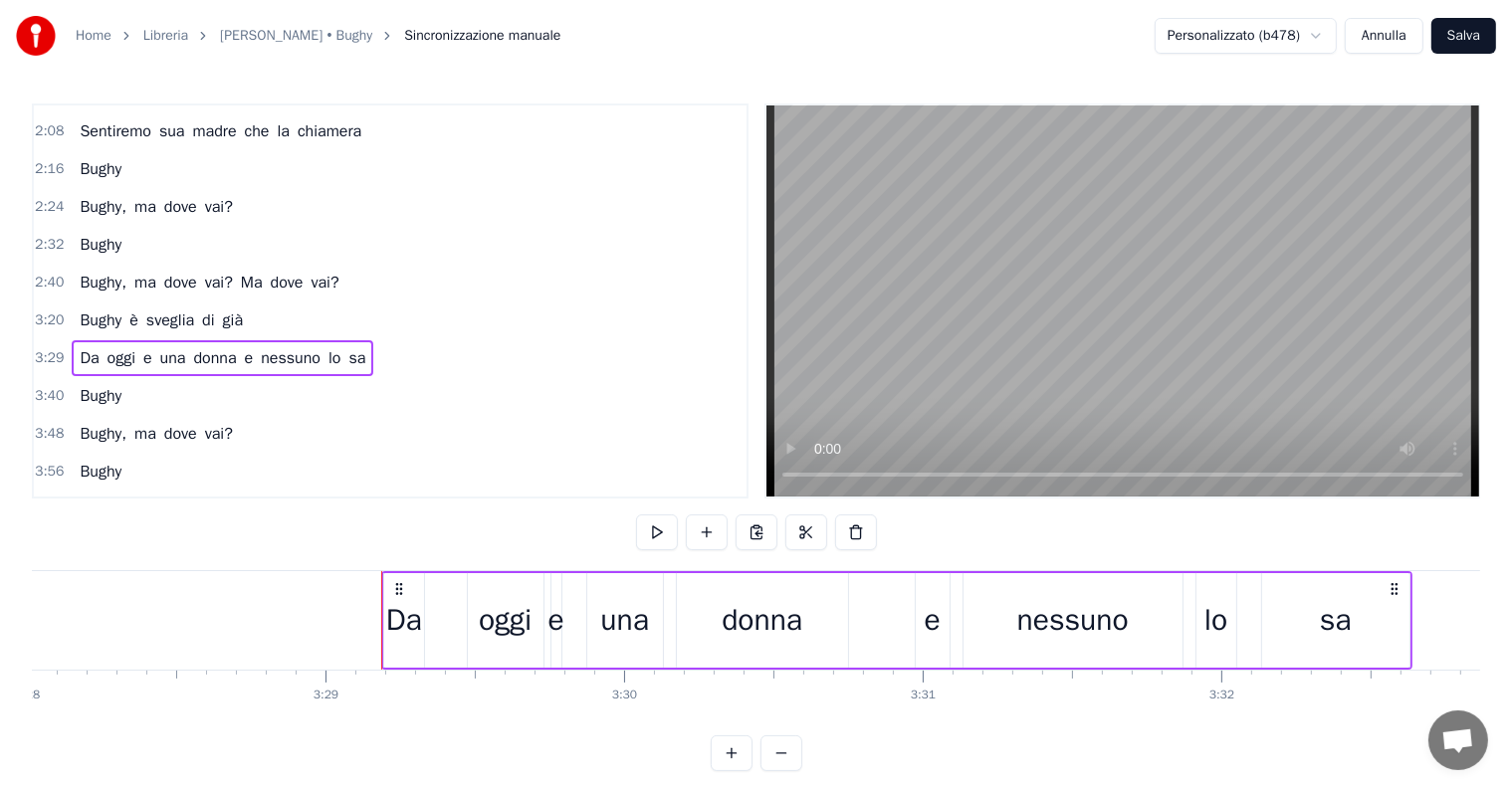 scroll, scrollTop: 0, scrollLeft: 62366, axis: horizontal 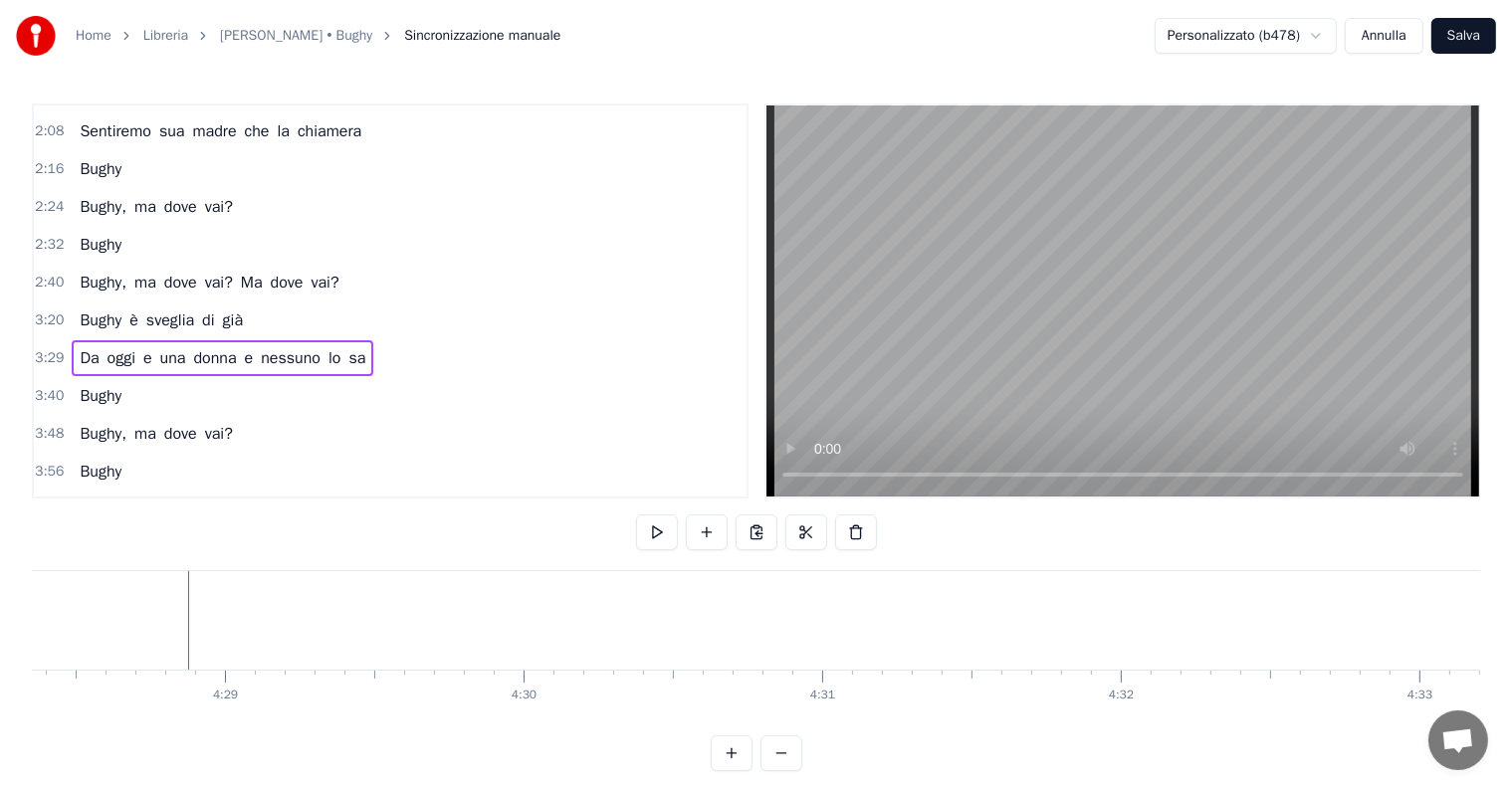 click on "Annulla" at bounding box center [1384, 36] 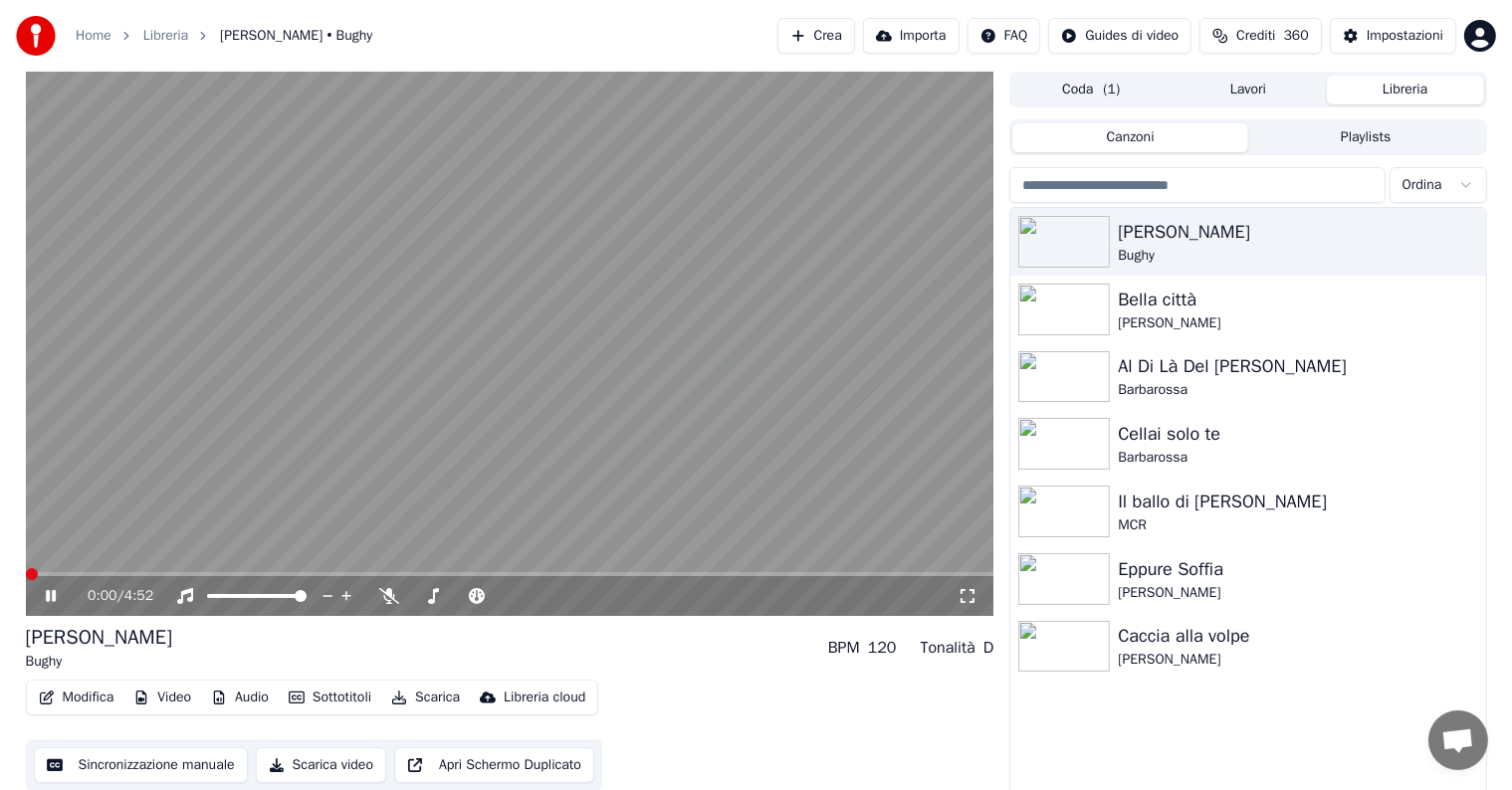 click on "Modifica" at bounding box center (77, 697) 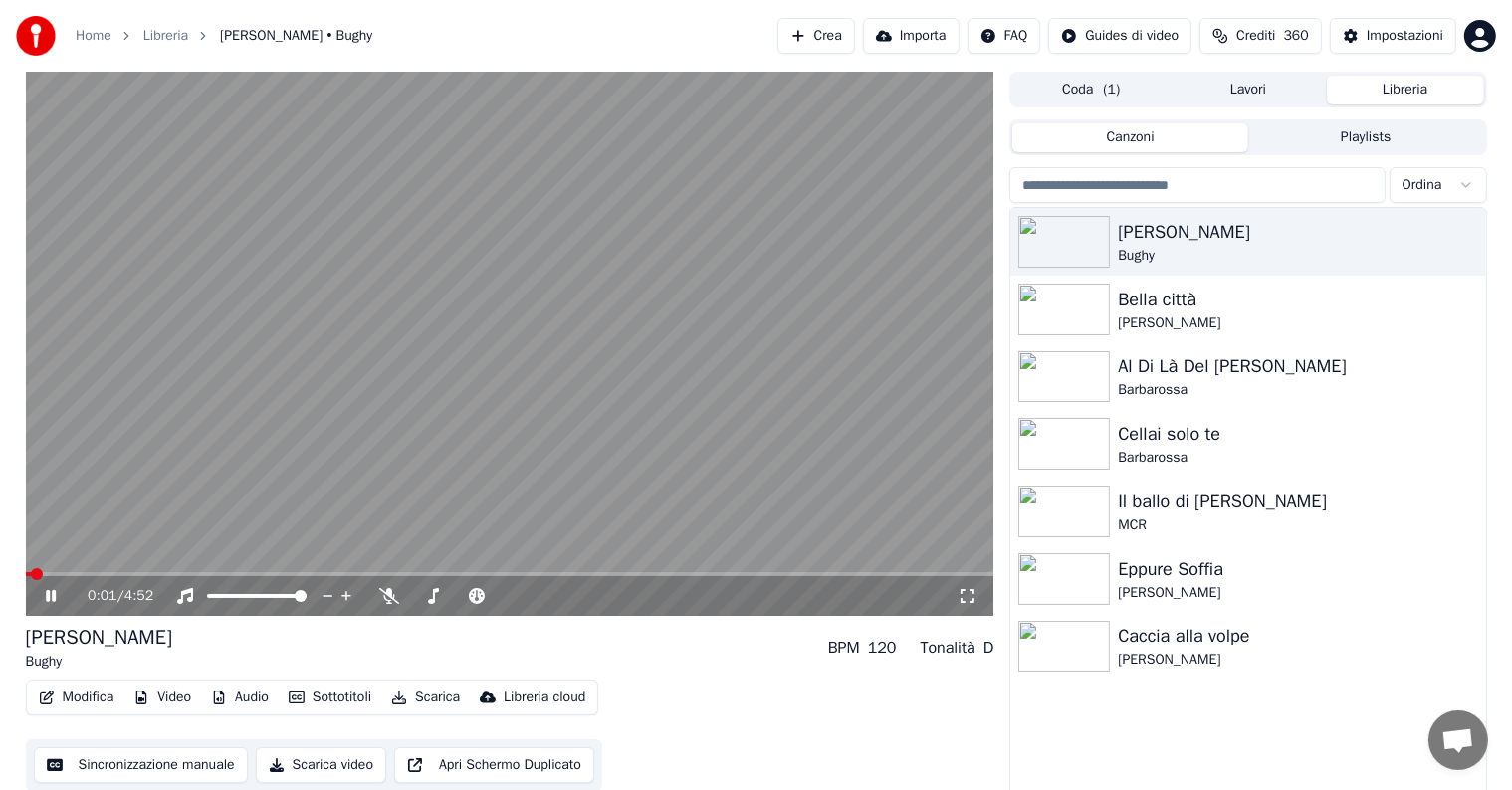 click on "[PERSON_NAME] Bughy BPM 120 Tonalità D Modifica Video Audio Sottotitoli Scarica Libreria cloud Sincronizzazione manuale Scarica video Apri Schermo Duplicato" at bounding box center (510, 707) 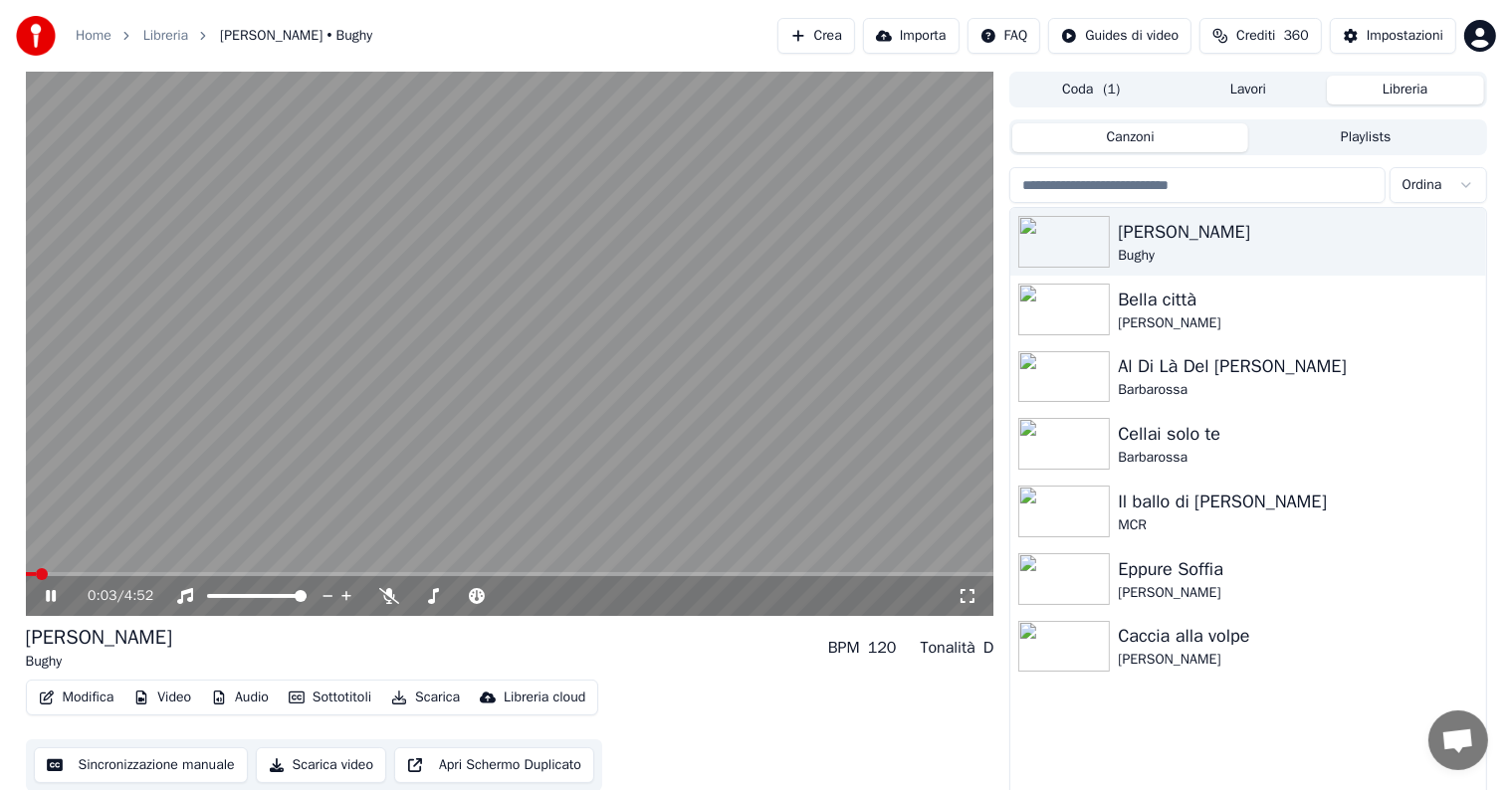 click 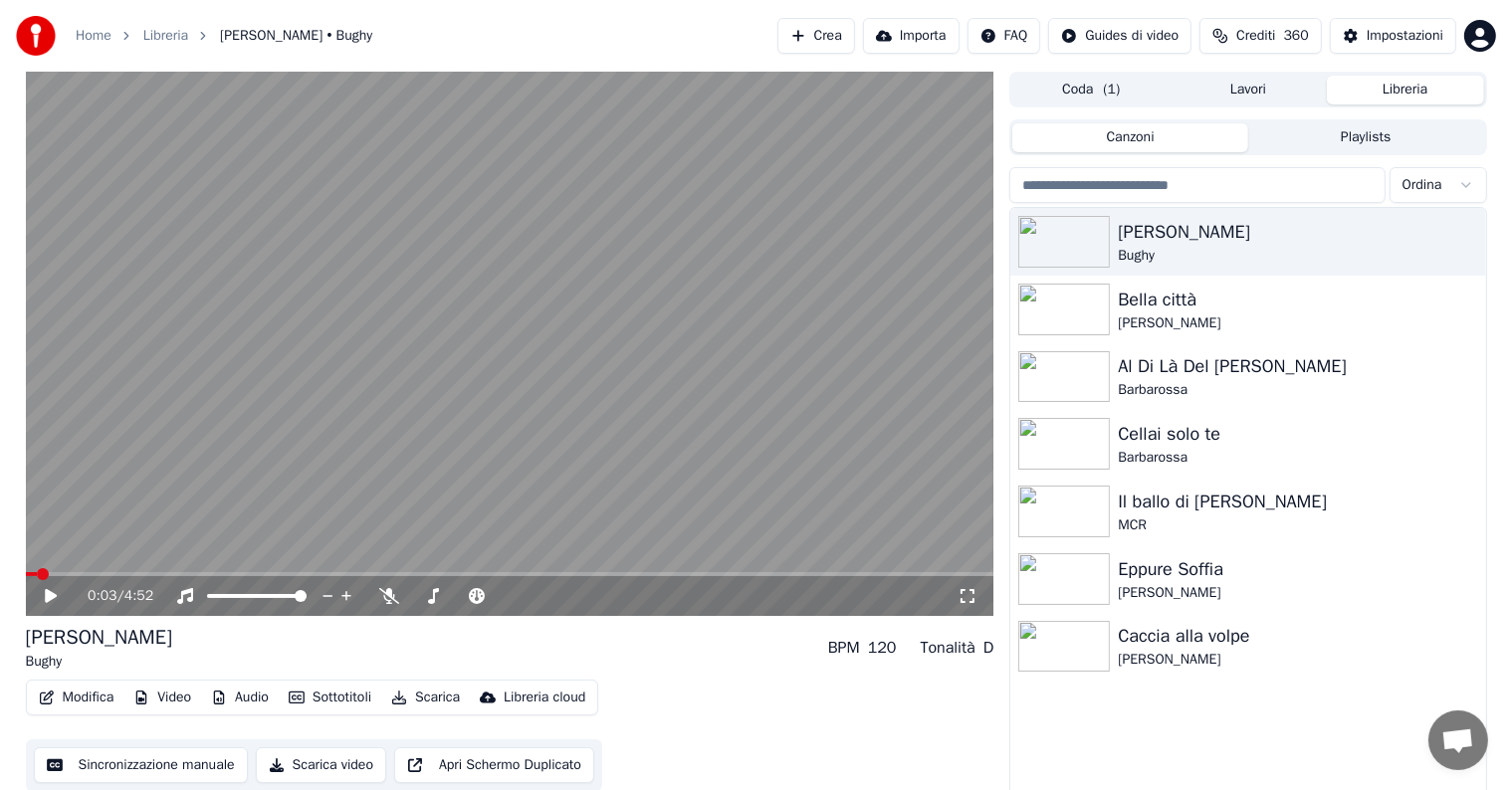 click on "Modifica" at bounding box center [77, 697] 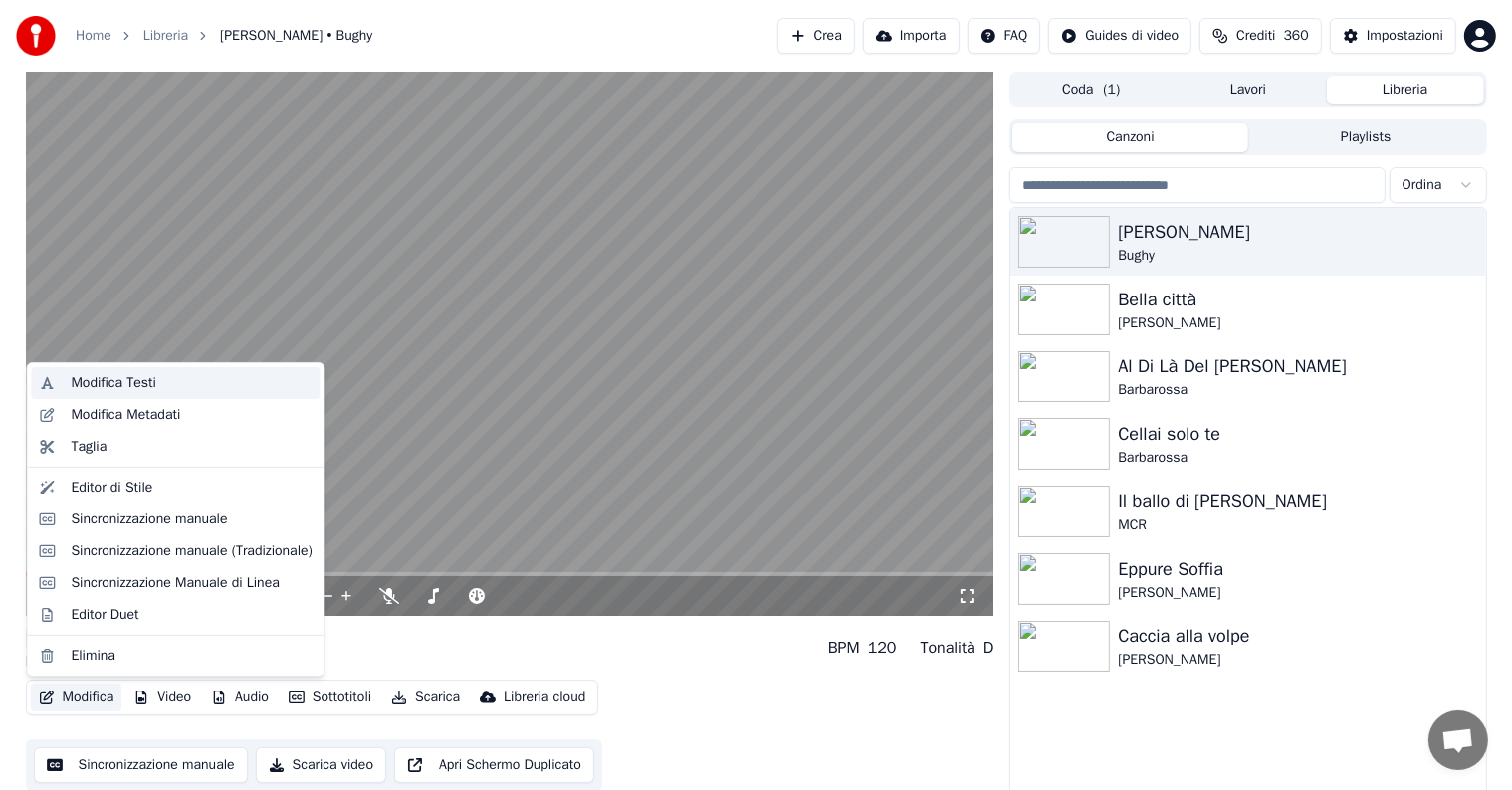 click on "Modifica Testi" at bounding box center [191, 383] 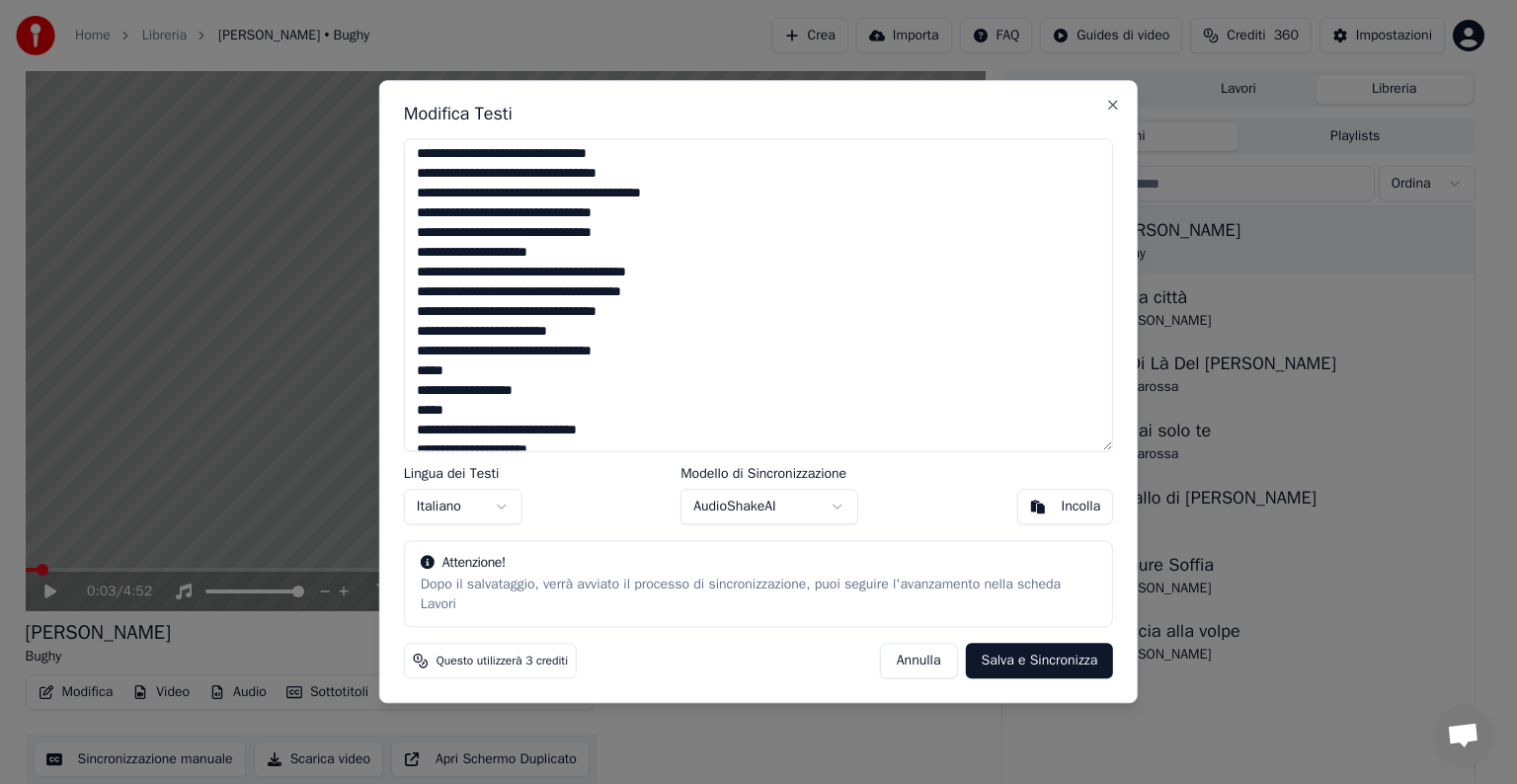scroll, scrollTop: 138, scrollLeft: 0, axis: vertical 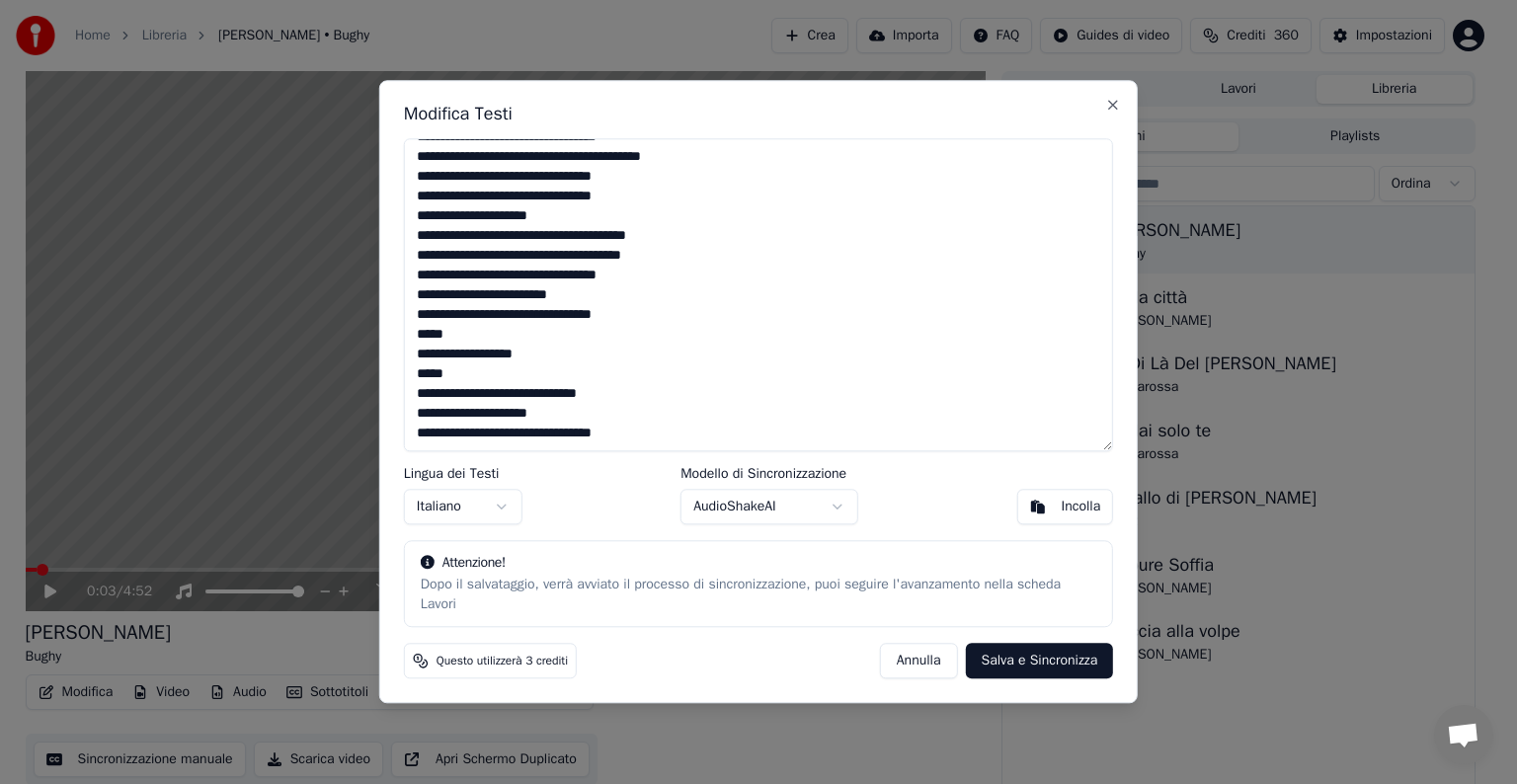 drag, startPoint x: 542, startPoint y: 389, endPoint x: 637, endPoint y: 387, distance: 95.02105 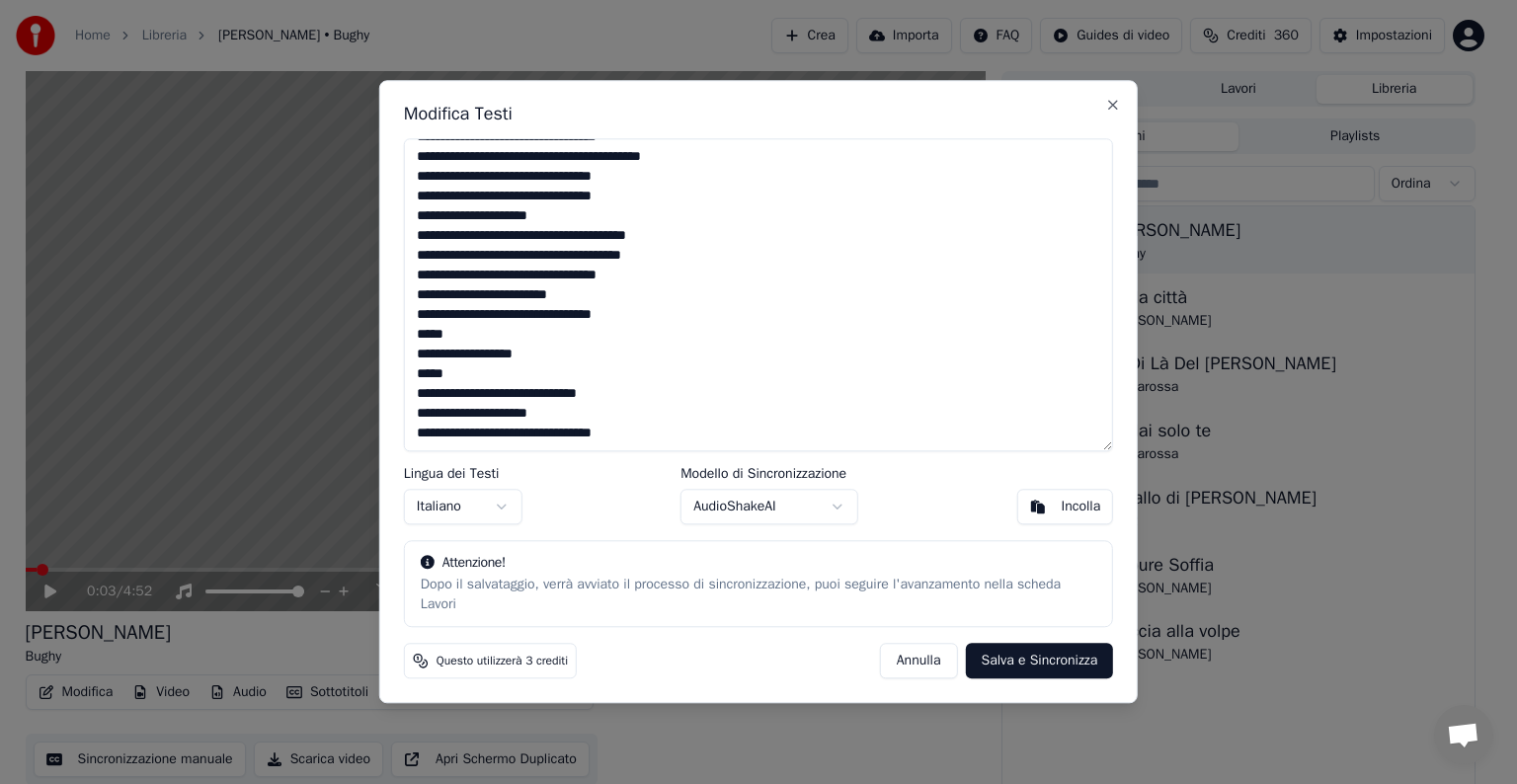 click on "**********" at bounding box center [758, 294] 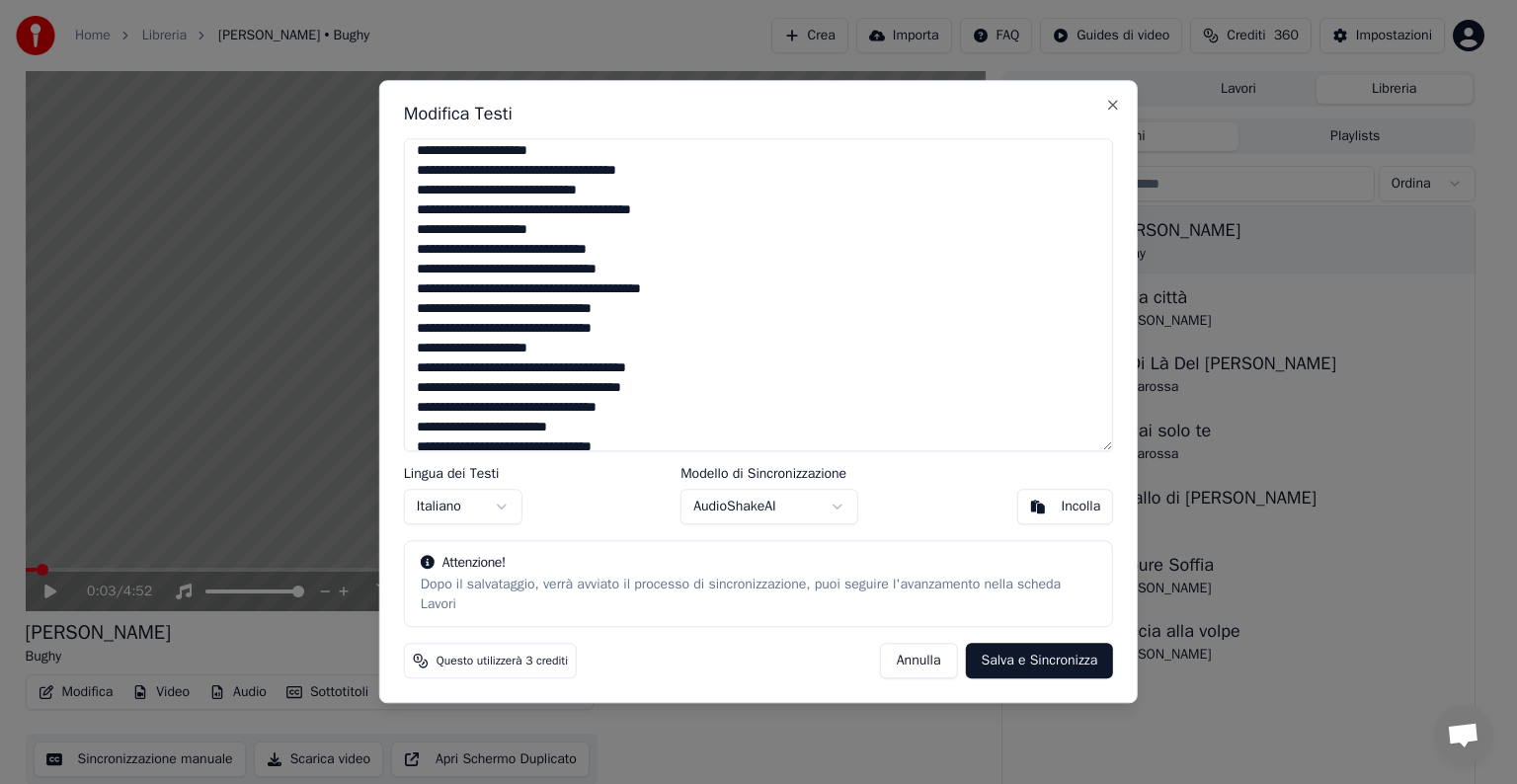 scroll, scrollTop: 0, scrollLeft: 0, axis: both 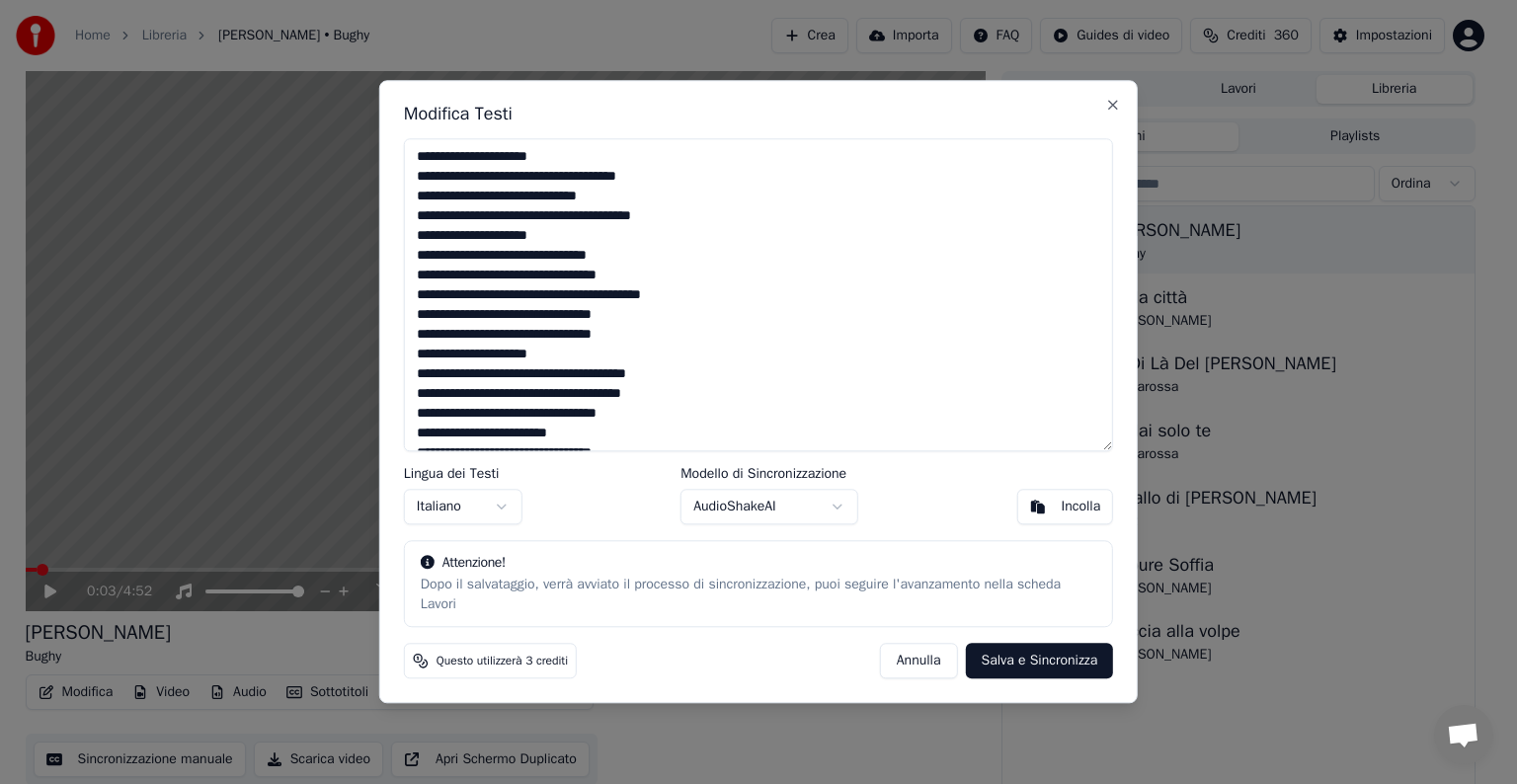 click on "**********" at bounding box center [758, 294] 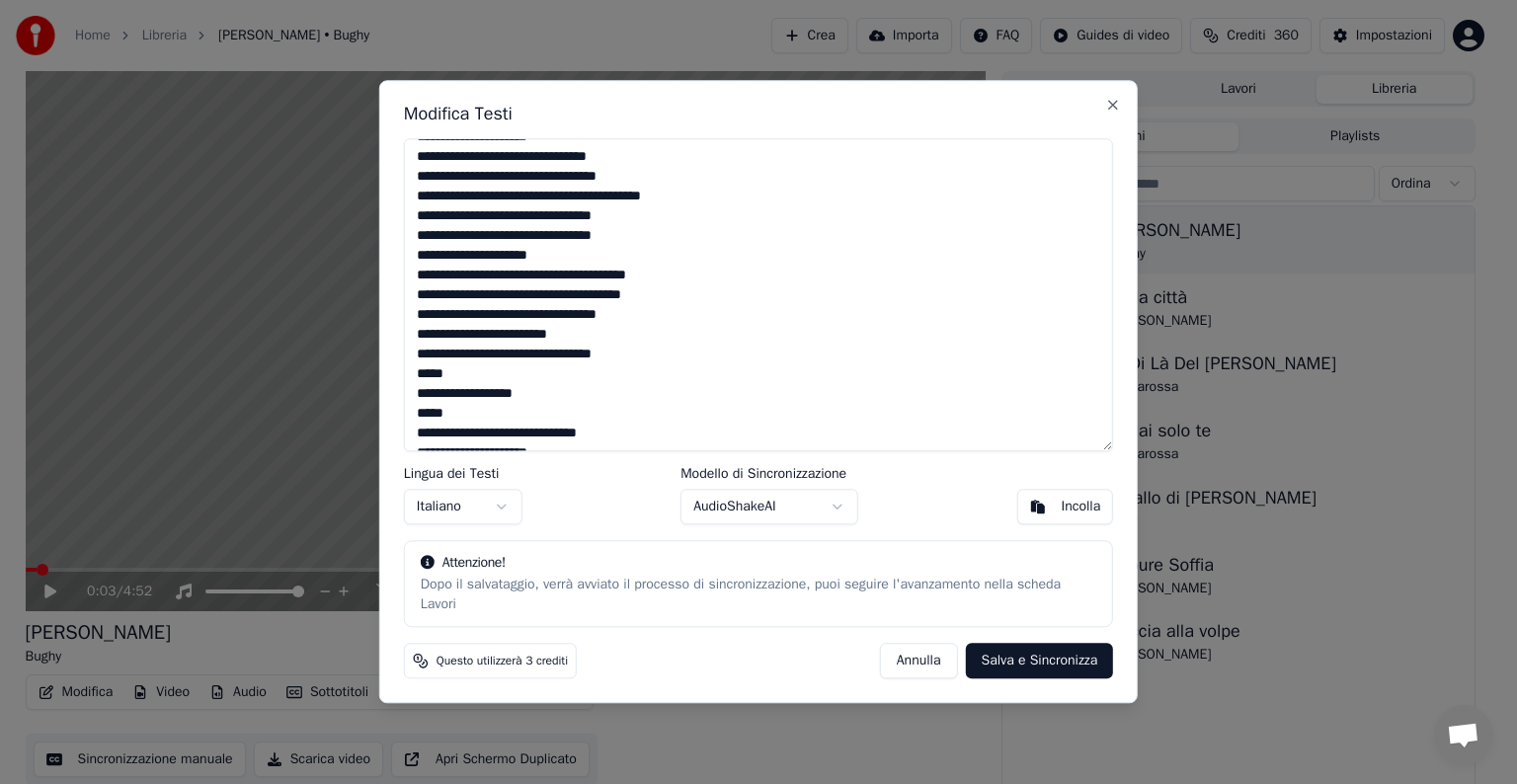 scroll, scrollTop: 138, scrollLeft: 0, axis: vertical 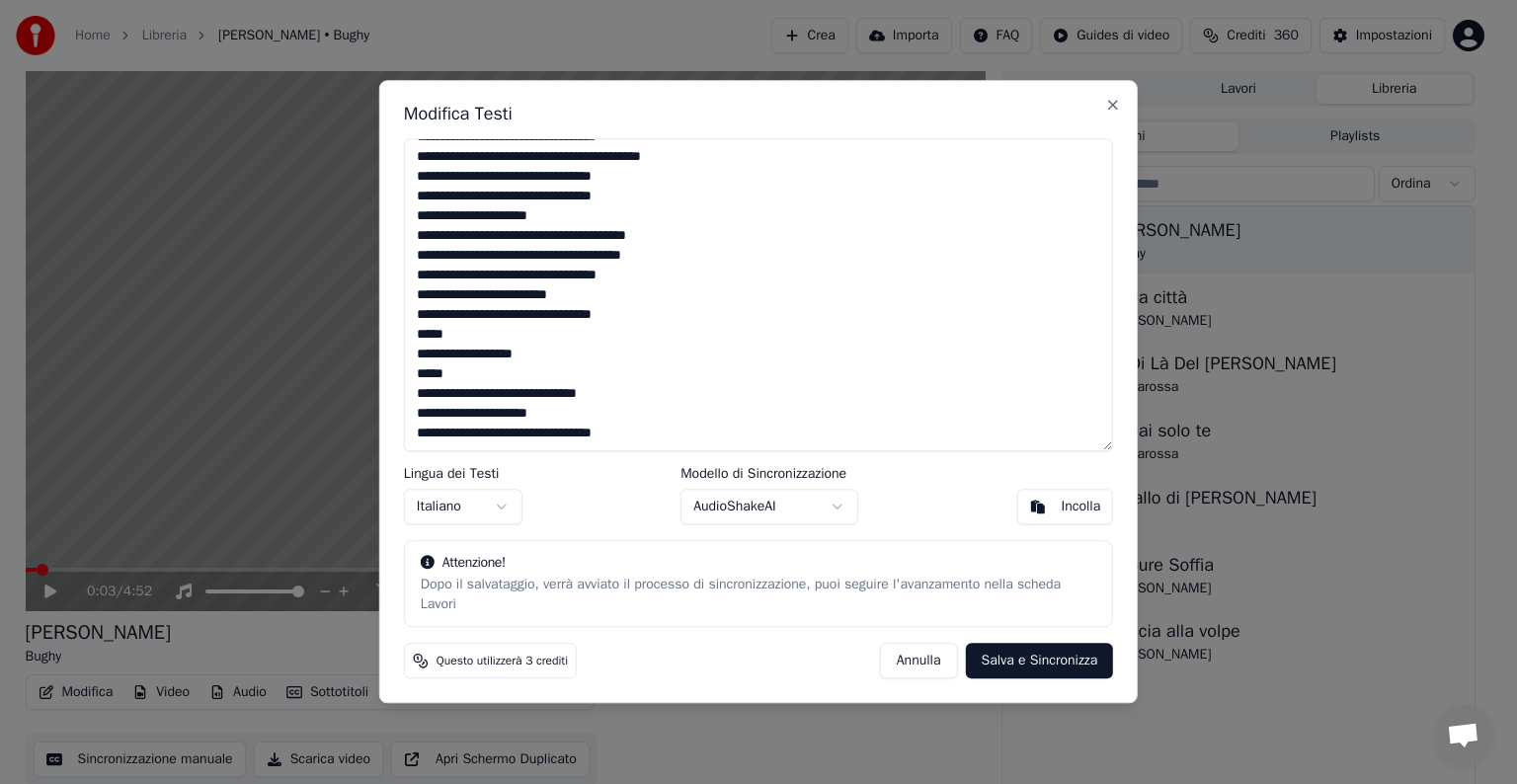 click on "**********" at bounding box center (758, 294) 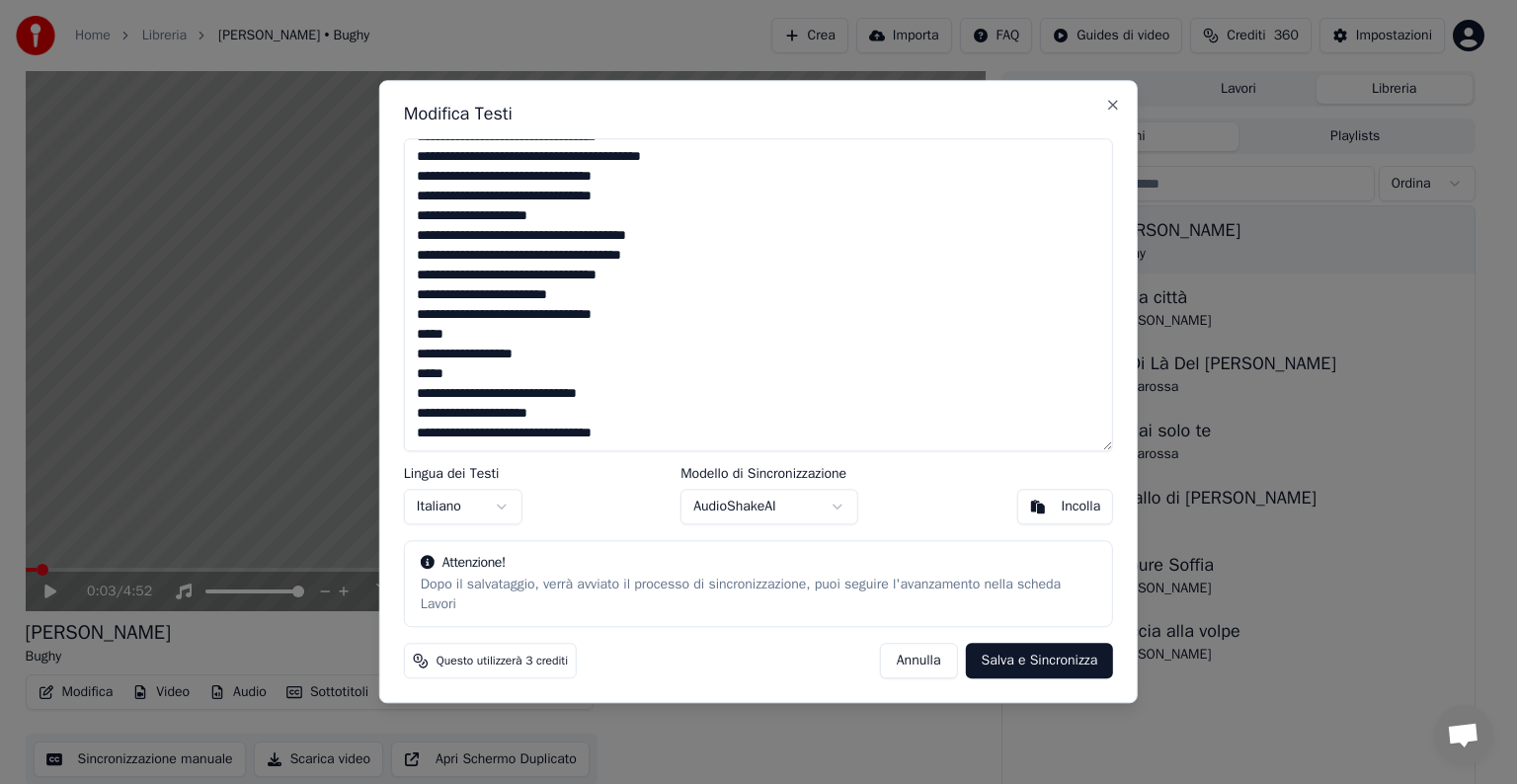 click on "**********" at bounding box center (758, 294) 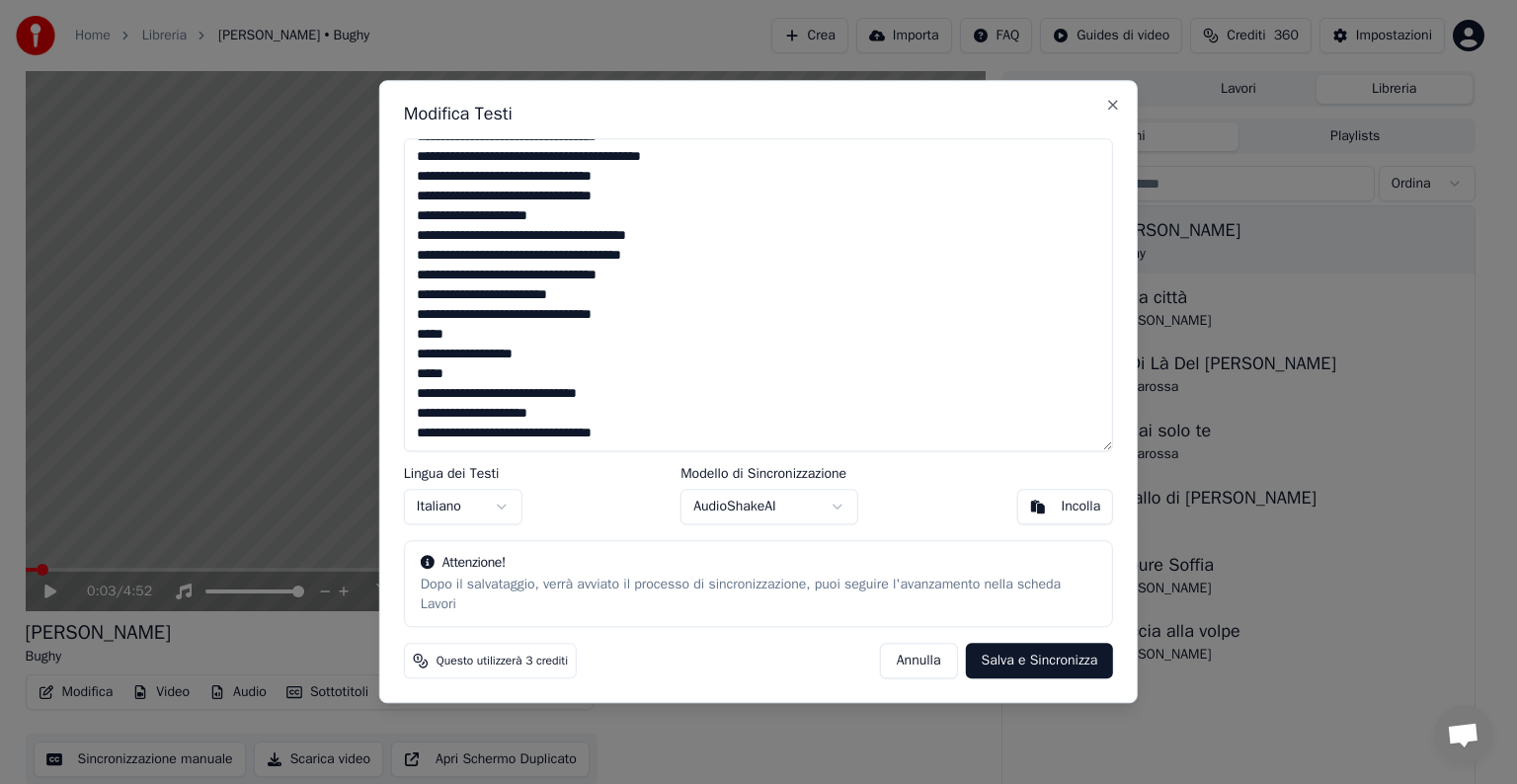 click on "**********" at bounding box center (758, 294) 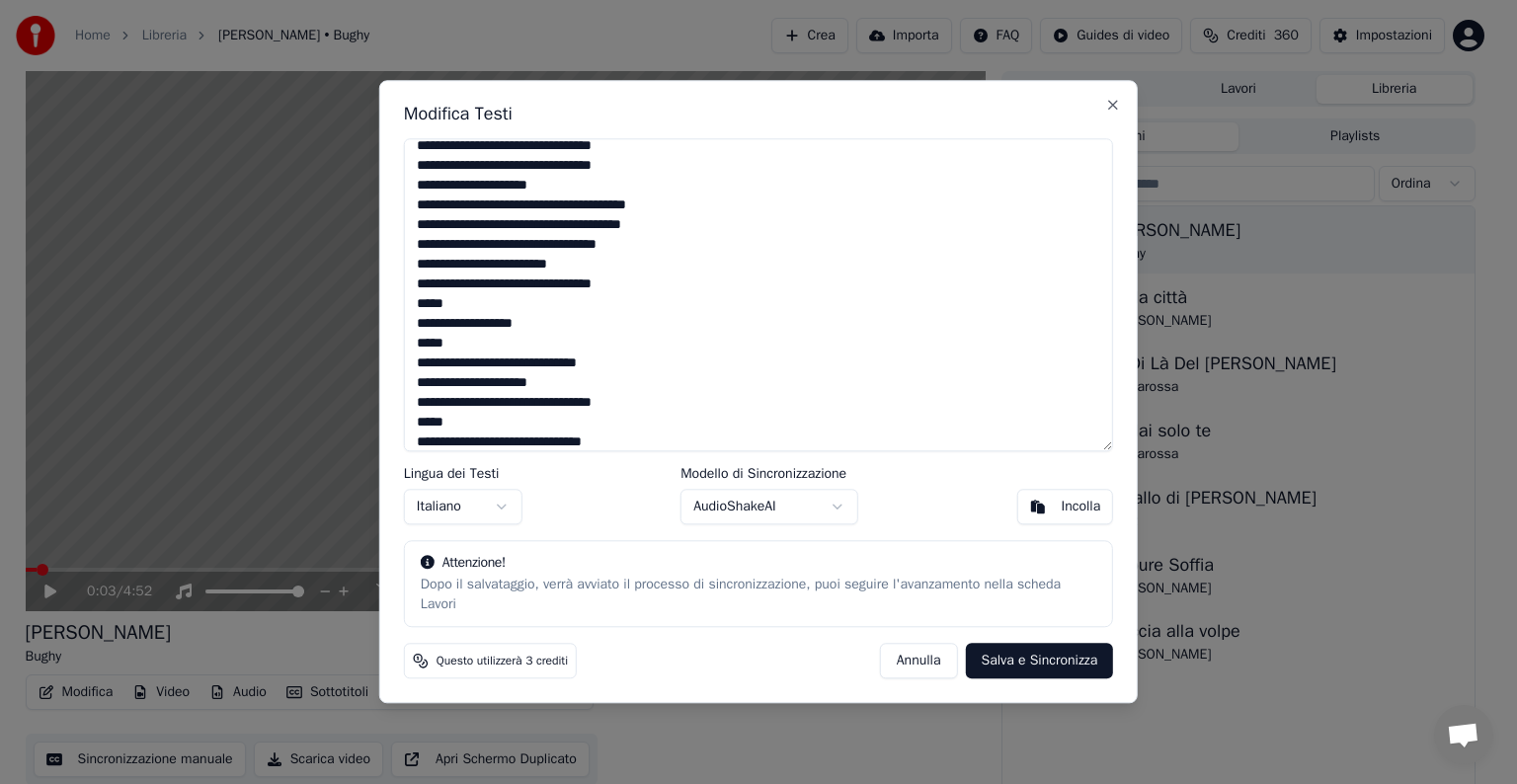 scroll, scrollTop: 188, scrollLeft: 0, axis: vertical 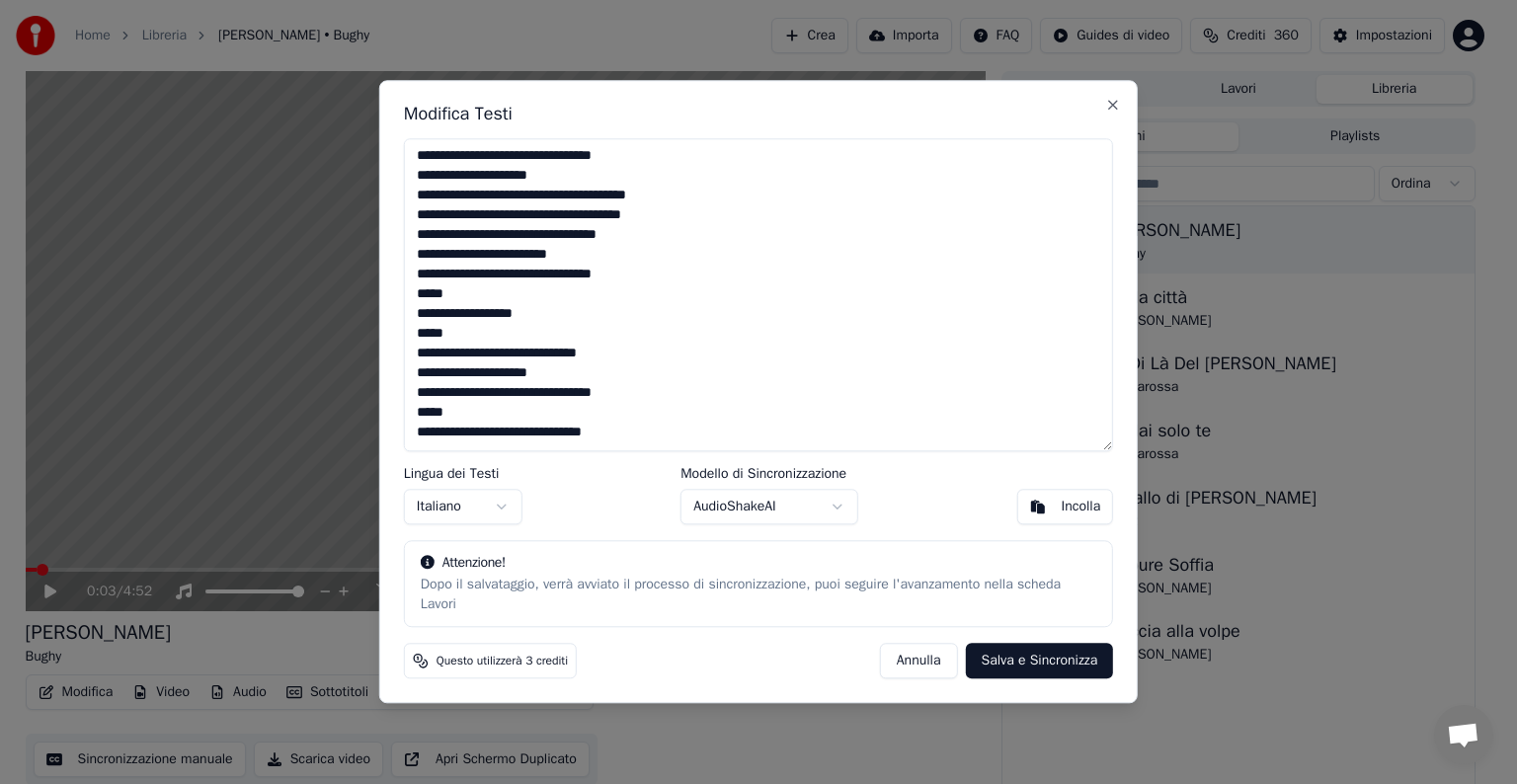 click on "**********" at bounding box center [758, 294] 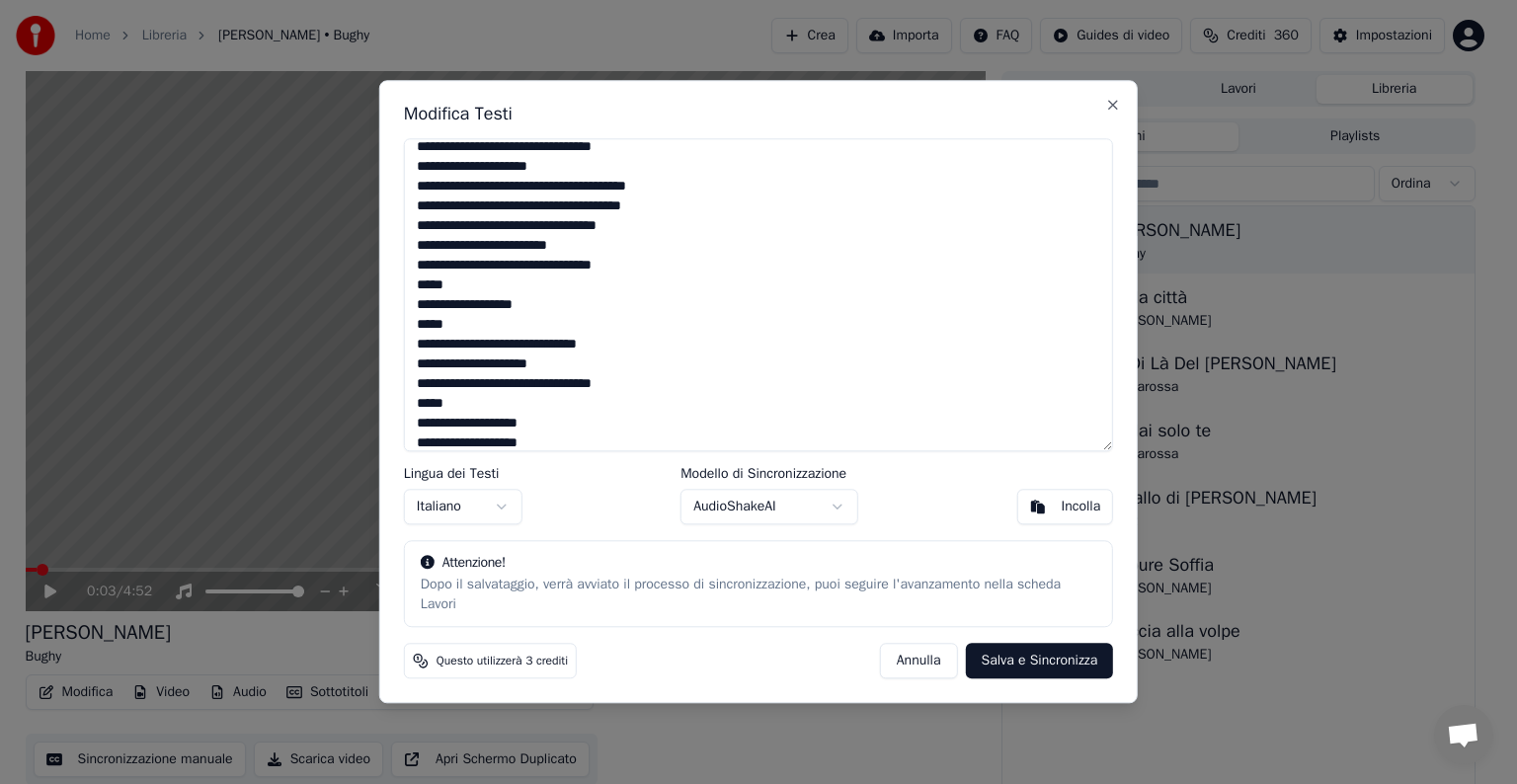 click on "**********" at bounding box center (758, 294) 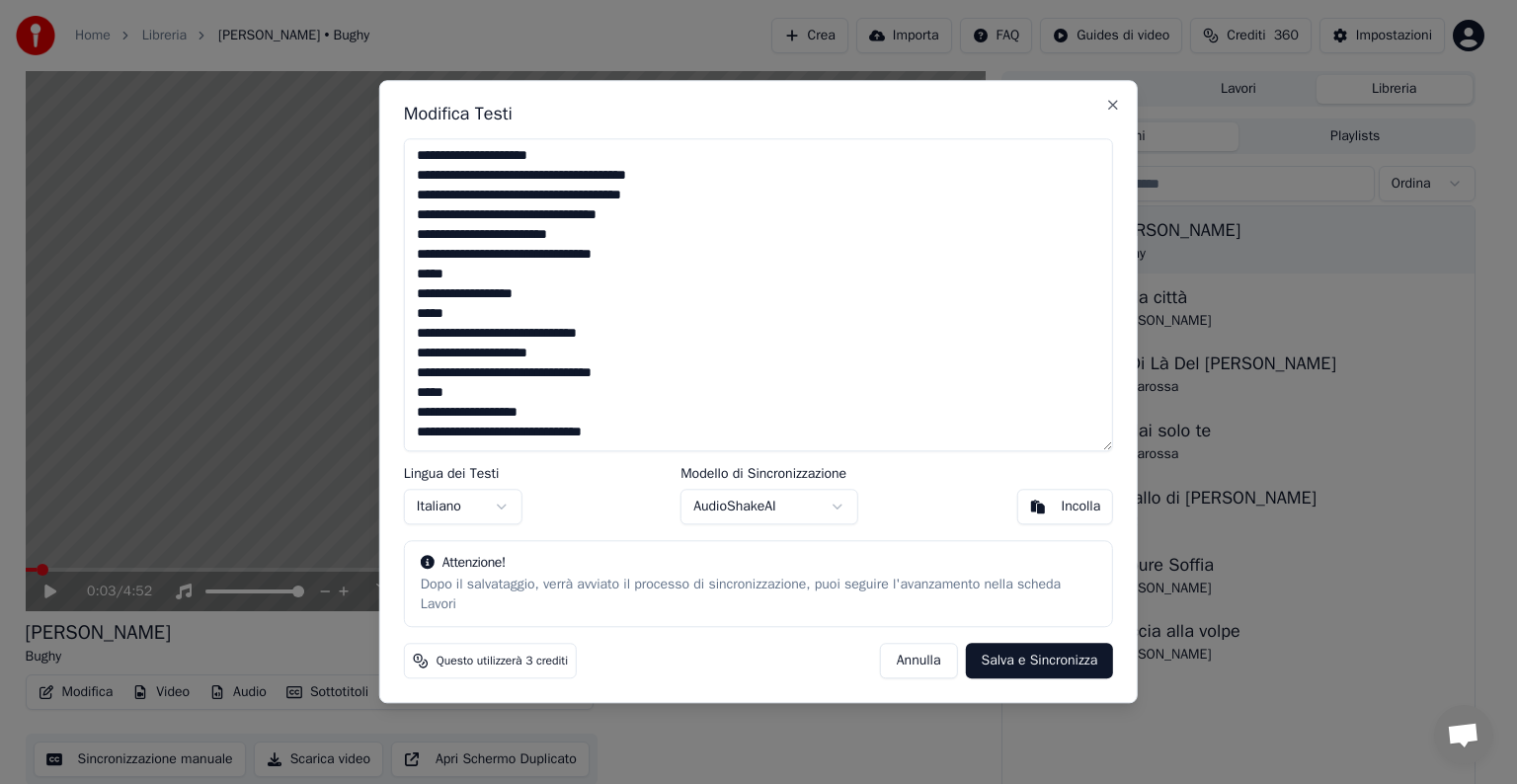 scroll, scrollTop: 217, scrollLeft: 0, axis: vertical 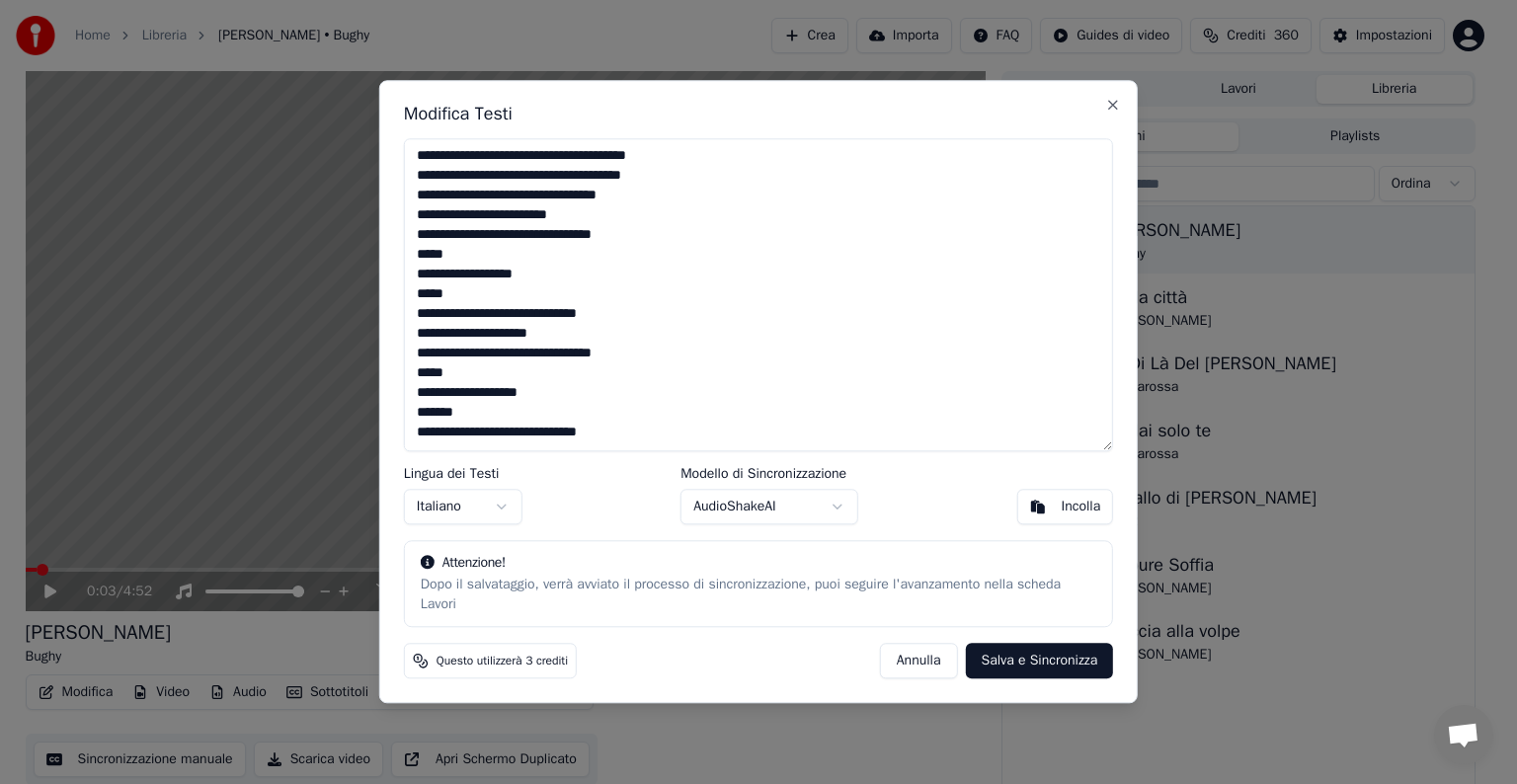 click on "**********" at bounding box center [758, 294] 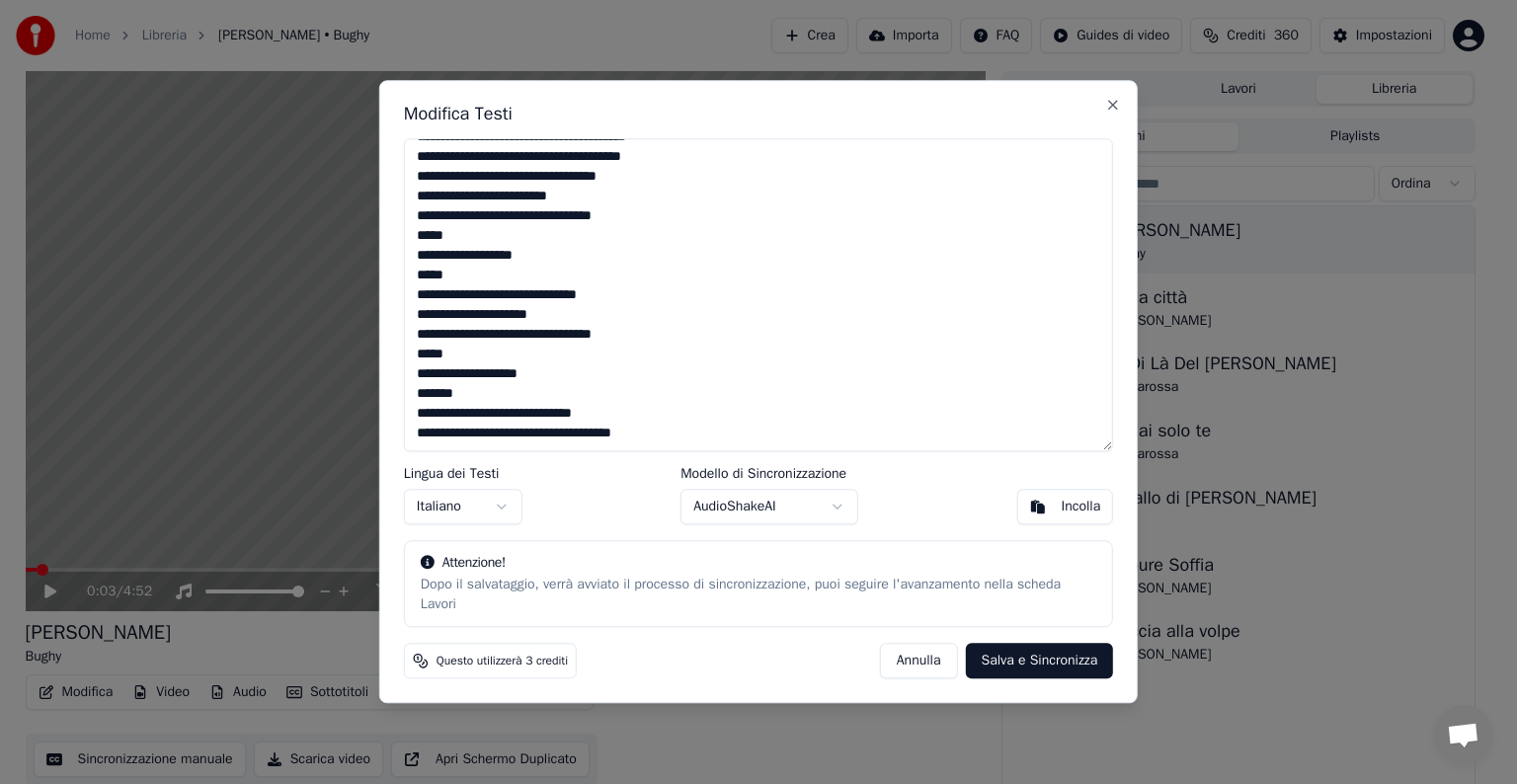 click on "Salva e Sincronizza" at bounding box center [1039, 662] 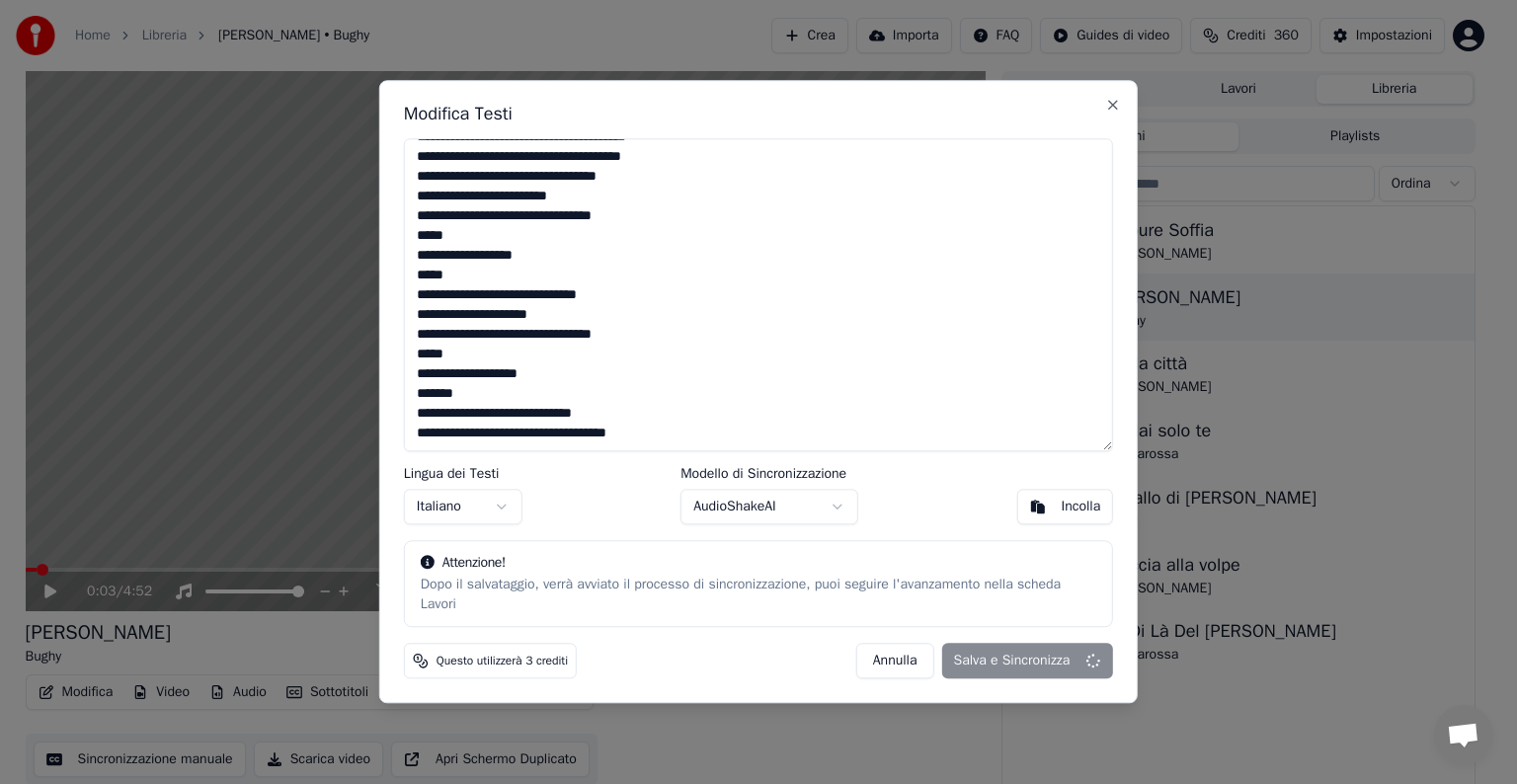 type on "**********" 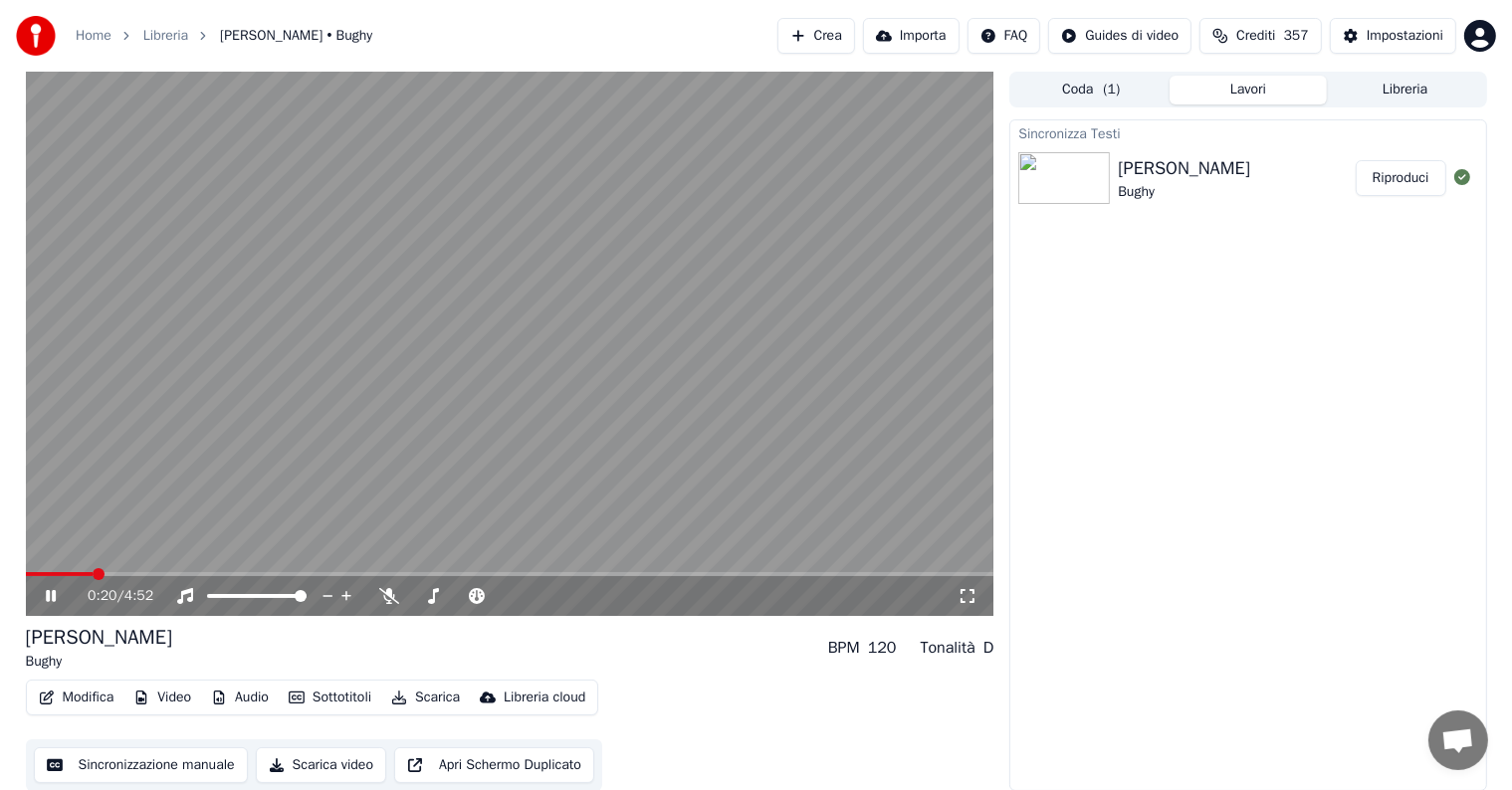 click 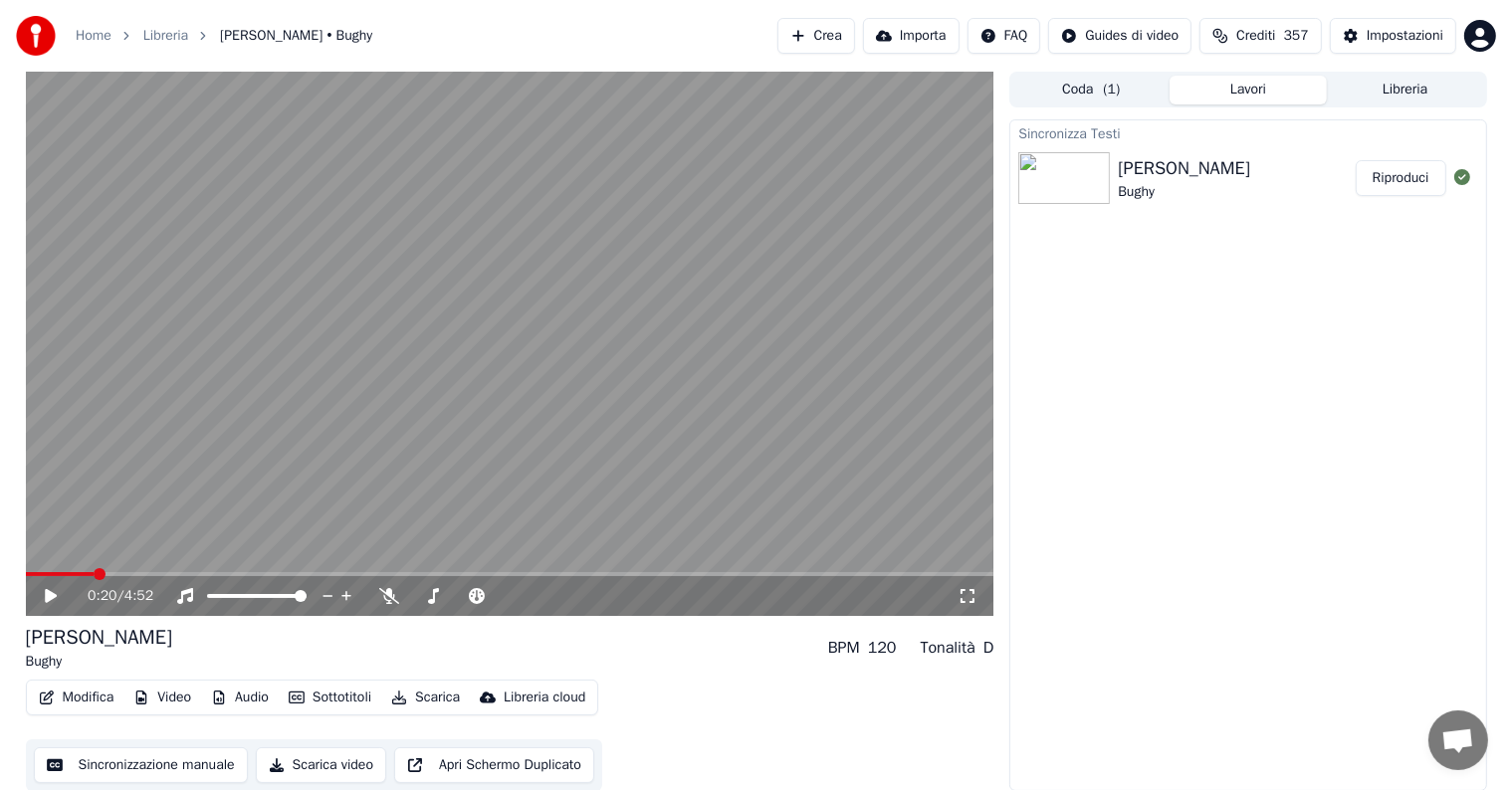 click on "Modifica" at bounding box center [77, 697] 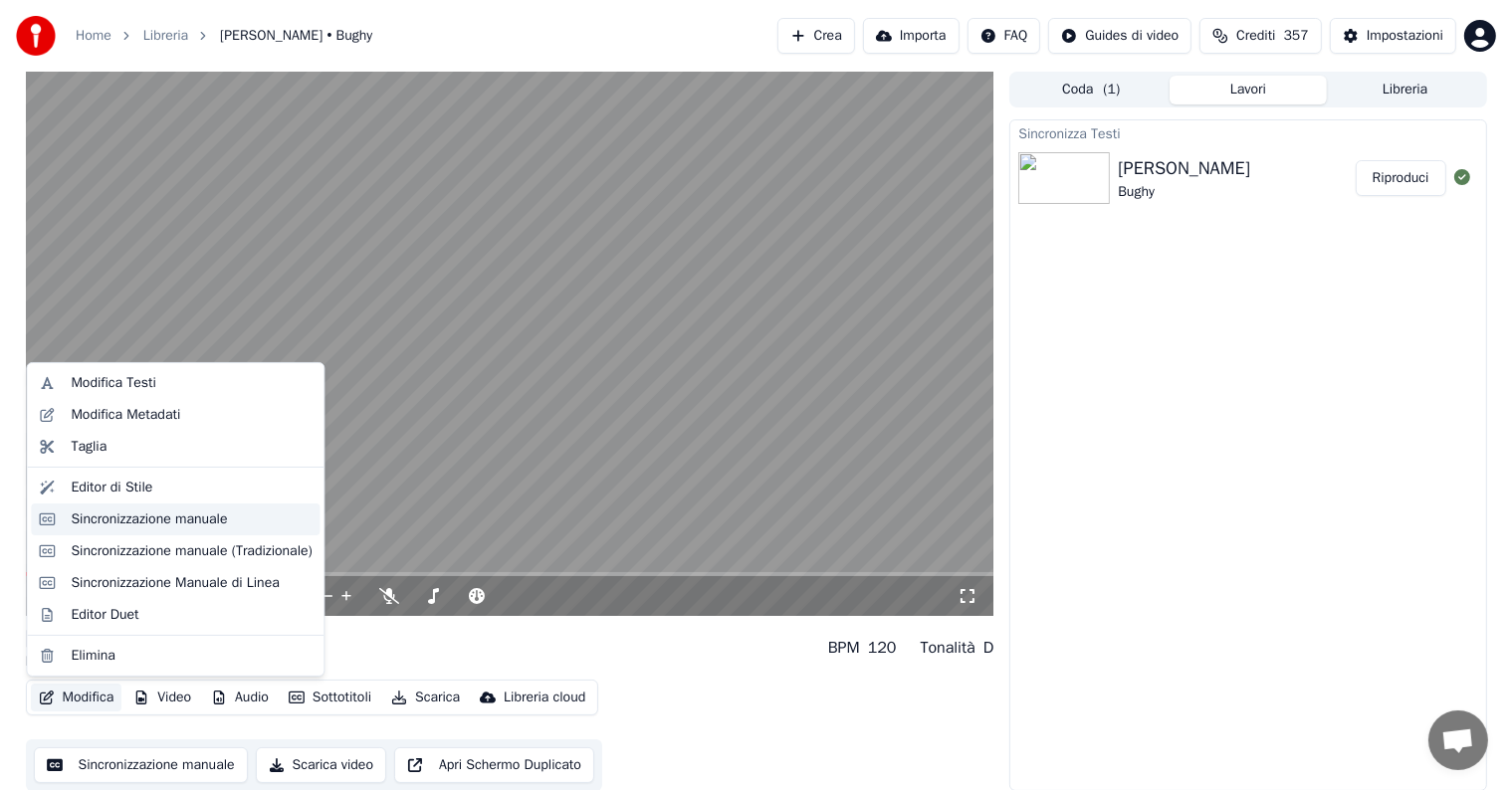click on "Sincronizzazione manuale" at bounding box center (148, 519) 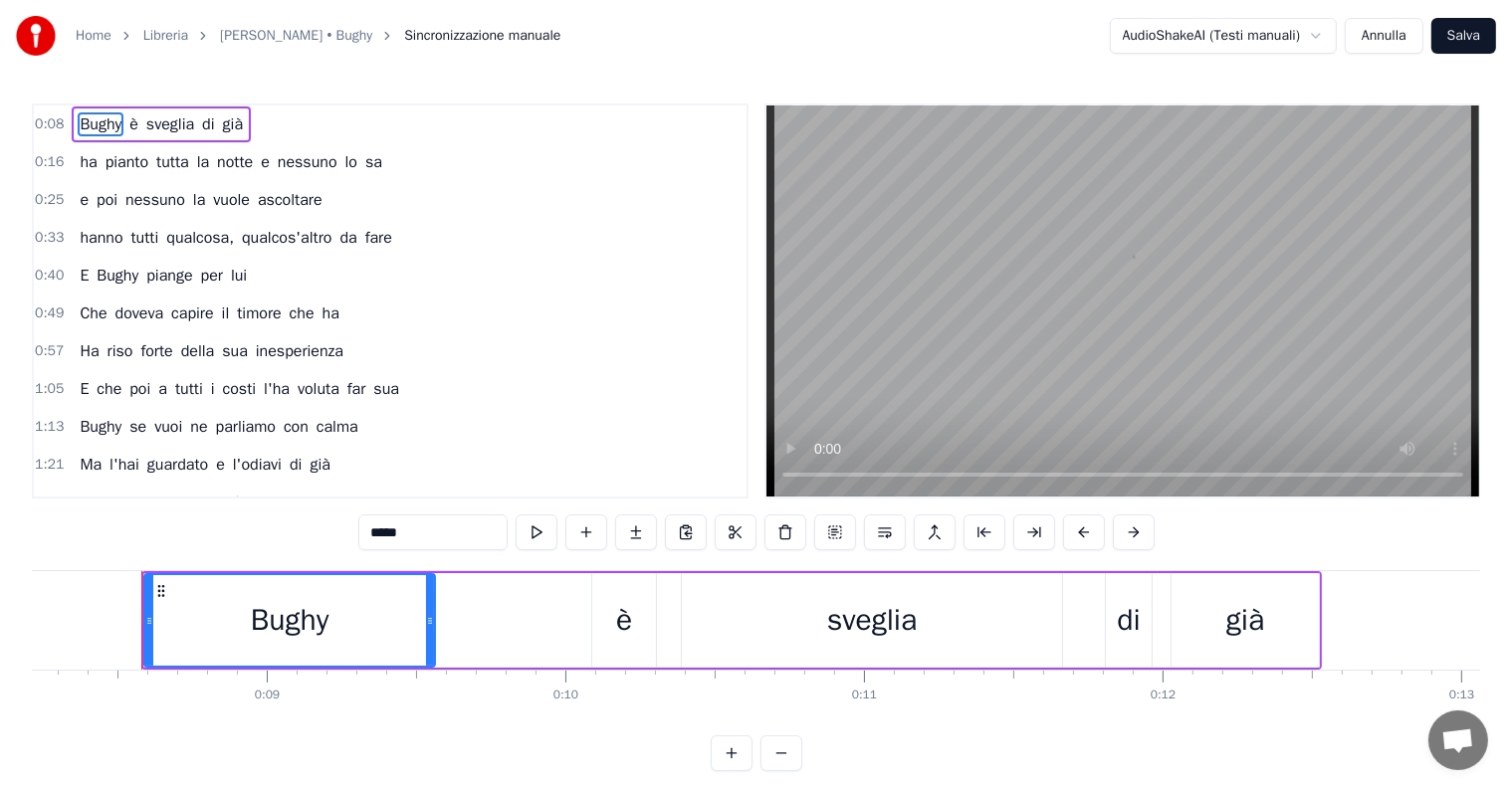 scroll, scrollTop: 0, scrollLeft: 2462, axis: horizontal 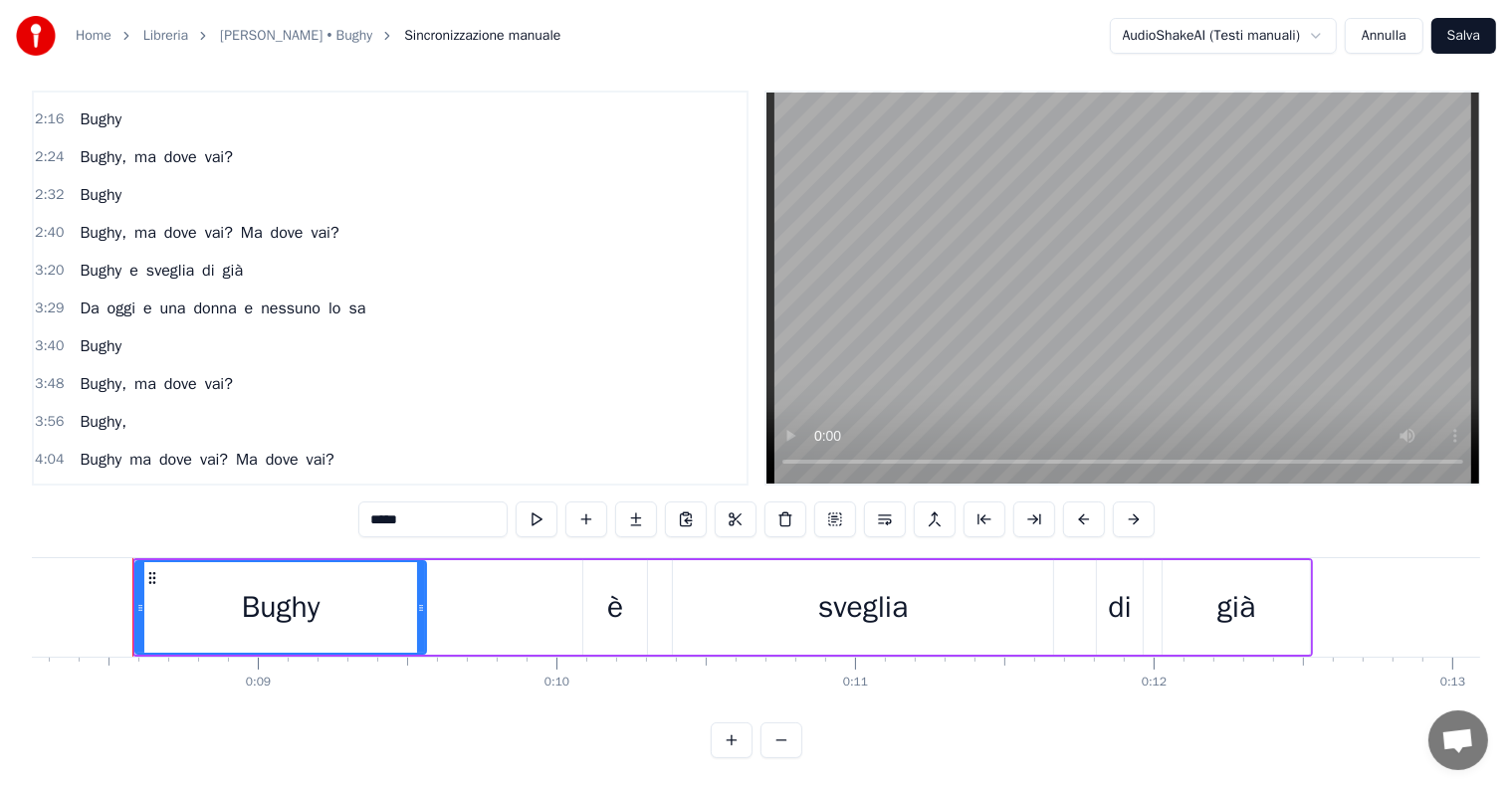 click on "Da oggi e una [PERSON_NAME] e nessuno lo sa" at bounding box center [222, 308] 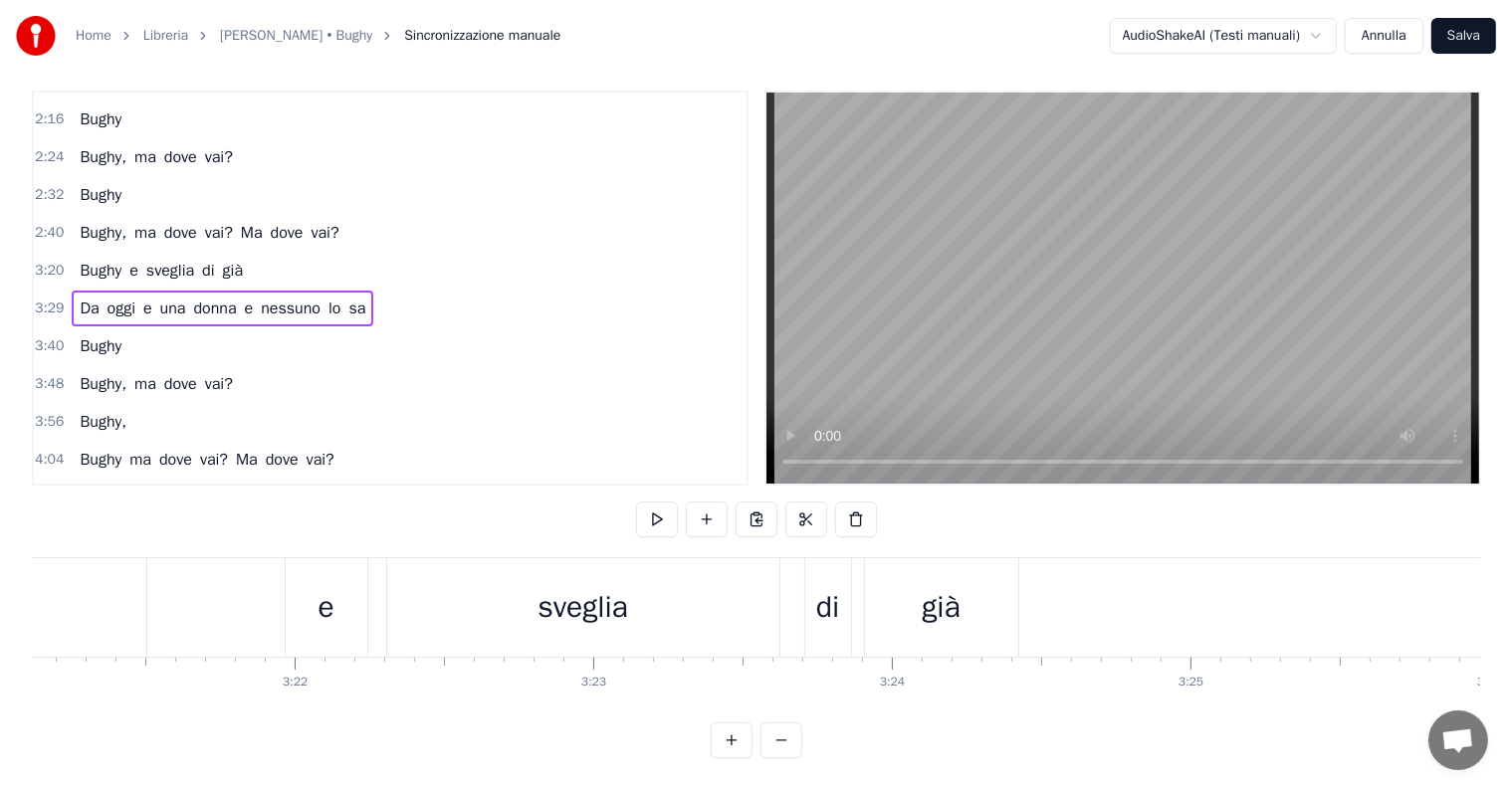 scroll, scrollTop: 0, scrollLeft: 62366, axis: horizontal 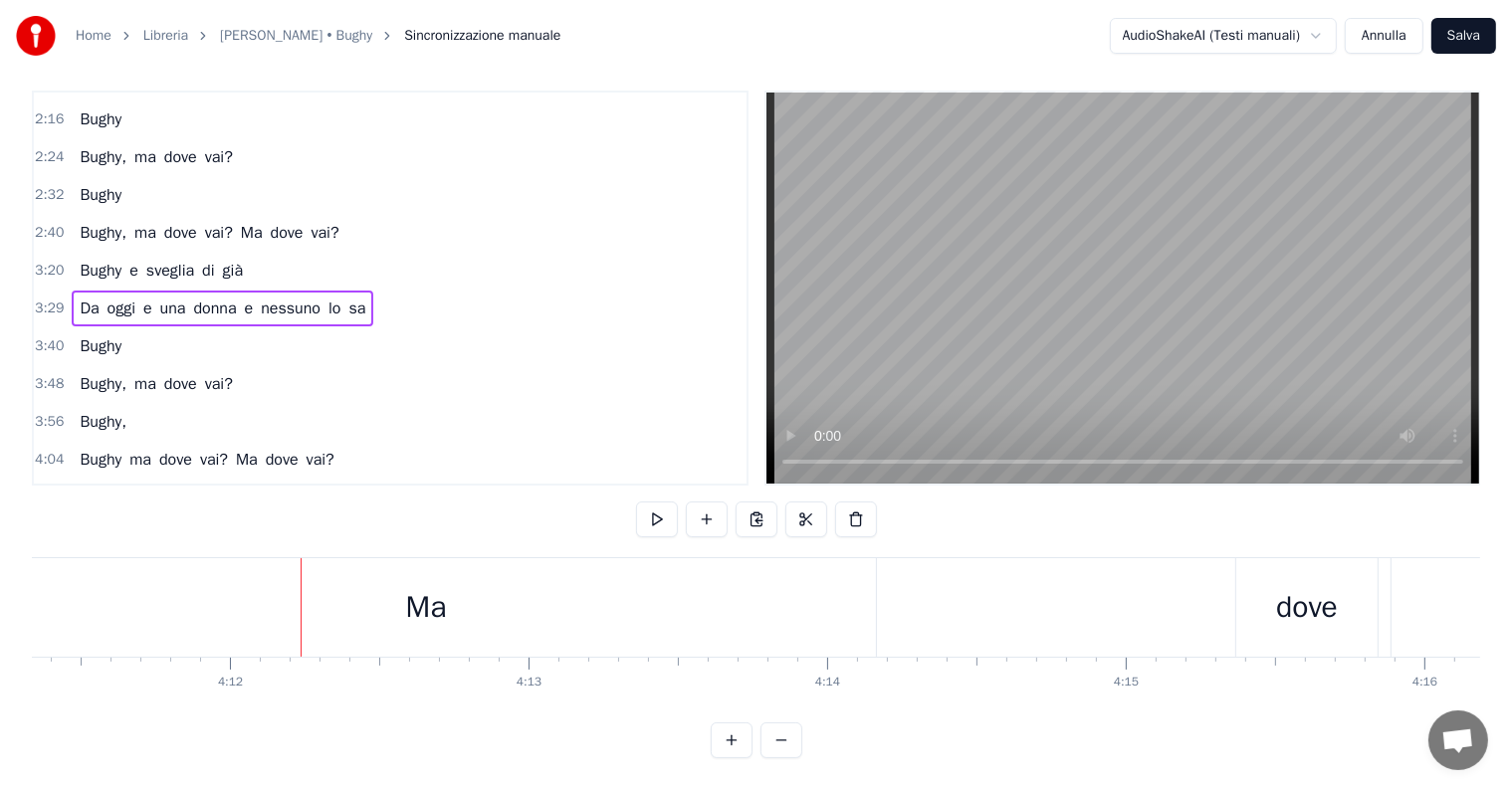 click on "dove" at bounding box center [1307, 607] 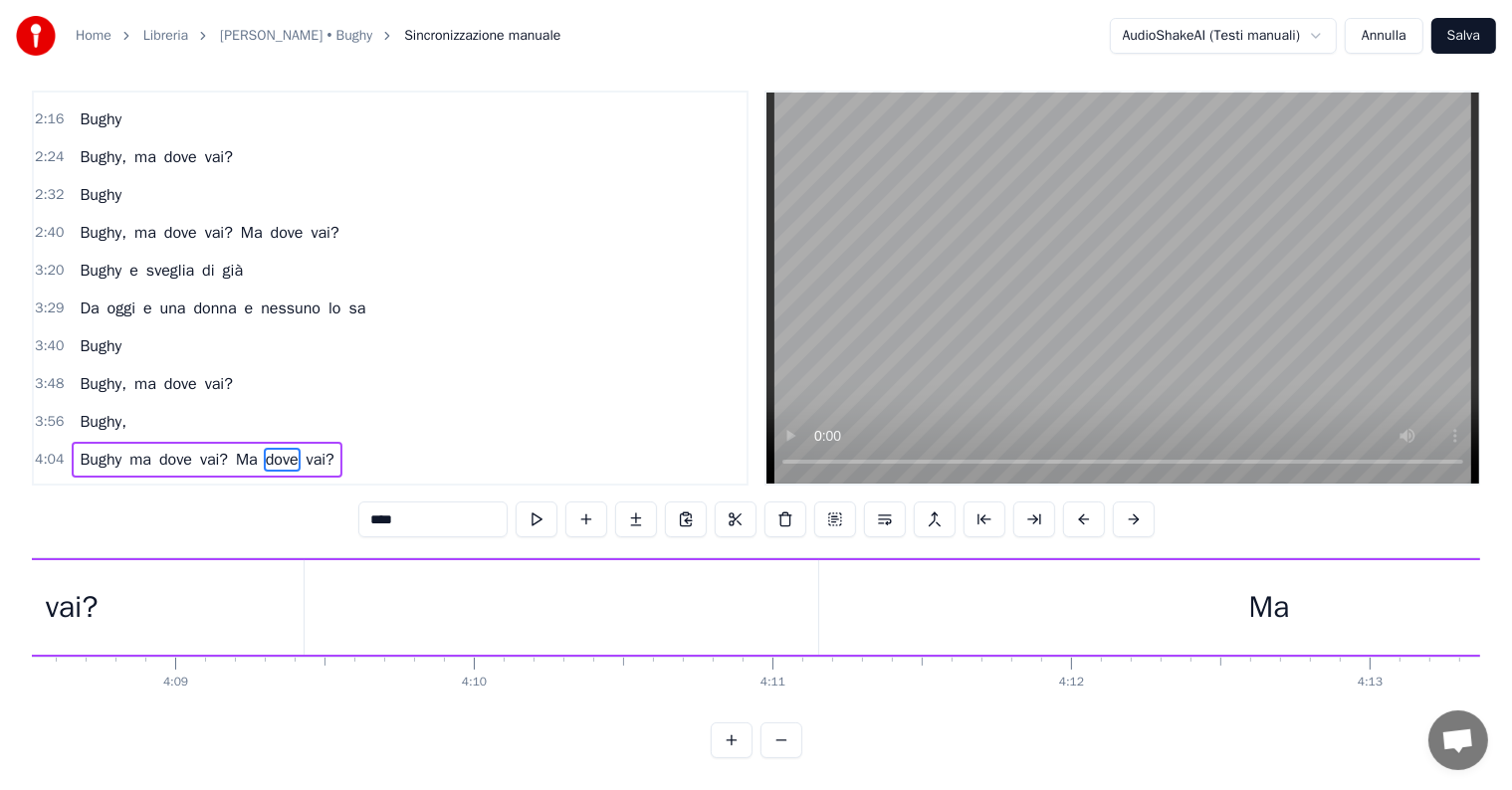 scroll, scrollTop: 0, scrollLeft: 74360, axis: horizontal 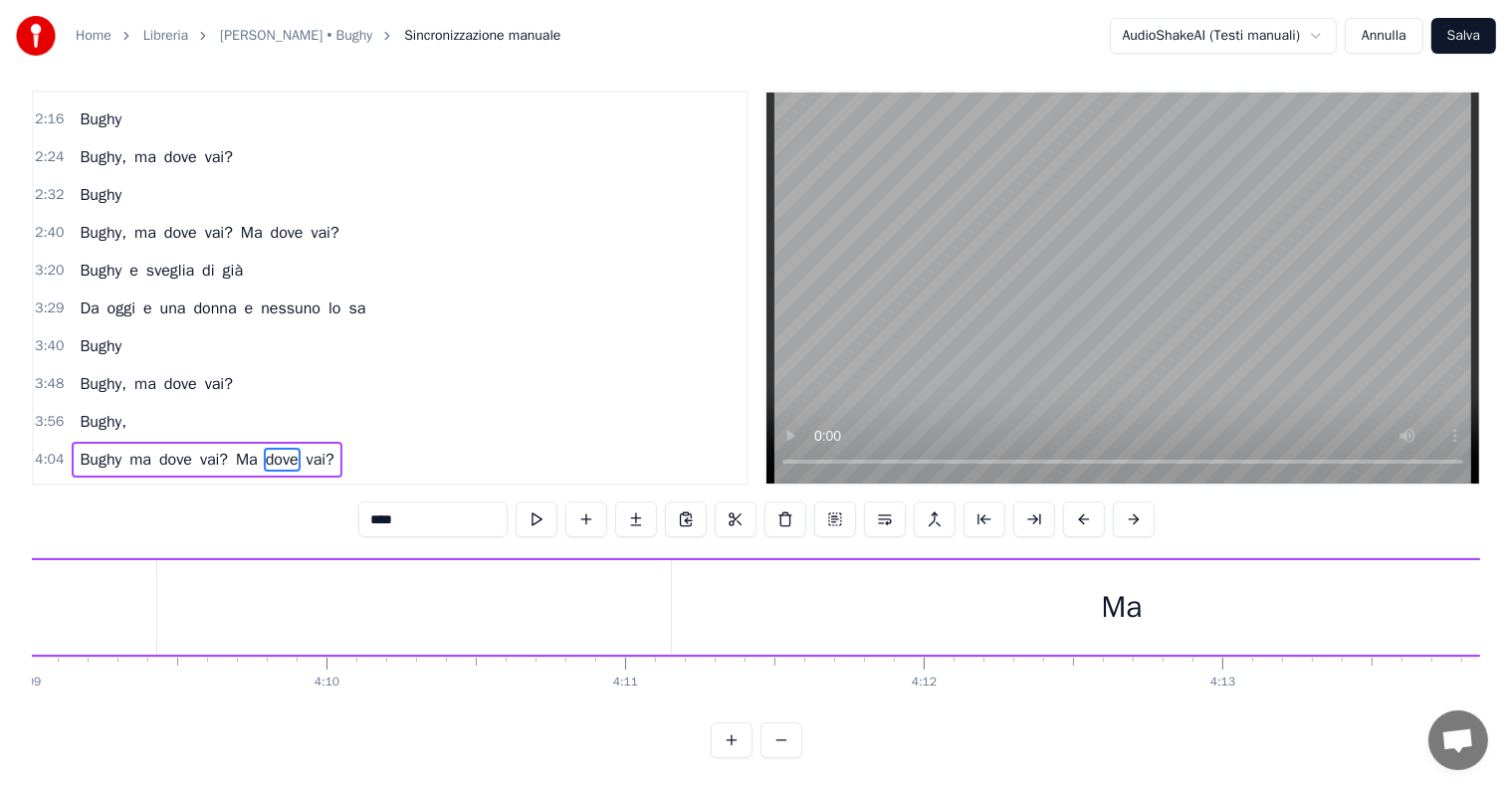 click on "Ma" at bounding box center (1122, 607) 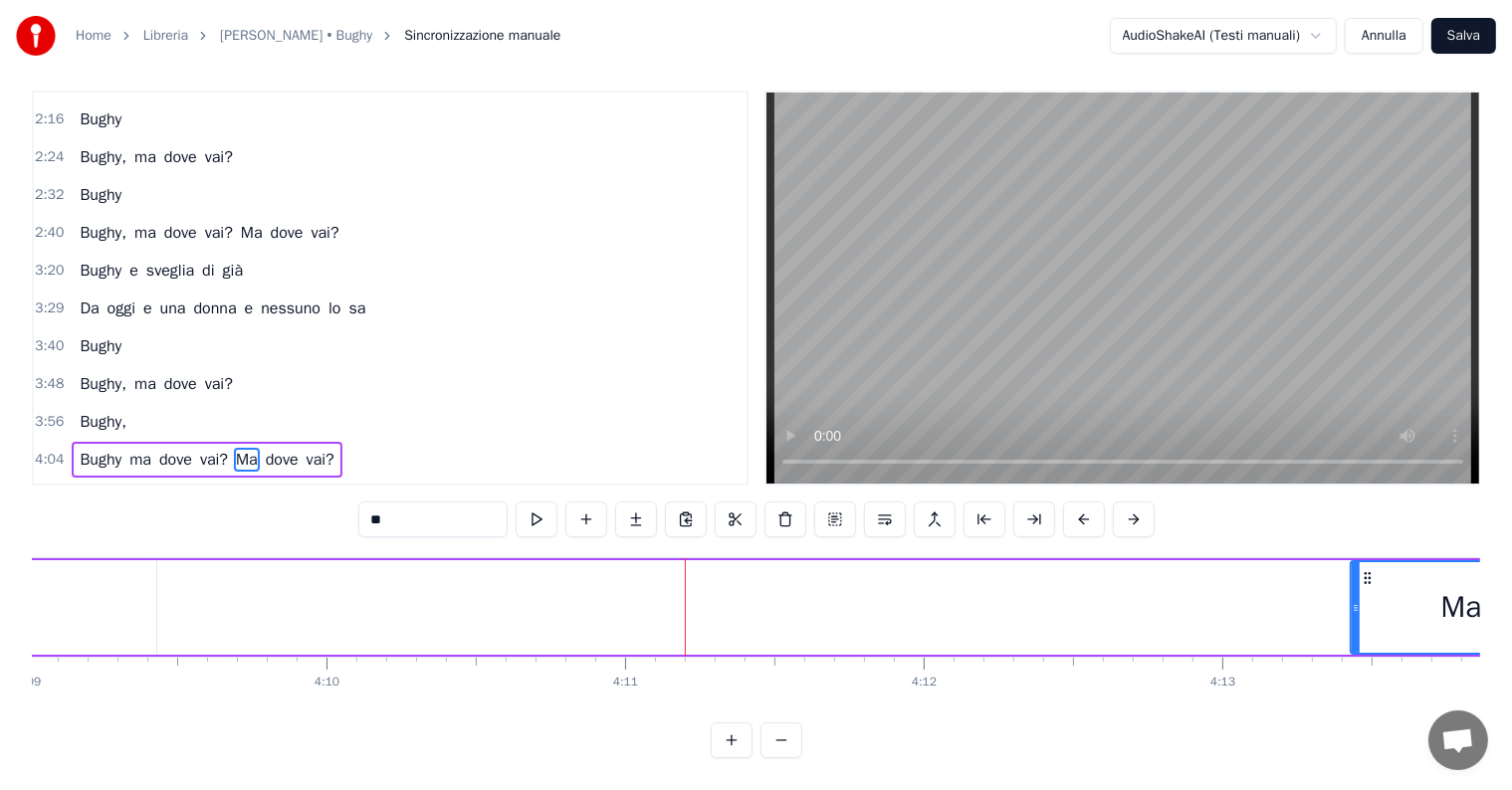 drag, startPoint x: 676, startPoint y: 587, endPoint x: 1385, endPoint y: 589, distance: 709.0028 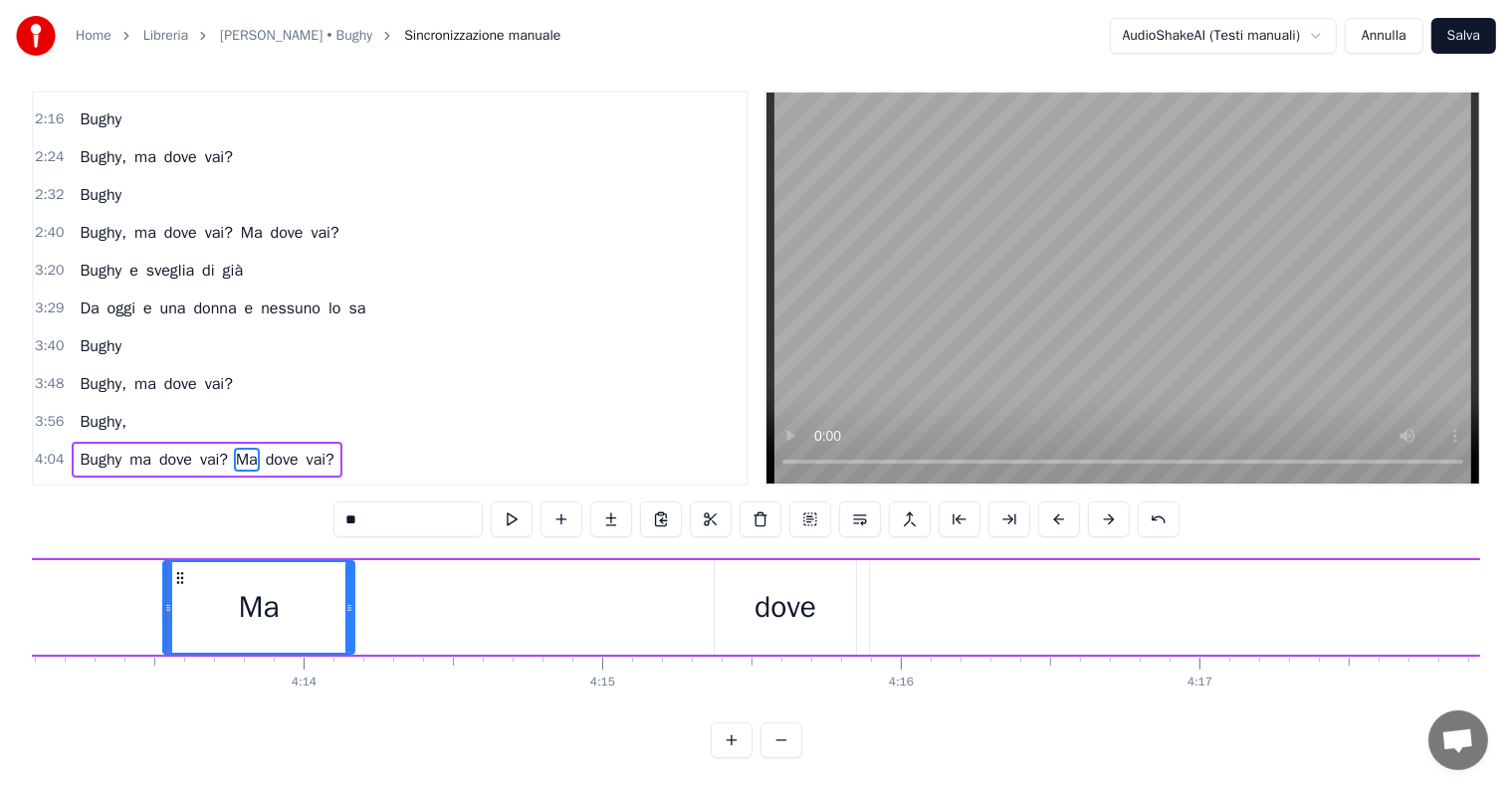 scroll, scrollTop: 0, scrollLeft: 75610, axis: horizontal 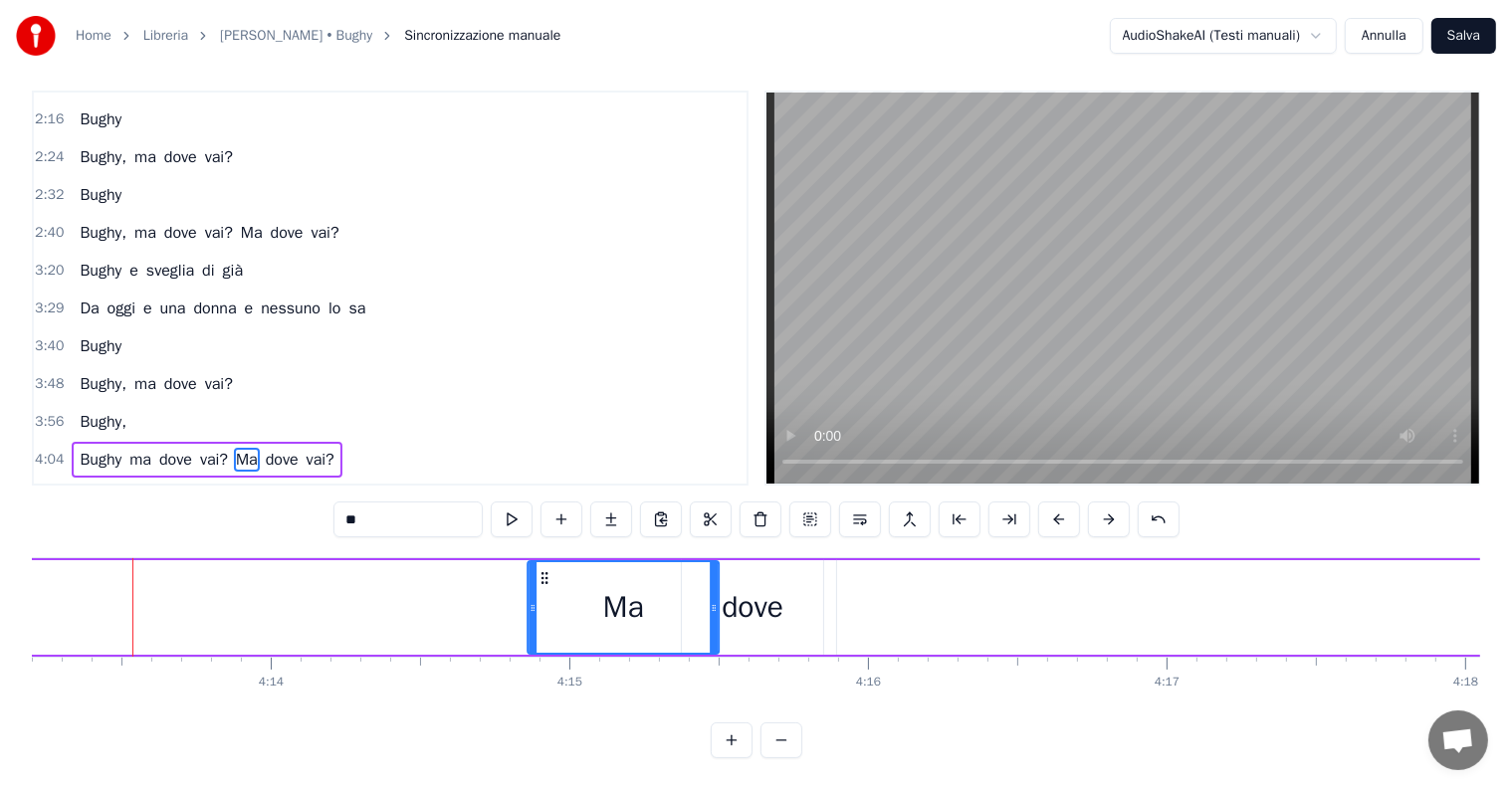 drag, startPoint x: 142, startPoint y: 555, endPoint x: 540, endPoint y: 584, distance: 399.0551 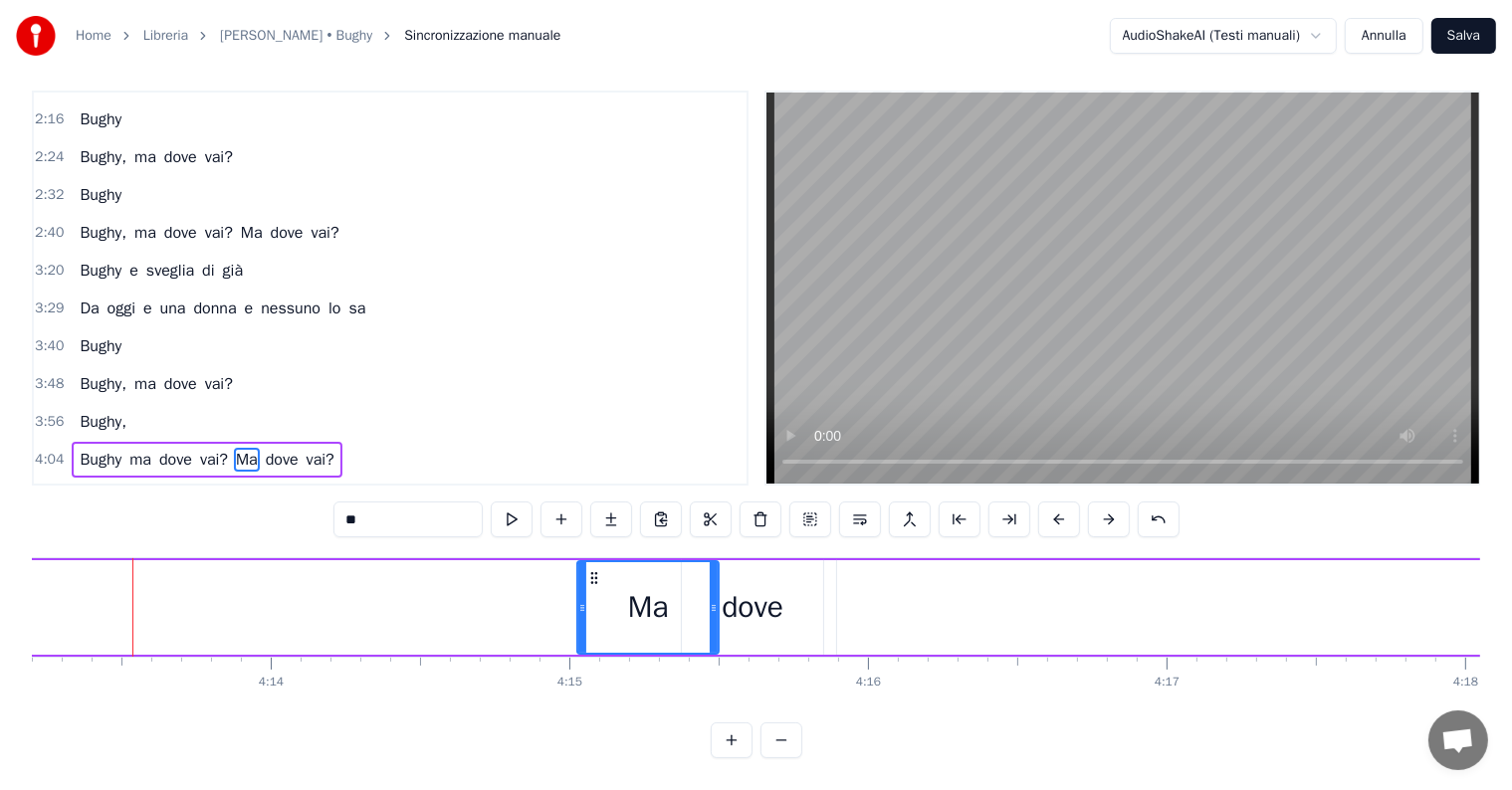 drag, startPoint x: 528, startPoint y: 589, endPoint x: 577, endPoint y: 593, distance: 49.162994 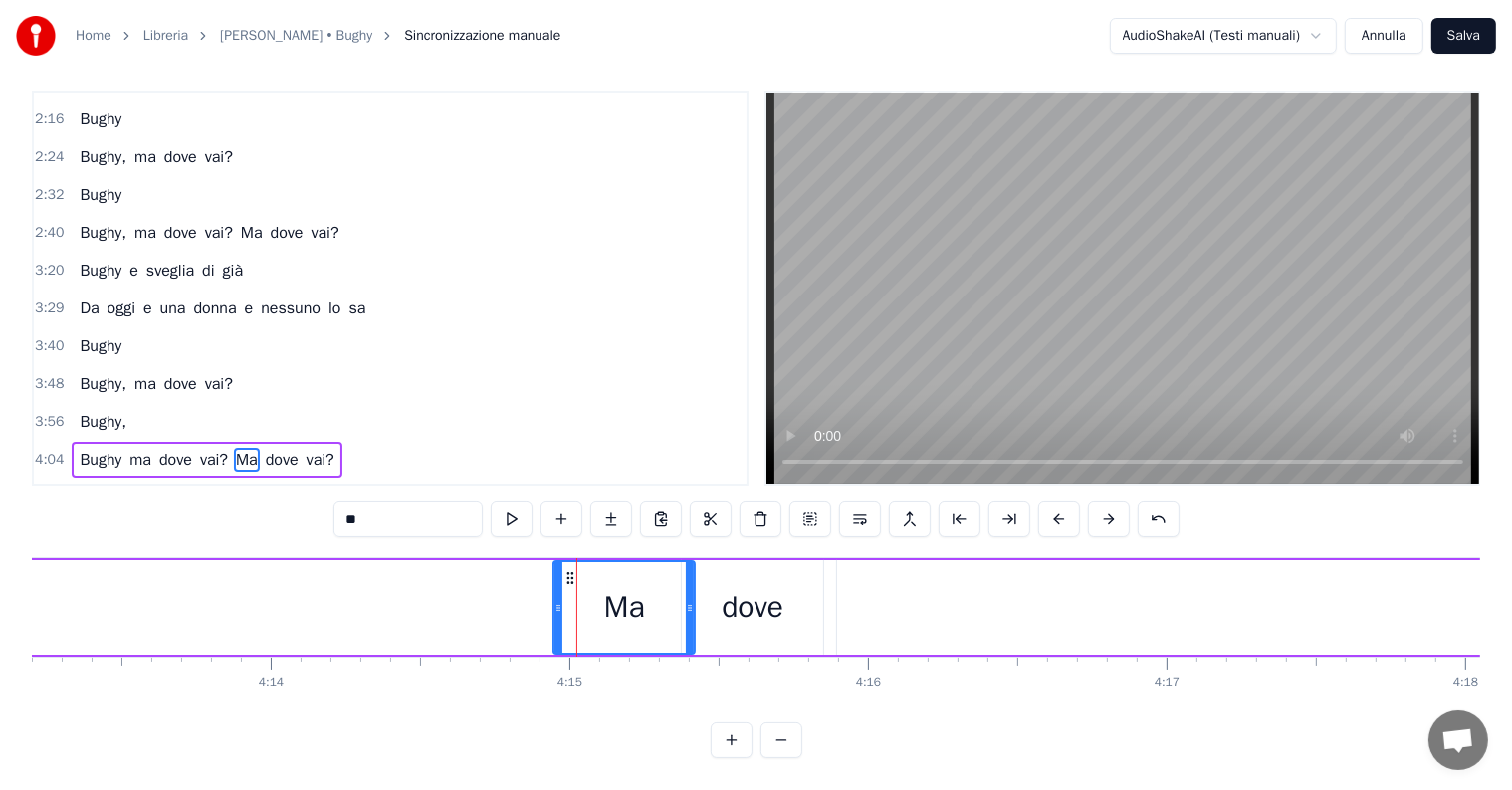 drag, startPoint x: 592, startPoint y: 562, endPoint x: 568, endPoint y: 564, distance: 24.083189 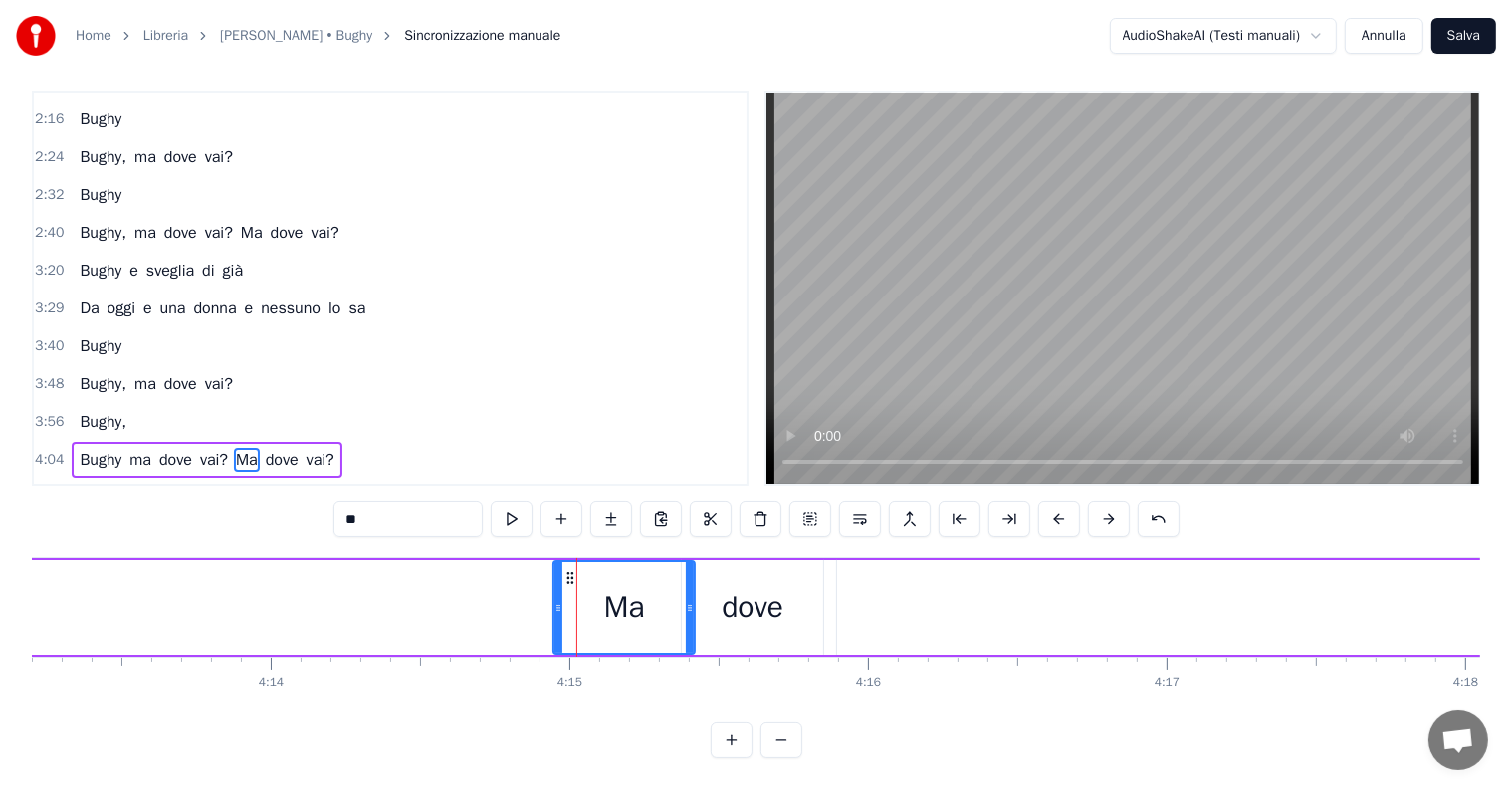 click on "3:56 Bughy," at bounding box center (390, 422) 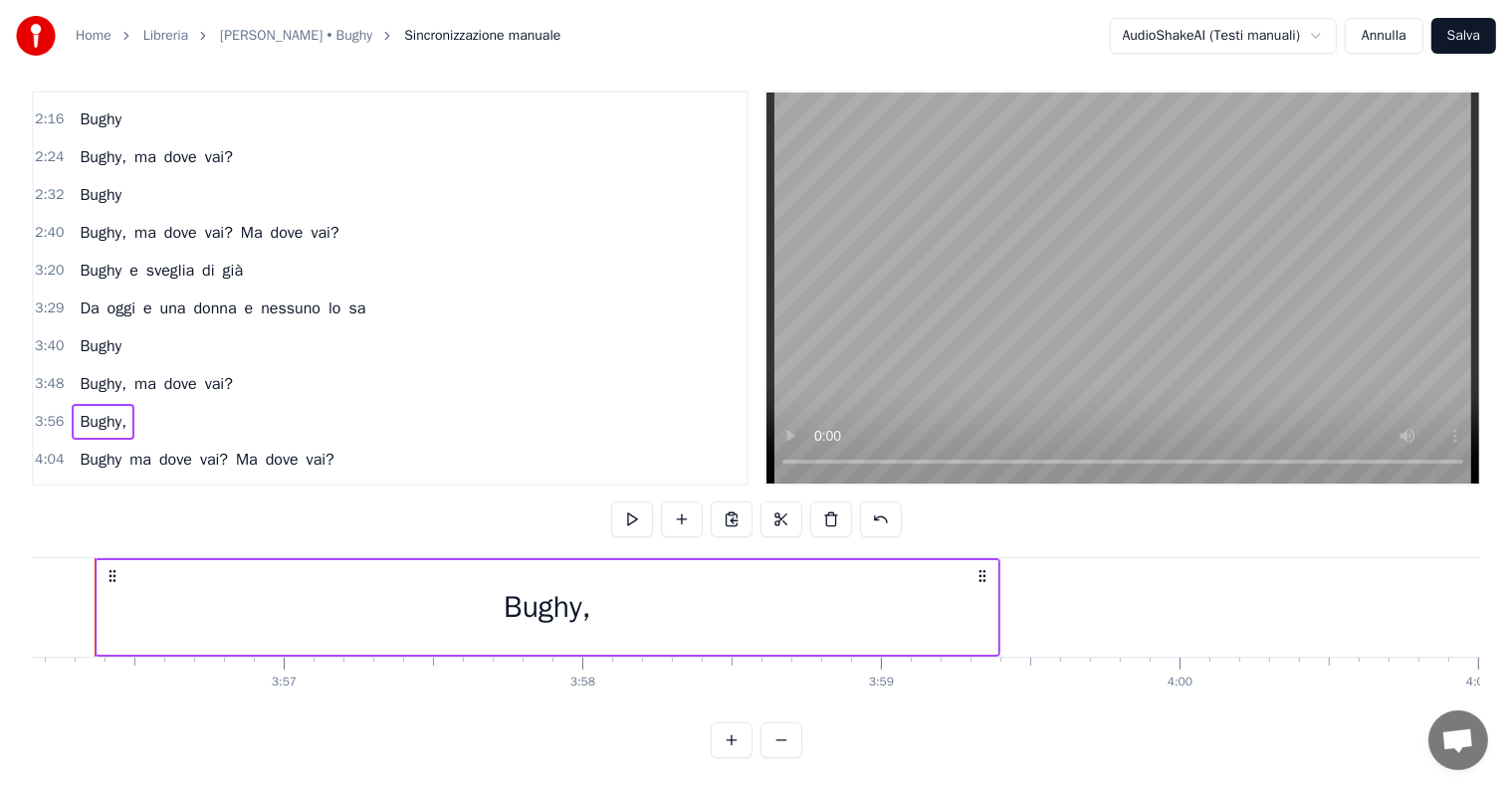 scroll, scrollTop: 0, scrollLeft: 70483, axis: horizontal 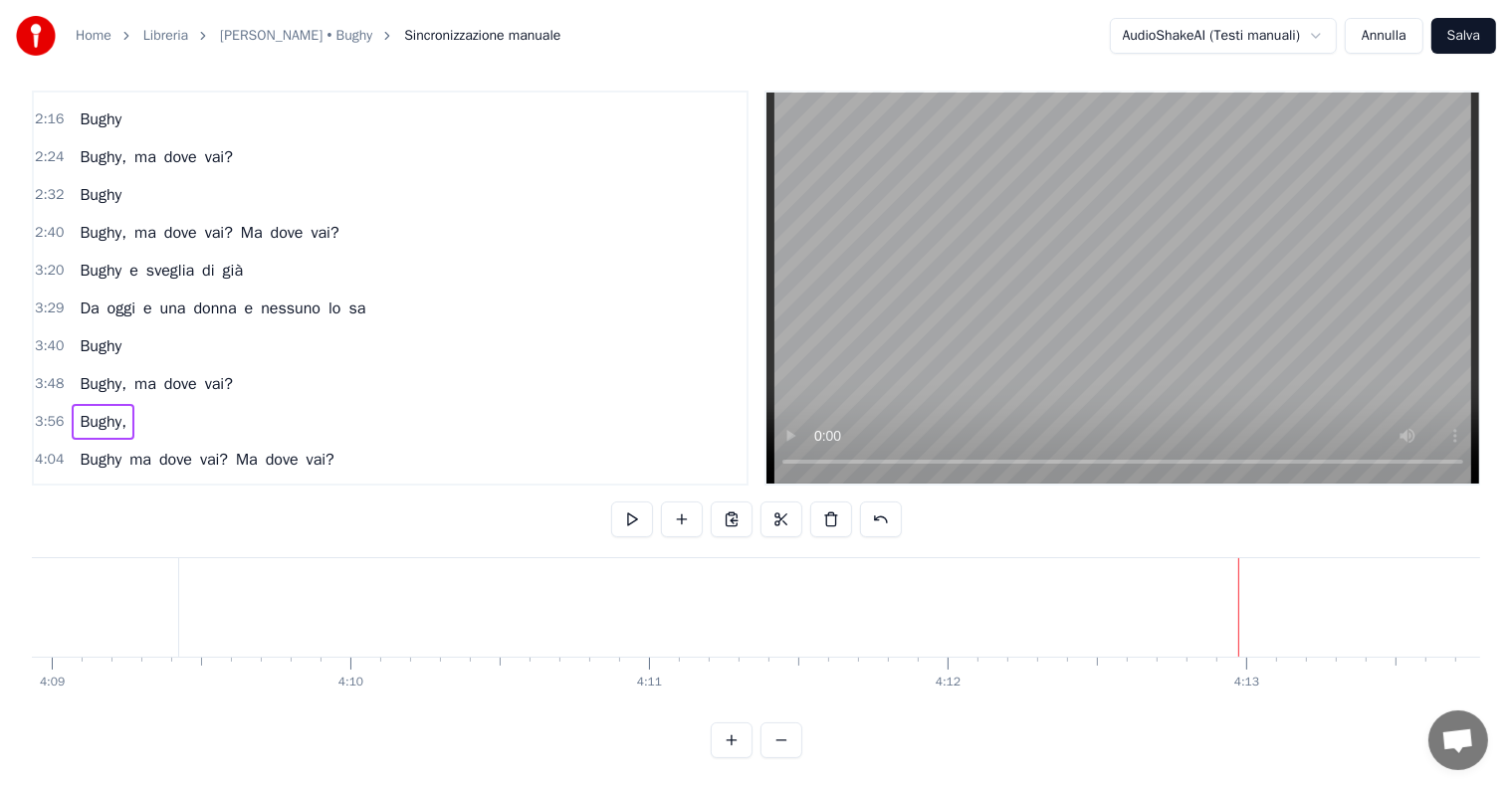 click on "Bughy ma dove vai? Ma dove vai?" at bounding box center (1411, 607) 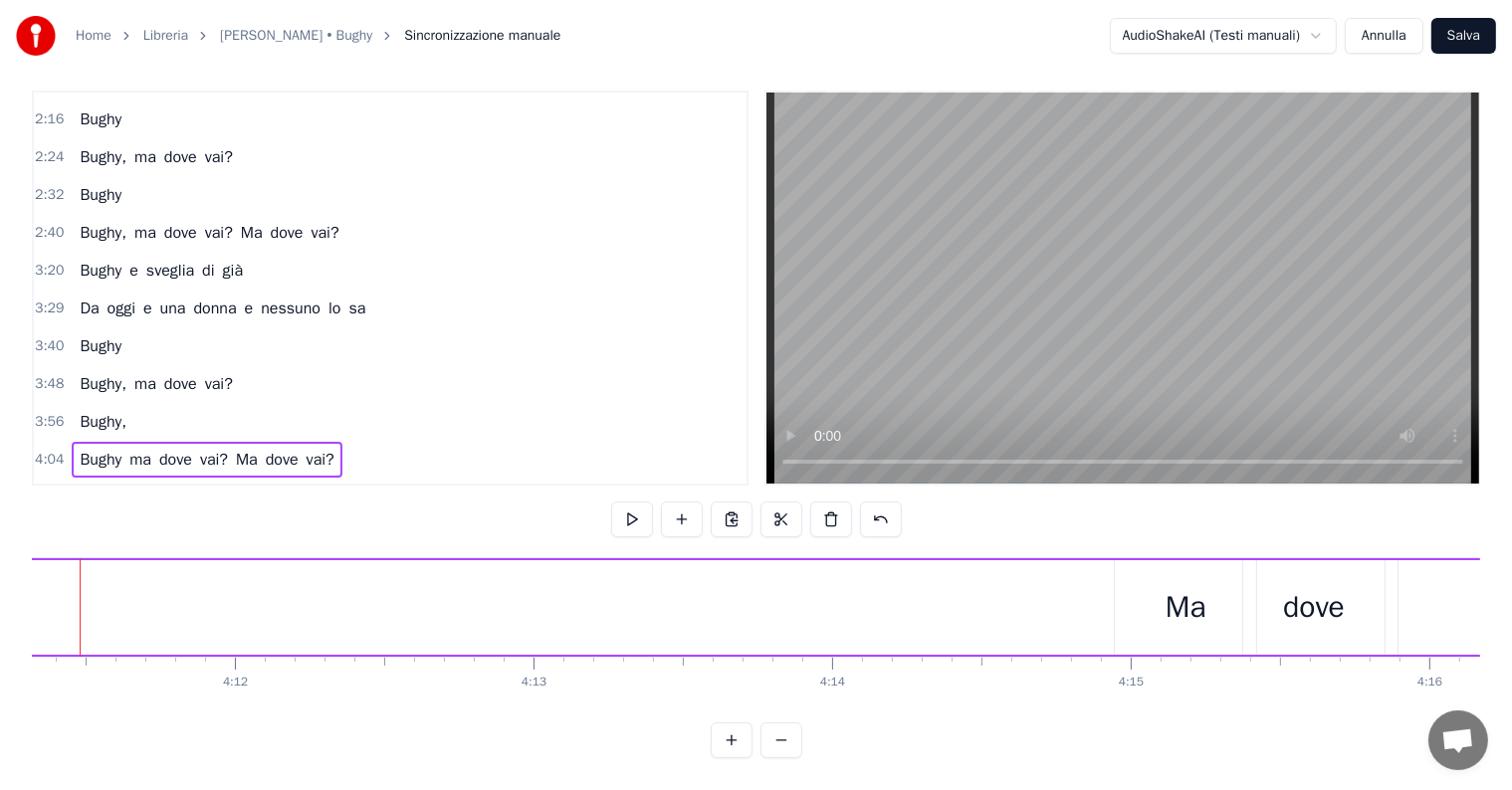 scroll, scrollTop: 0, scrollLeft: 74459, axis: horizontal 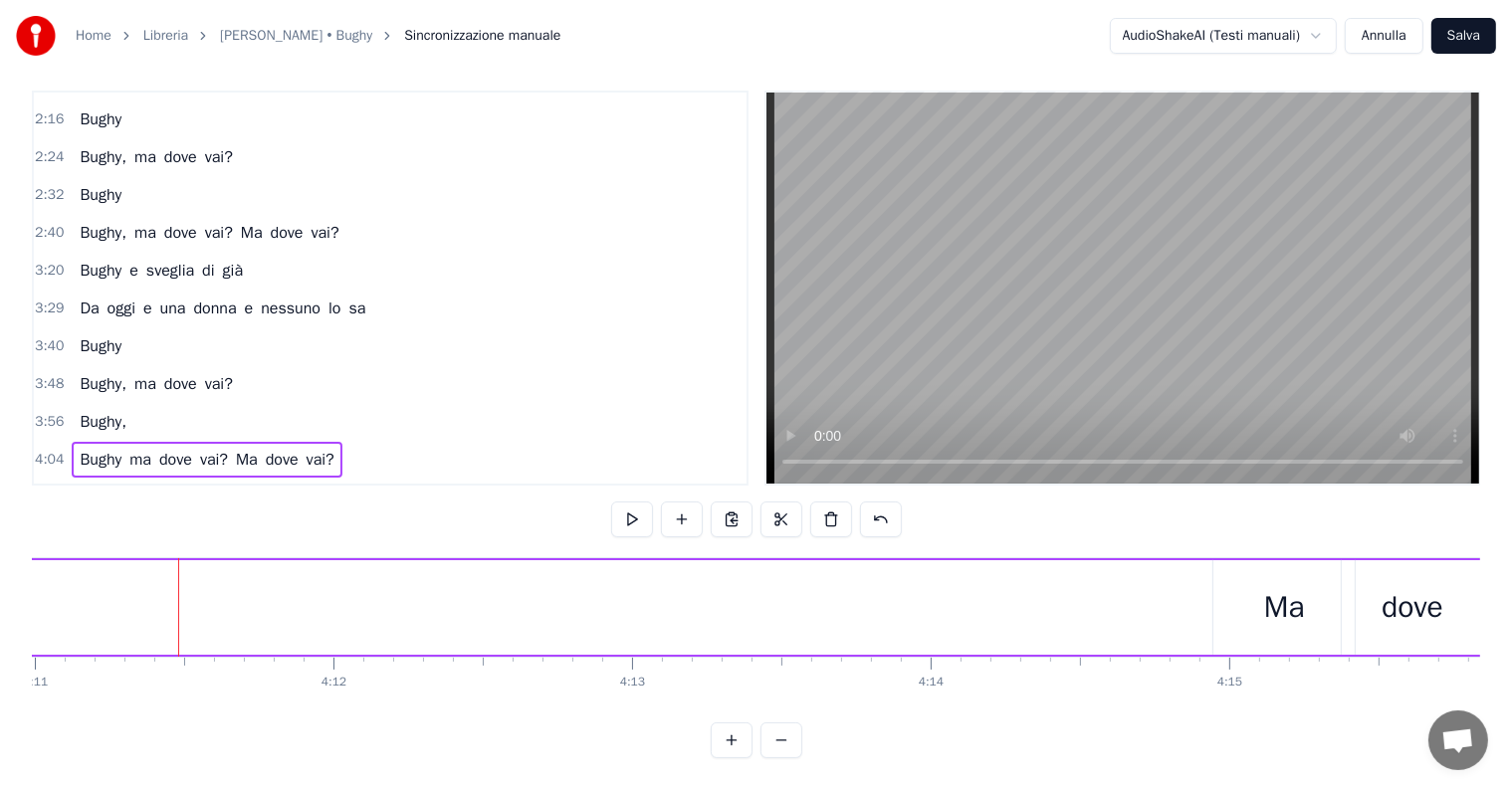 click on "Ma" at bounding box center (1284, 607) 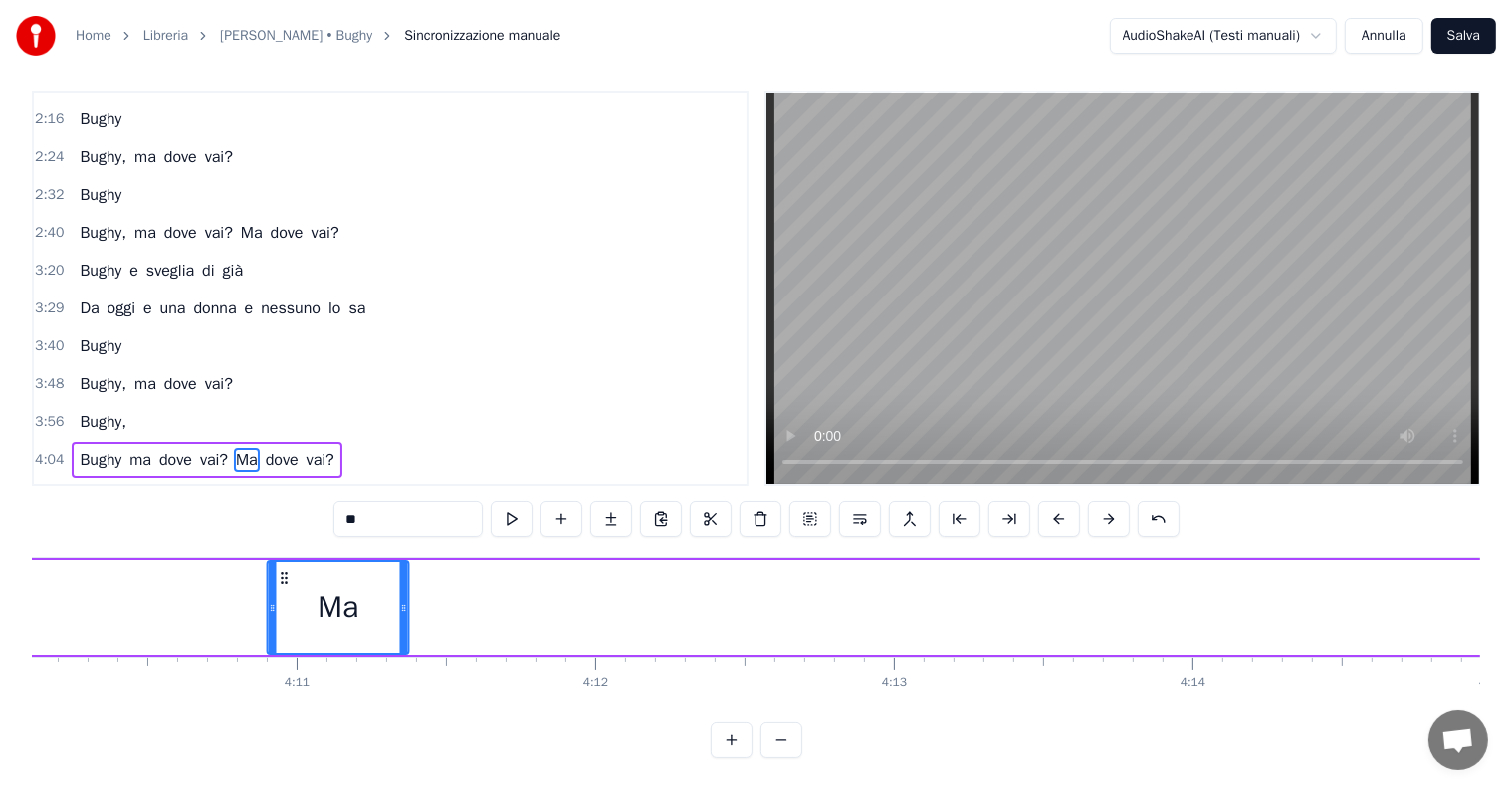 scroll, scrollTop: 0, scrollLeft: 74681, axis: horizontal 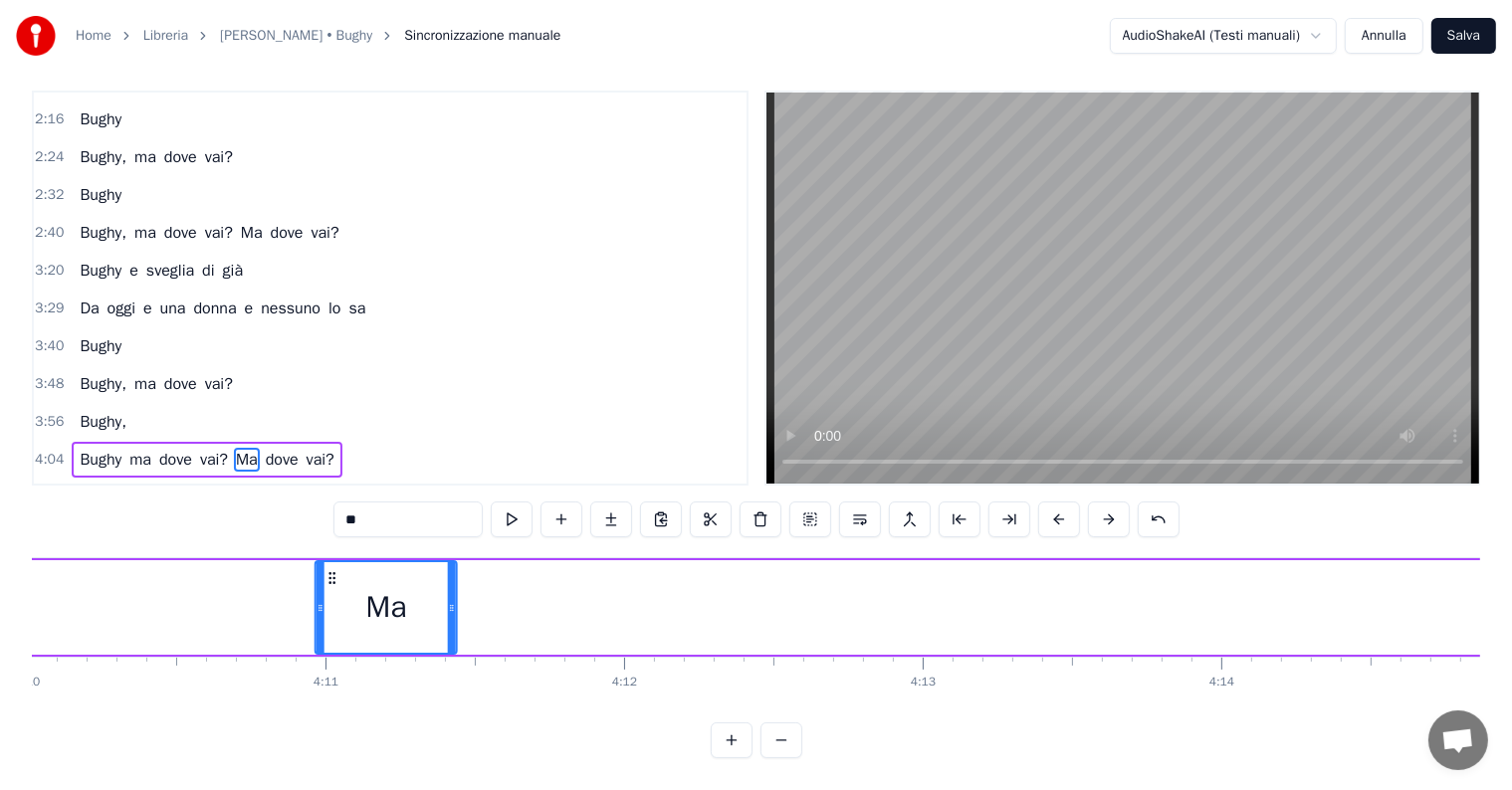 drag, startPoint x: 1227, startPoint y: 558, endPoint x: 318, endPoint y: 597, distance: 909.83625 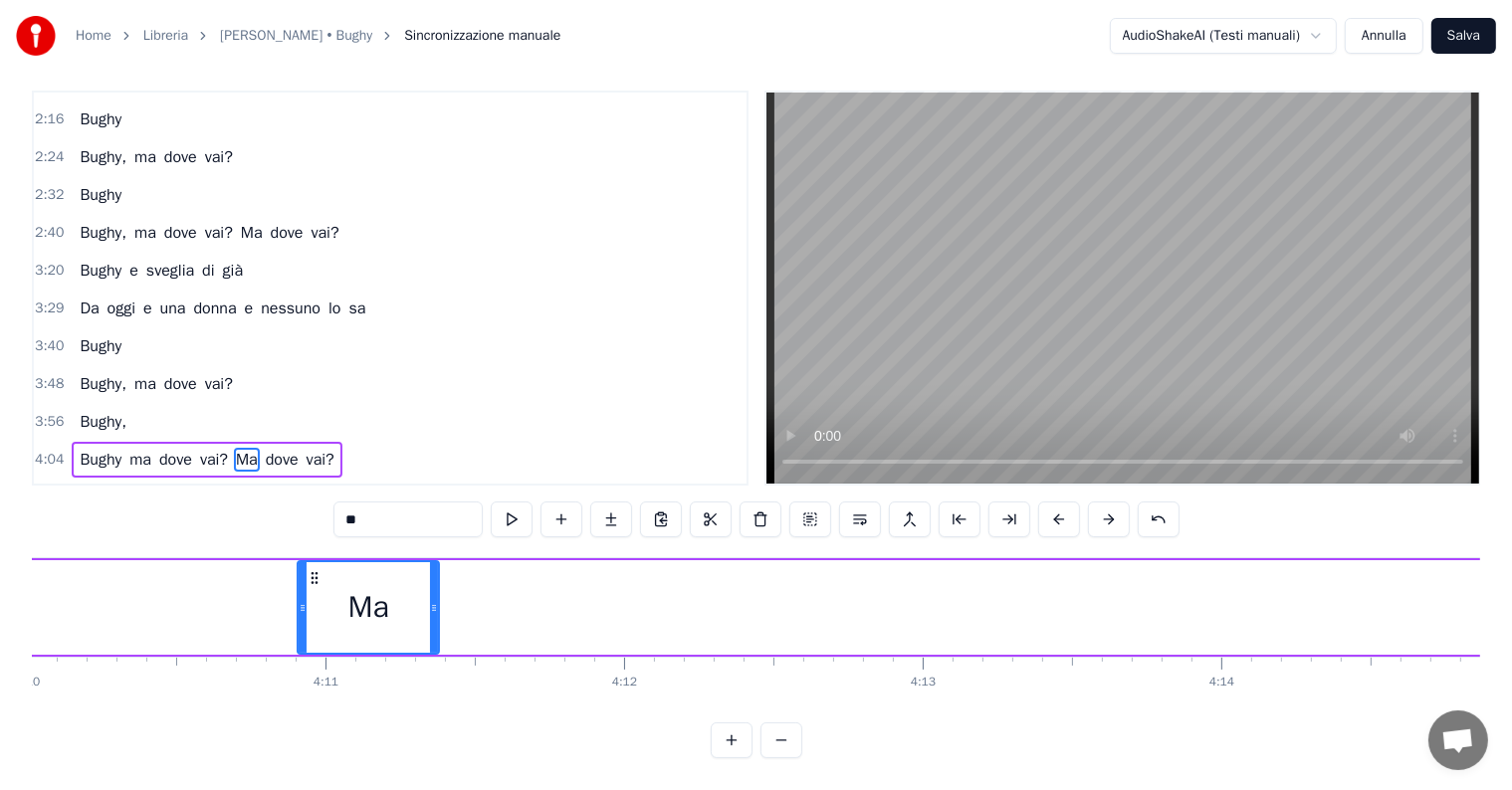 scroll, scrollTop: 0, scrollLeft: 74653, axis: horizontal 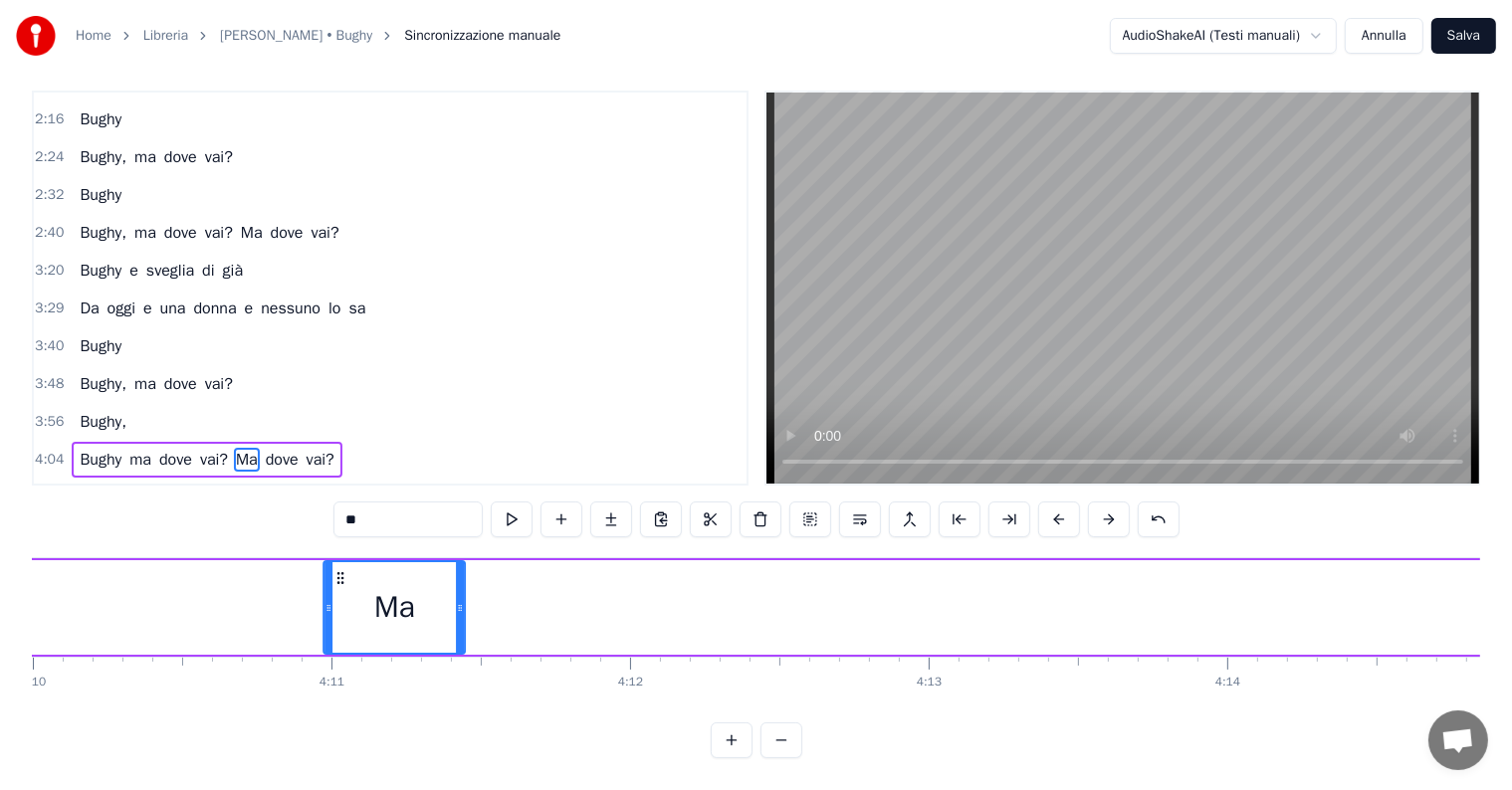 drag, startPoint x: 324, startPoint y: 561, endPoint x: 343, endPoint y: 569, distance: 20.615528 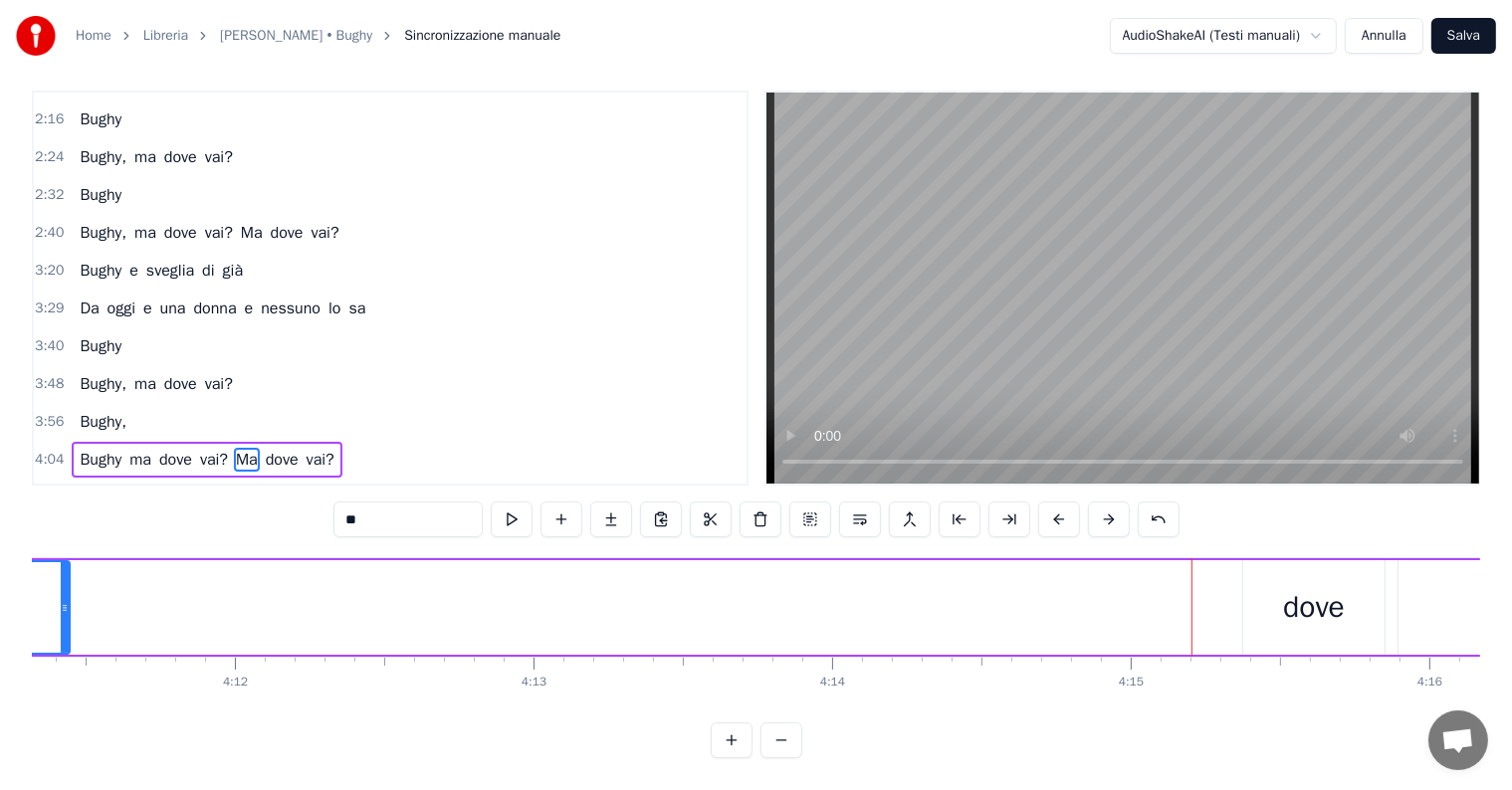 scroll, scrollTop: 0, scrollLeft: 75885, axis: horizontal 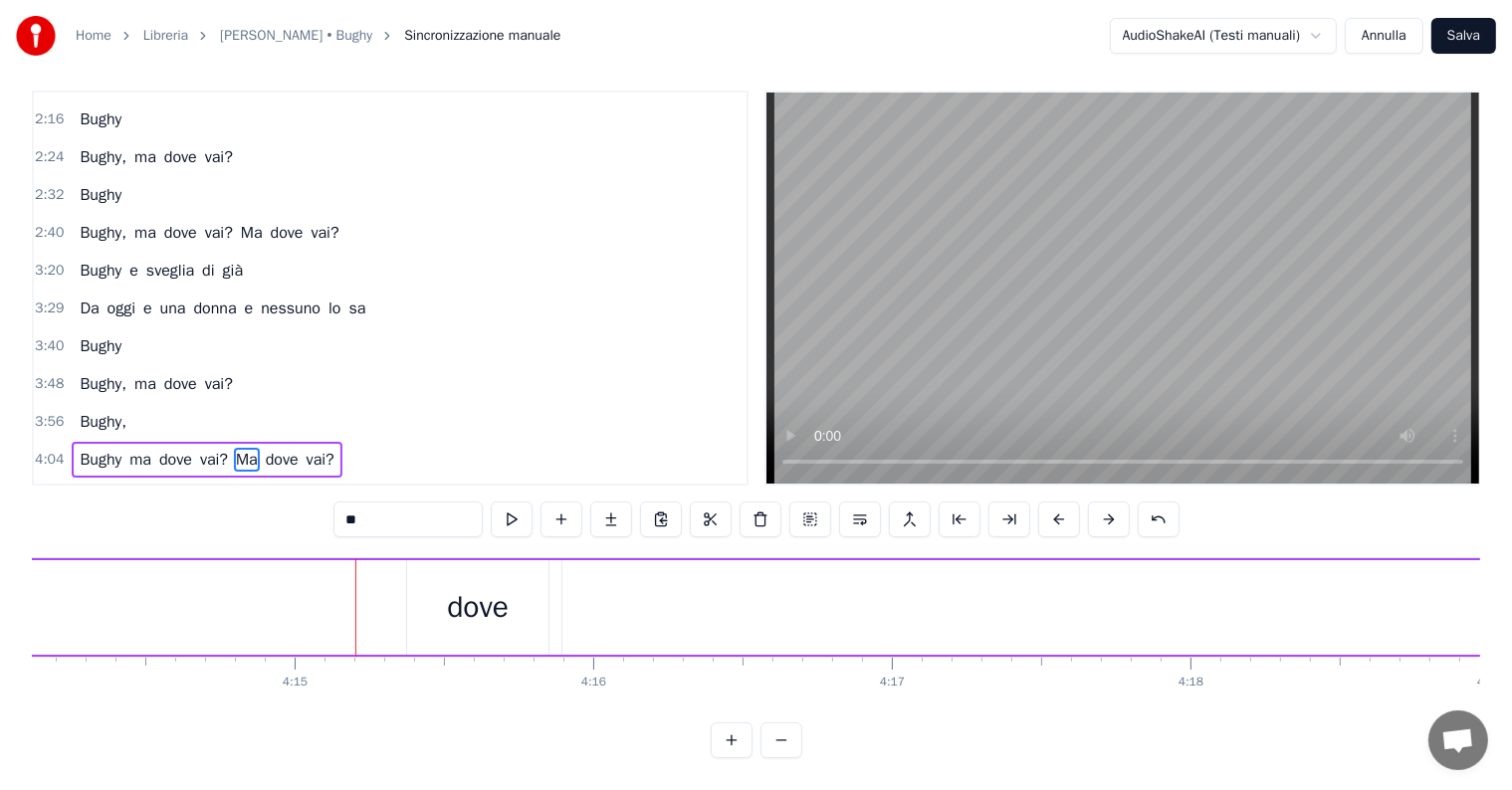 click on "dove" at bounding box center (478, 607) 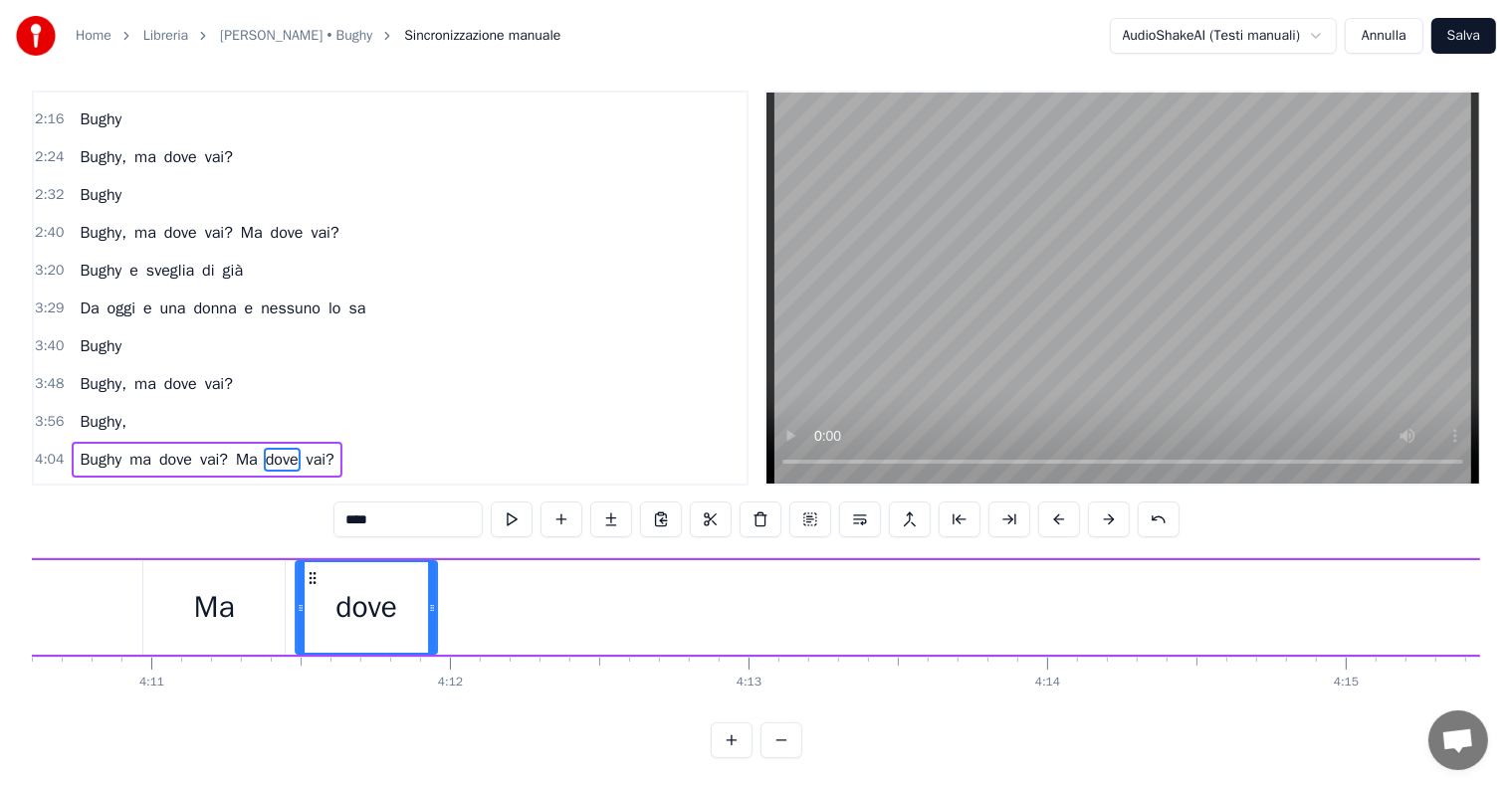 drag, startPoint x: 422, startPoint y: 565, endPoint x: 362, endPoint y: 548, distance: 62.361847 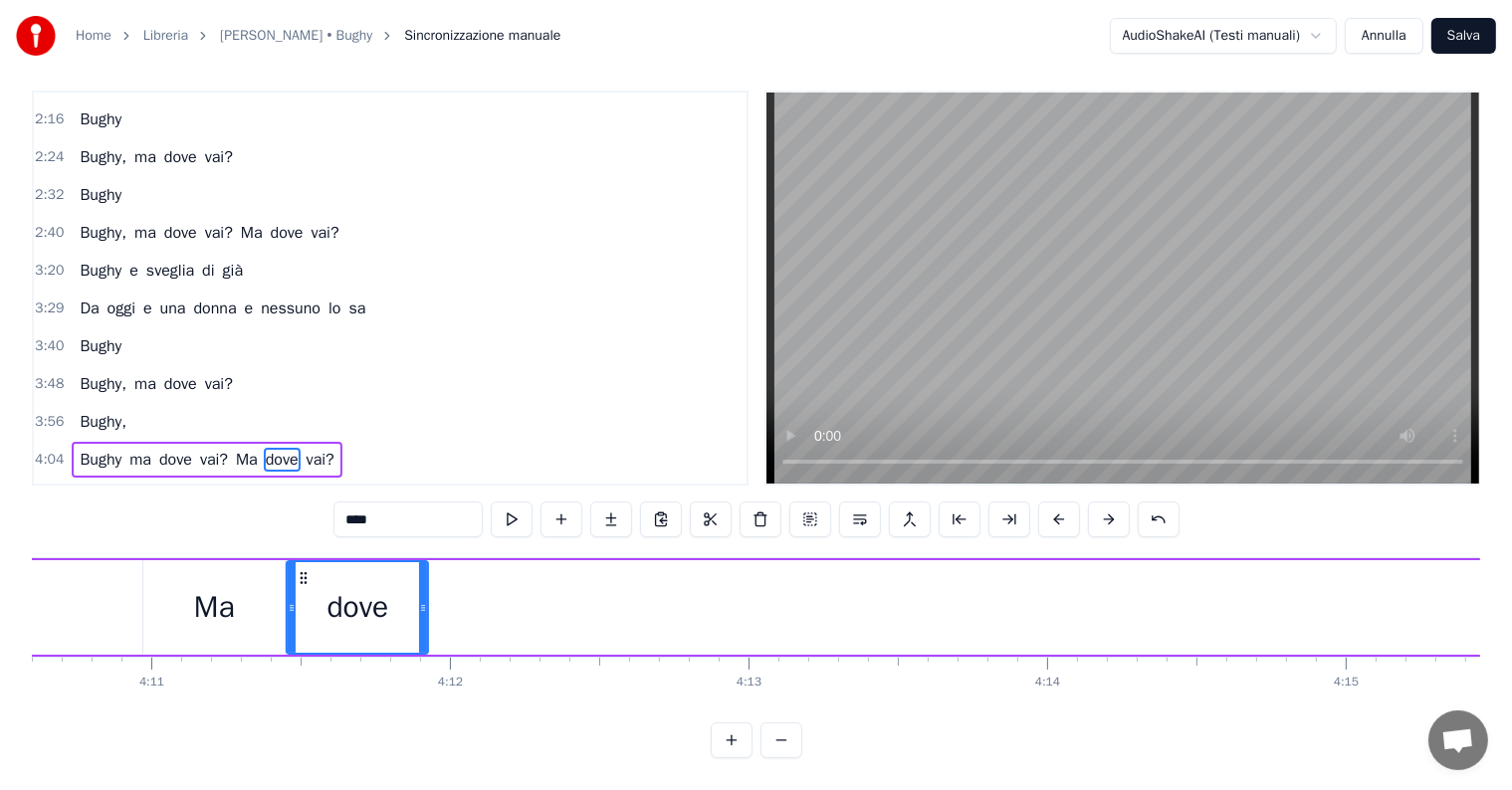 scroll, scrollTop: 0, scrollLeft: 74830, axis: horizontal 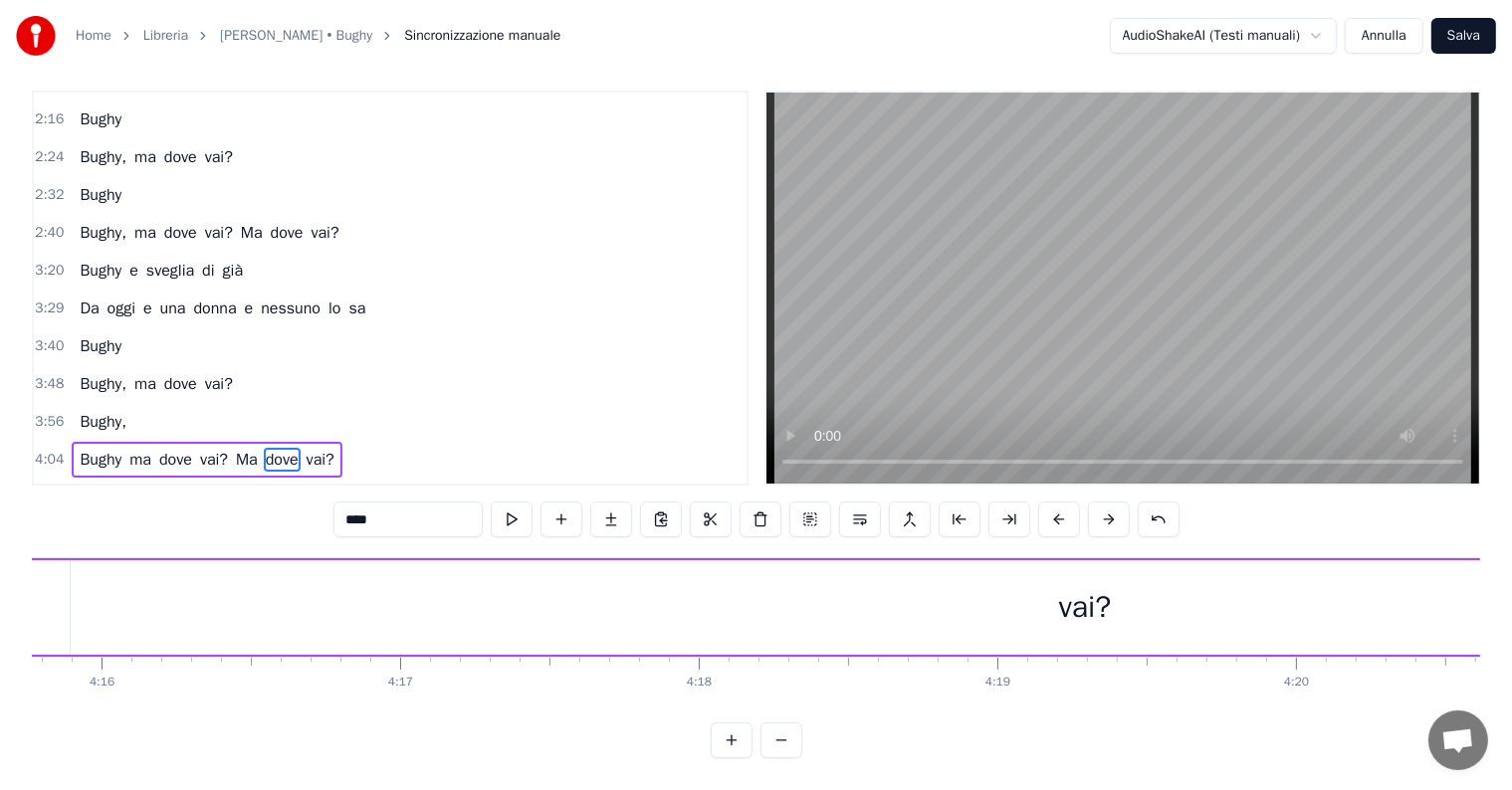 click on "vai?" at bounding box center (1085, 607) 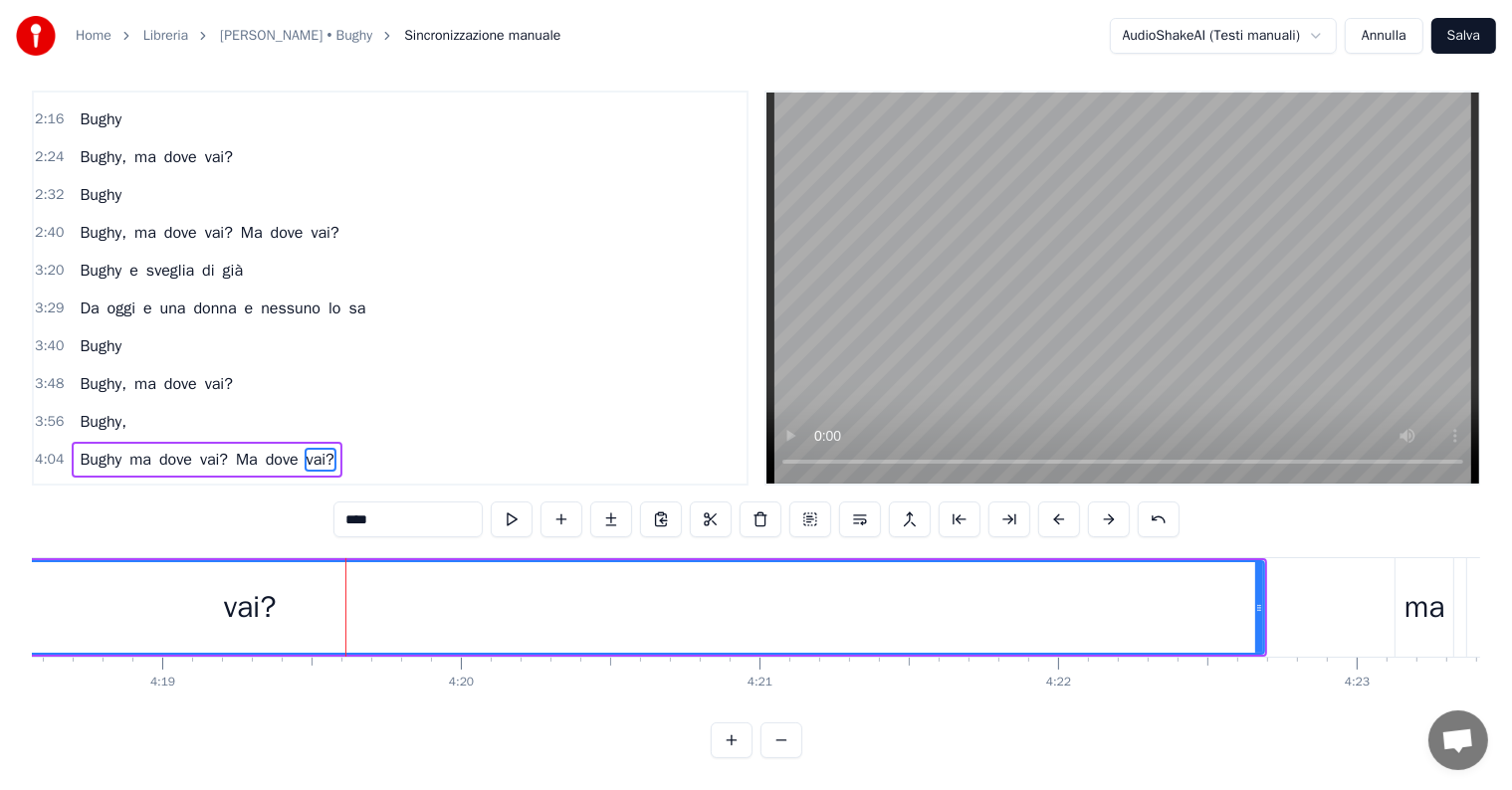 scroll, scrollTop: 0, scrollLeft: 77410, axis: horizontal 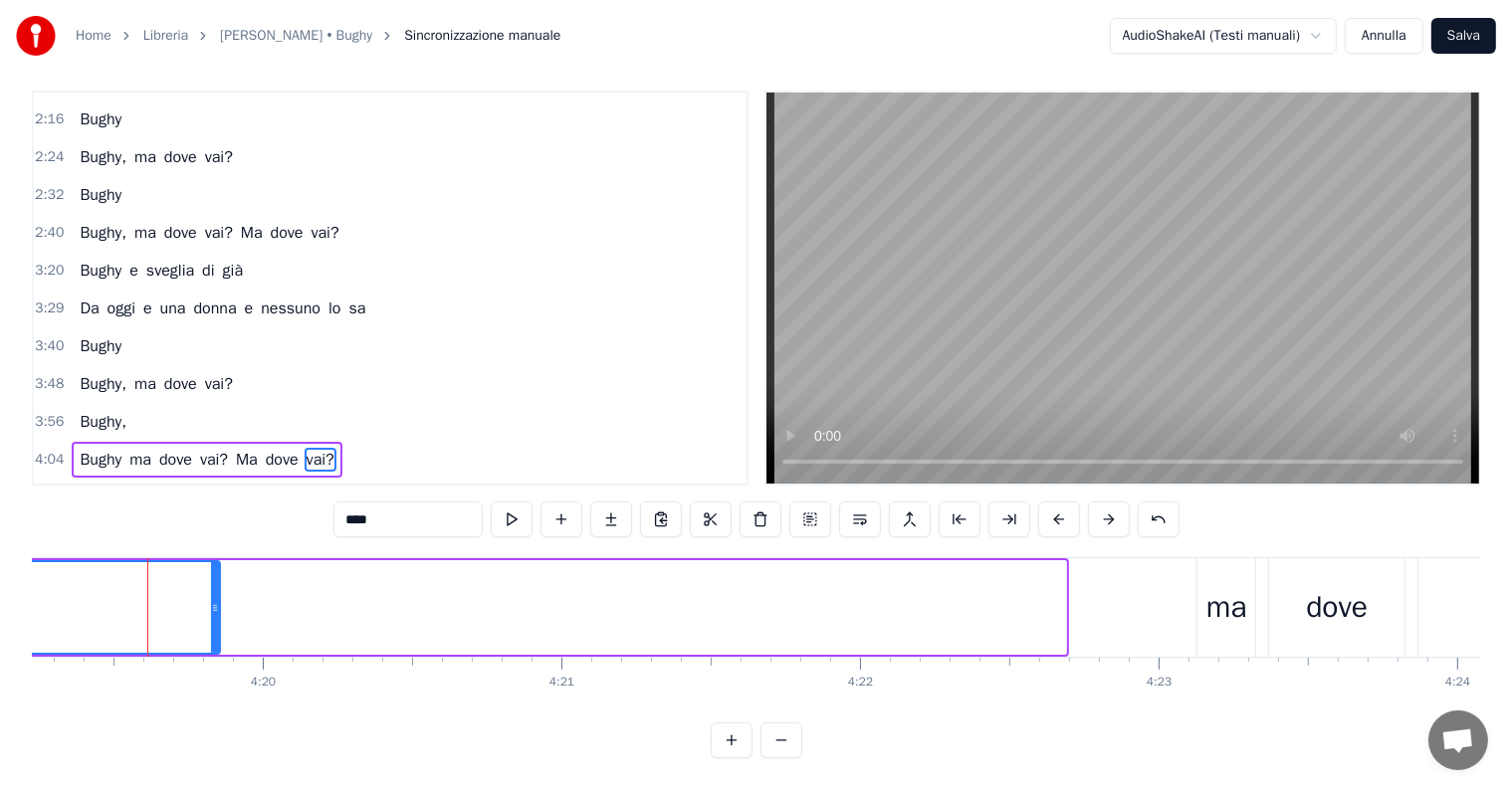 drag, startPoint x: 1063, startPoint y: 593, endPoint x: 217, endPoint y: 566, distance: 846.4307 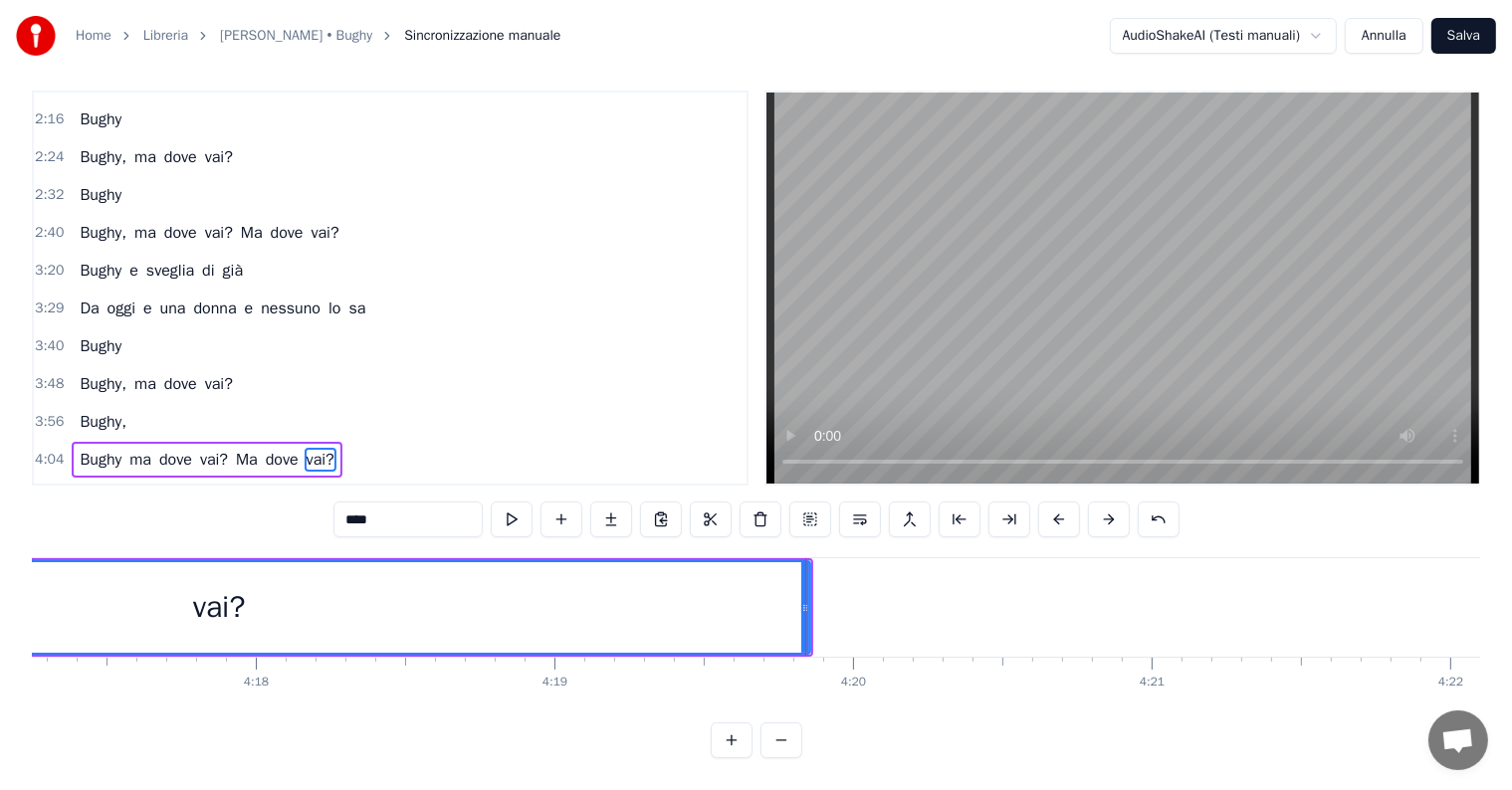 scroll, scrollTop: 0, scrollLeft: 76425, axis: horizontal 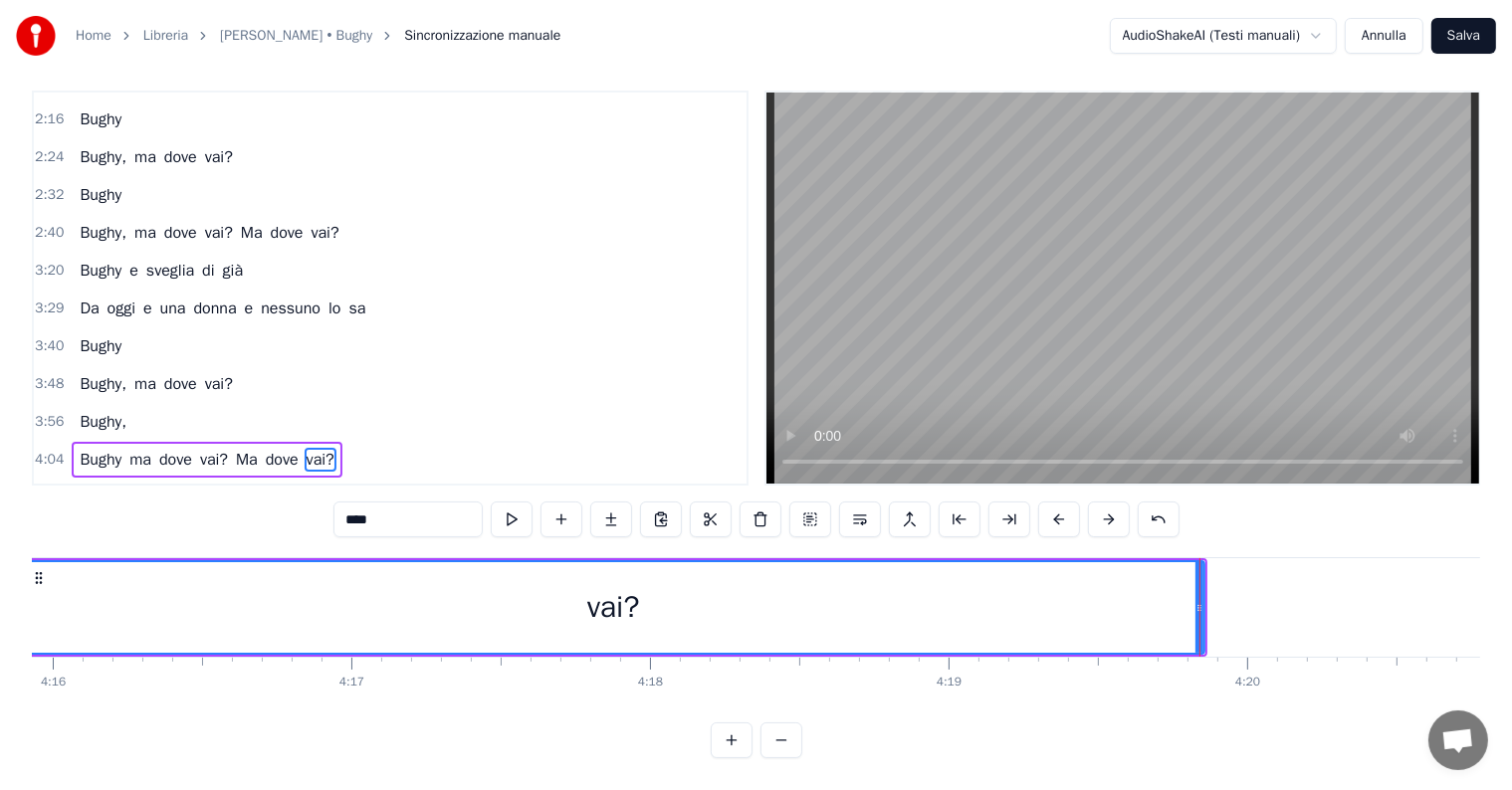 drag, startPoint x: 1198, startPoint y: 589, endPoint x: 745, endPoint y: 592, distance: 453.00993 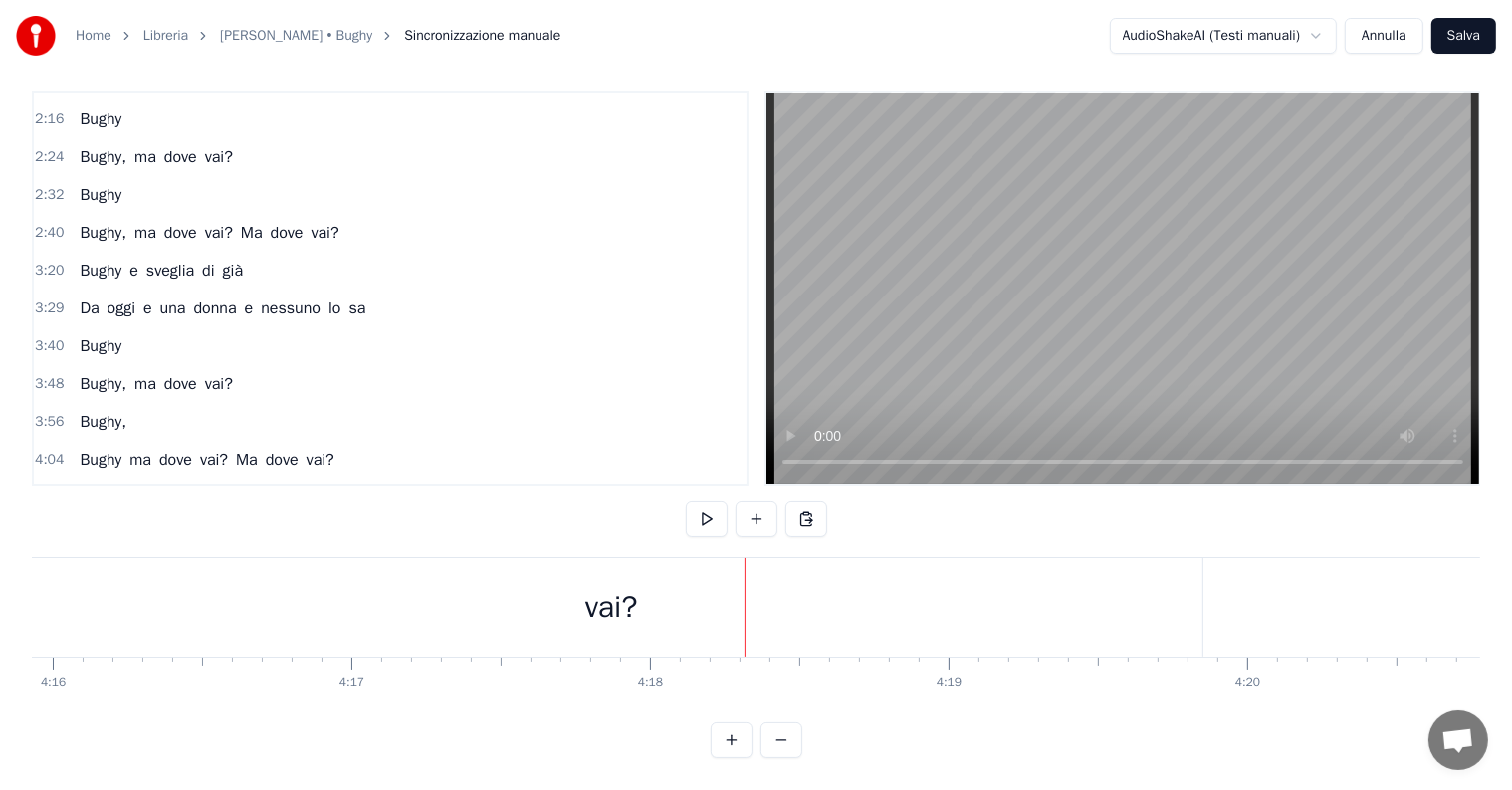 click on "vai?" at bounding box center [611, 607] 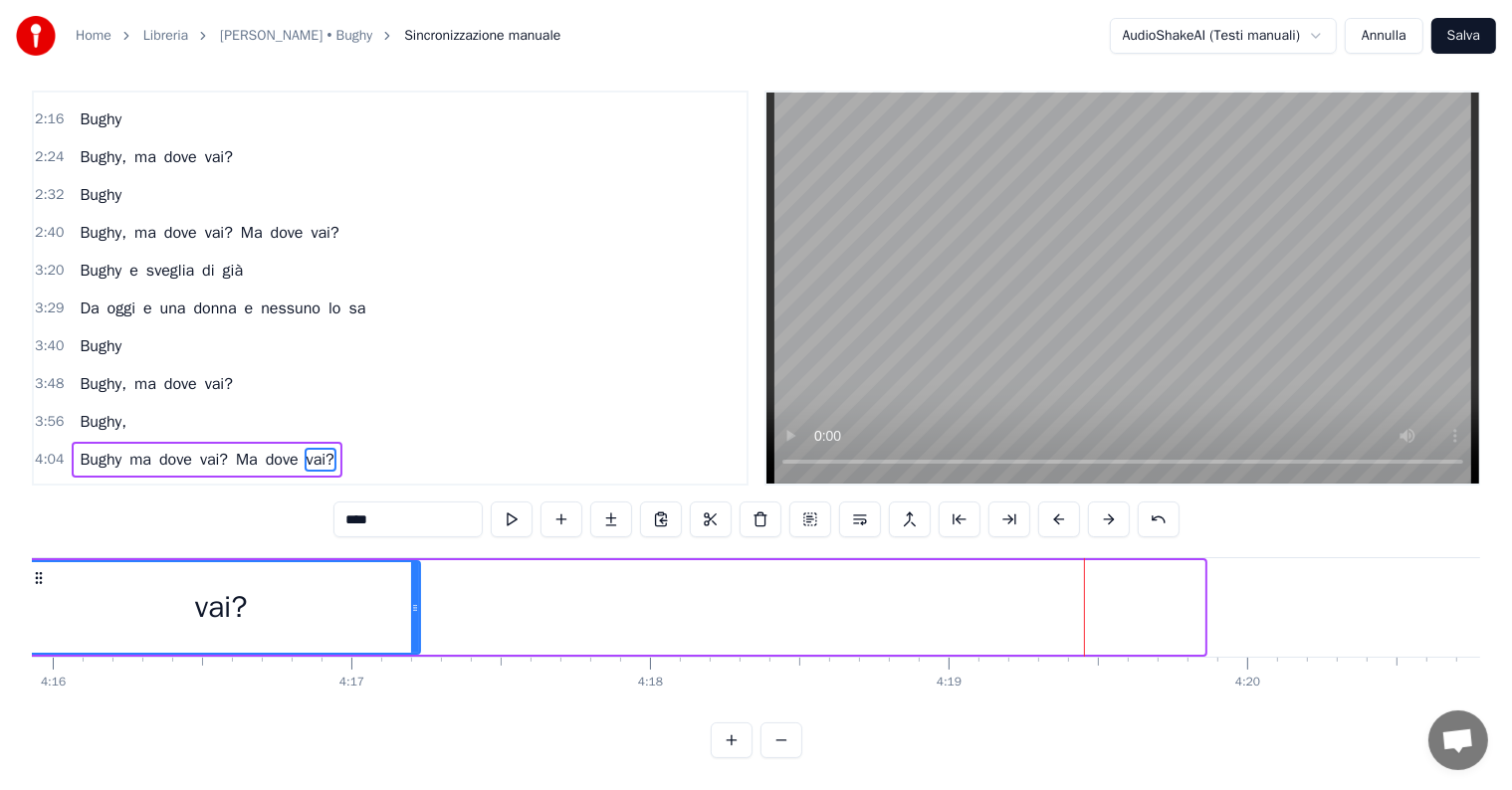 drag, startPoint x: 1201, startPoint y: 585, endPoint x: 417, endPoint y: 585, distance: 784 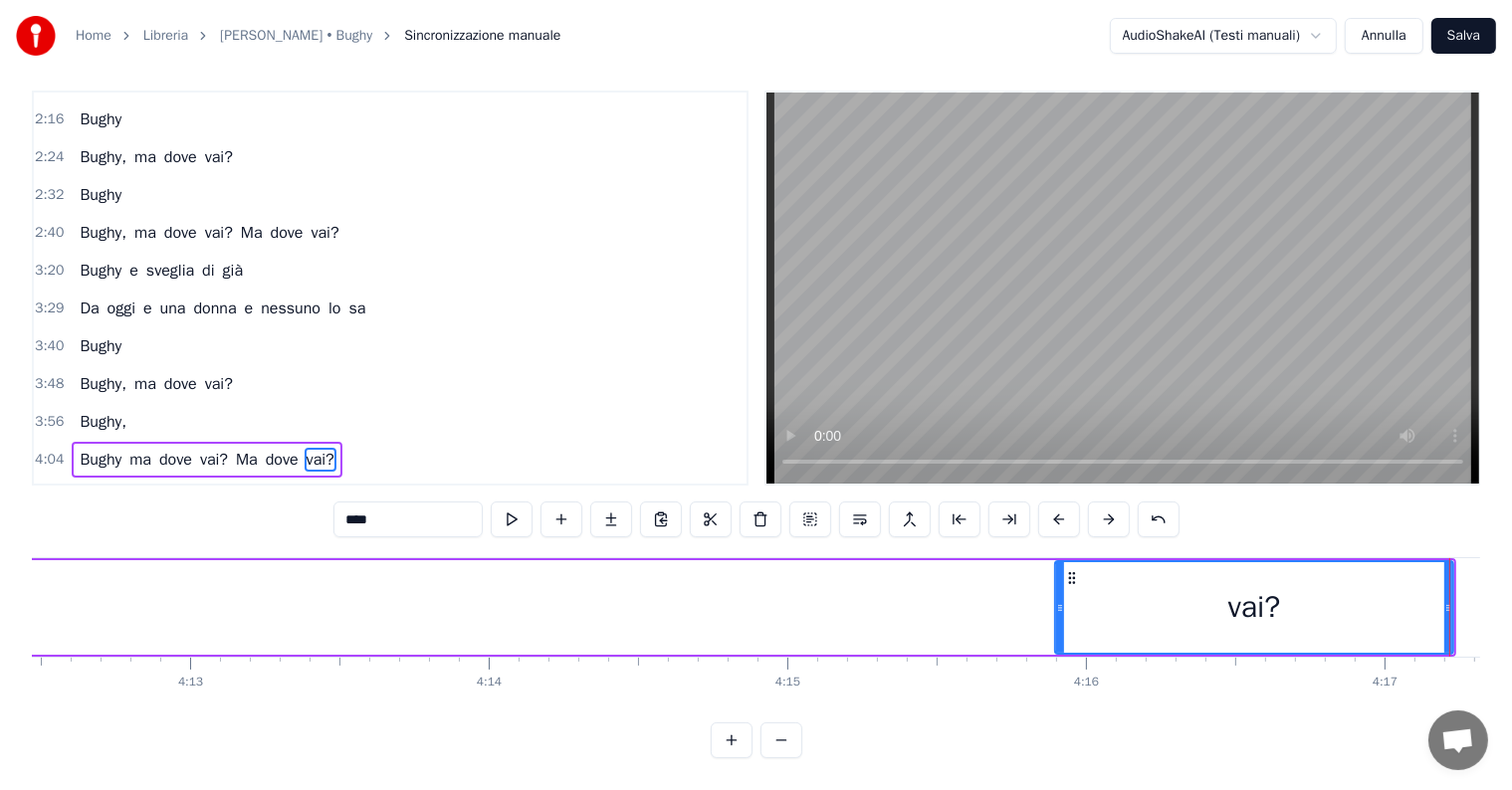 scroll, scrollTop: 0, scrollLeft: 75443, axis: horizontal 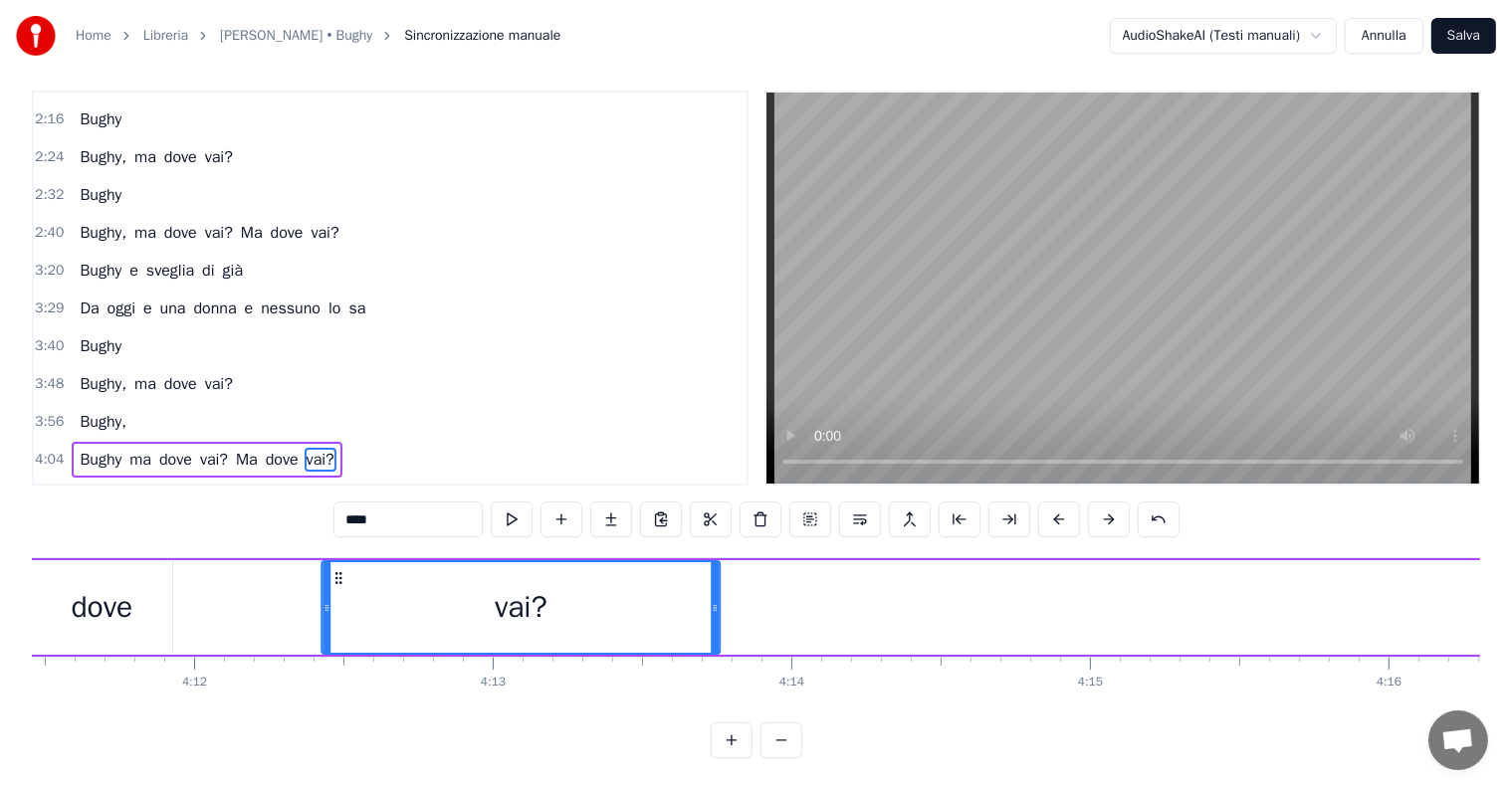drag, startPoint x: 1021, startPoint y: 558, endPoint x: 338, endPoint y: 597, distance: 684.1126 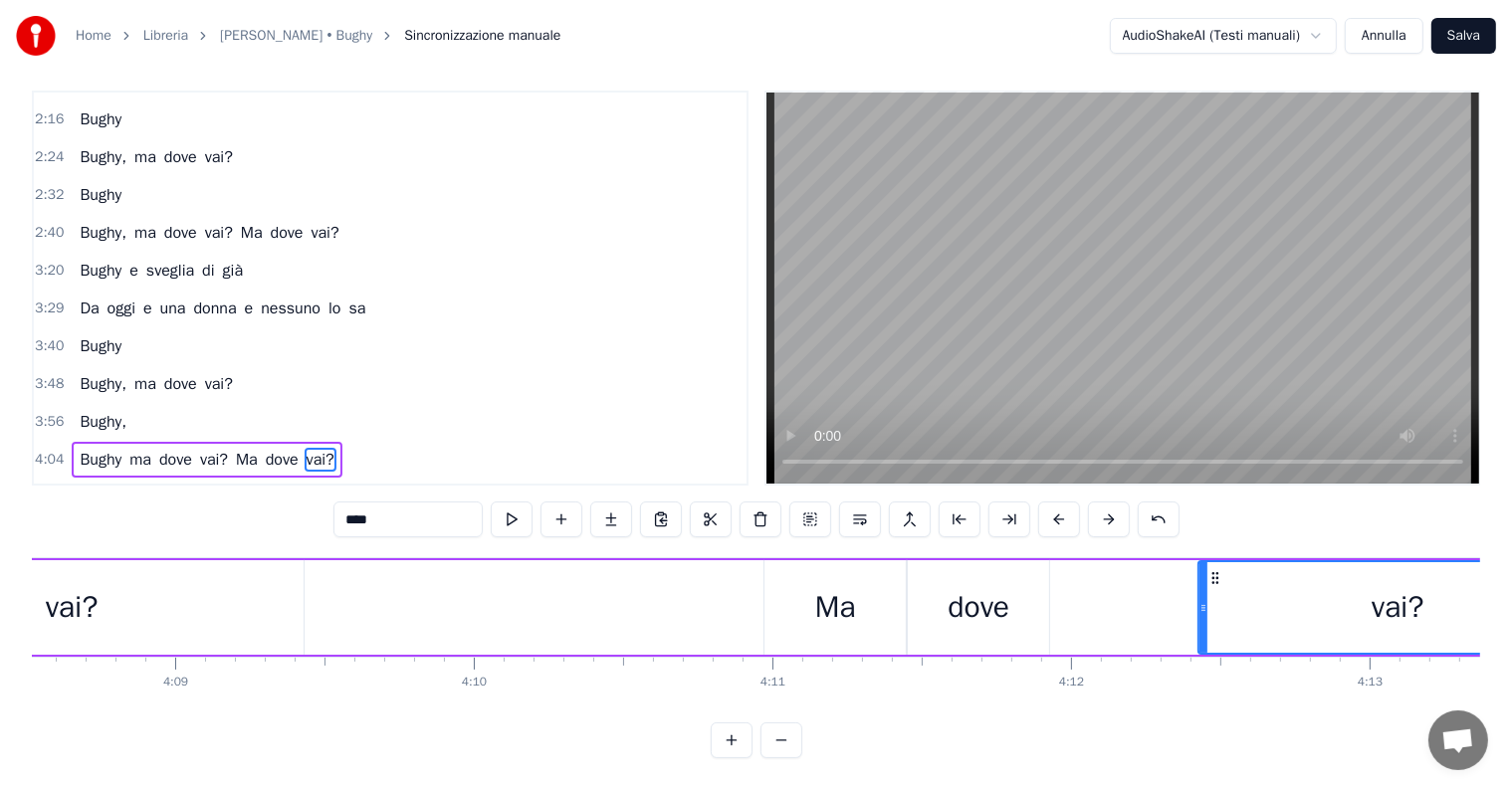 scroll, scrollTop: 0, scrollLeft: 74114, axis: horizontal 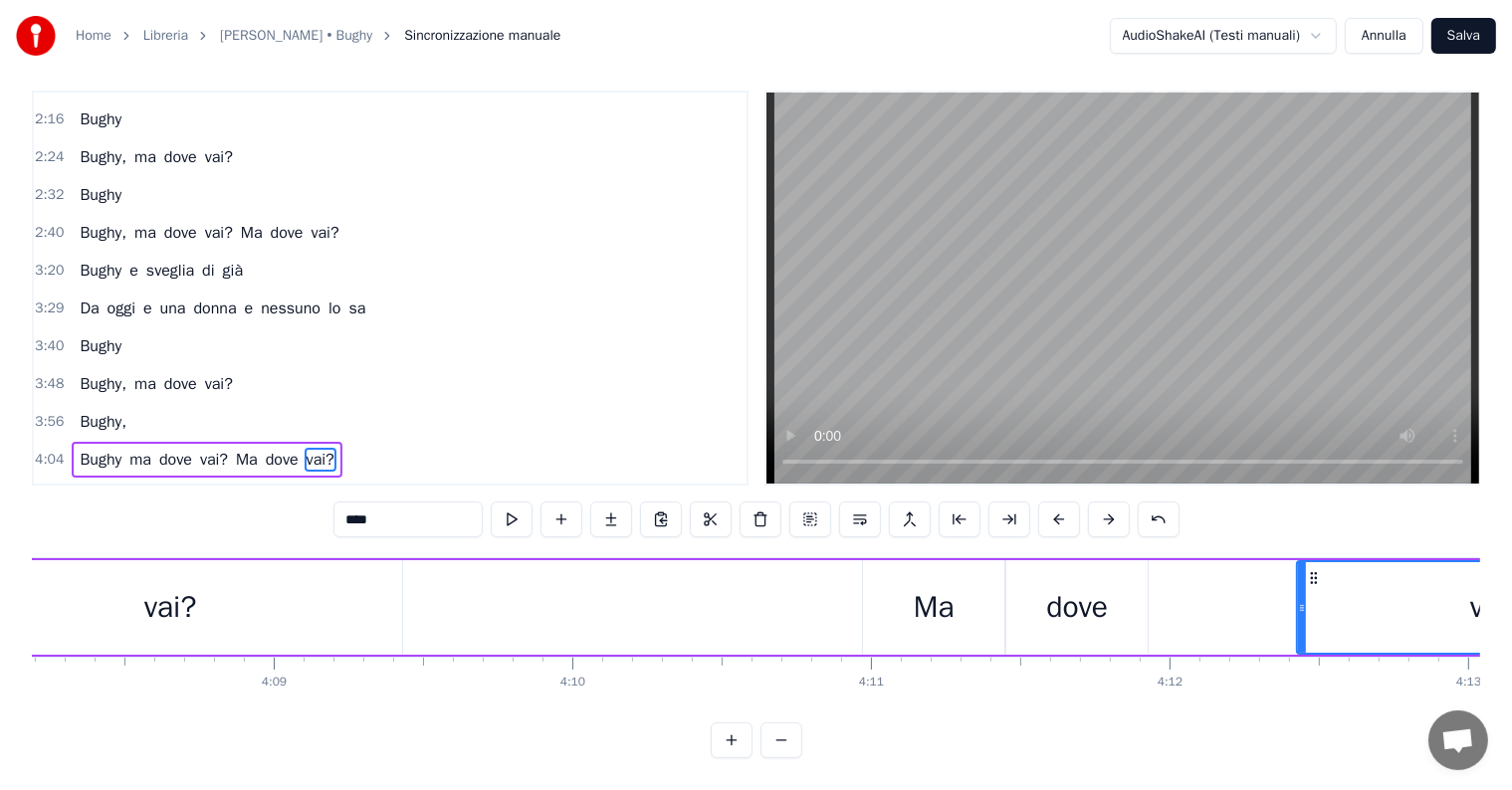 click on "Bughy ma dove vai? Ma dove vai?" at bounding box center [206, 460] 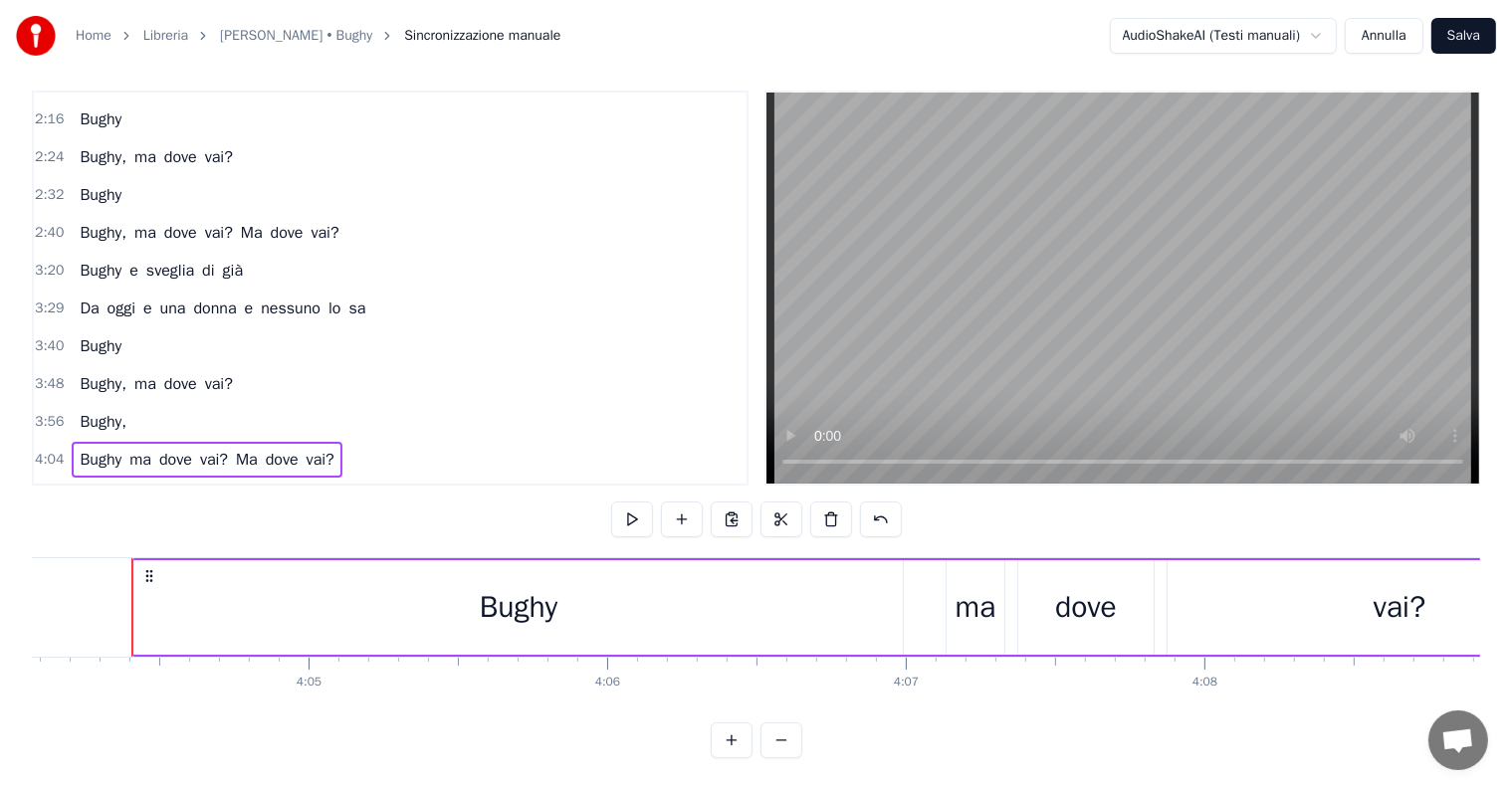 scroll, scrollTop: 0, scrollLeft: 72884, axis: horizontal 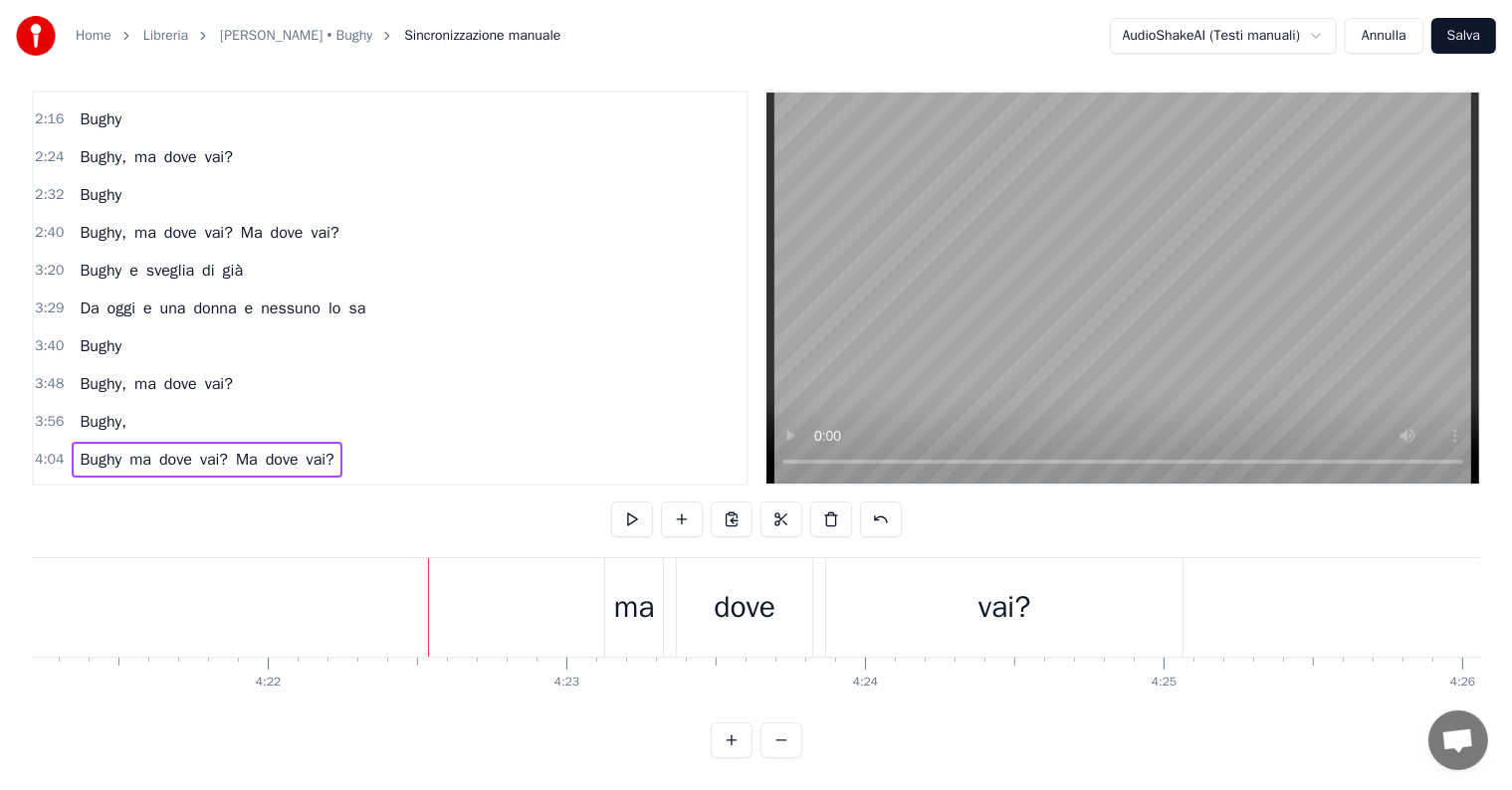 click on "ma dove vai? ma dove vai? Ma dove vai?" at bounding box center (235, 497) 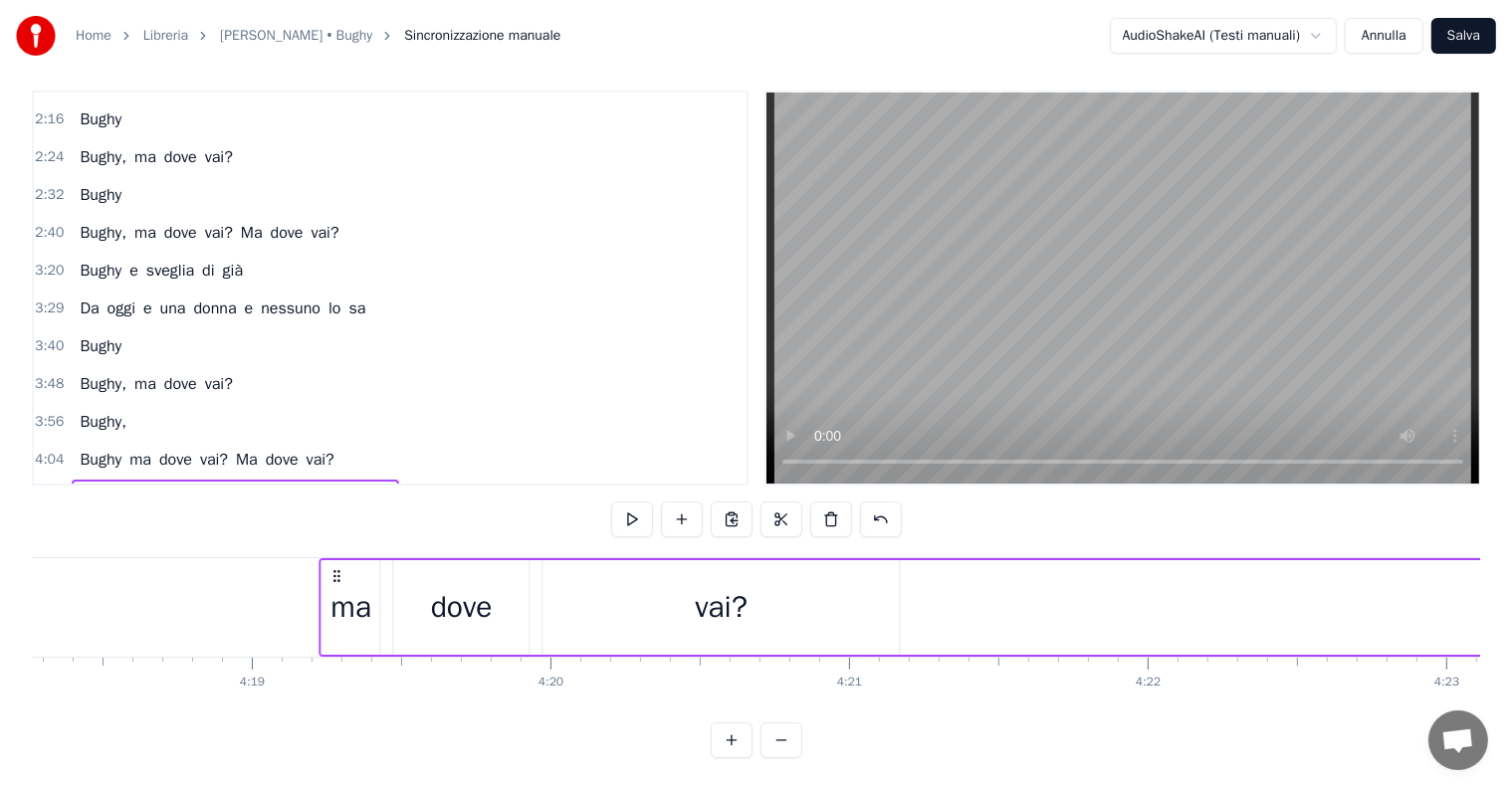 scroll, scrollTop: 0, scrollLeft: 77118, axis: horizontal 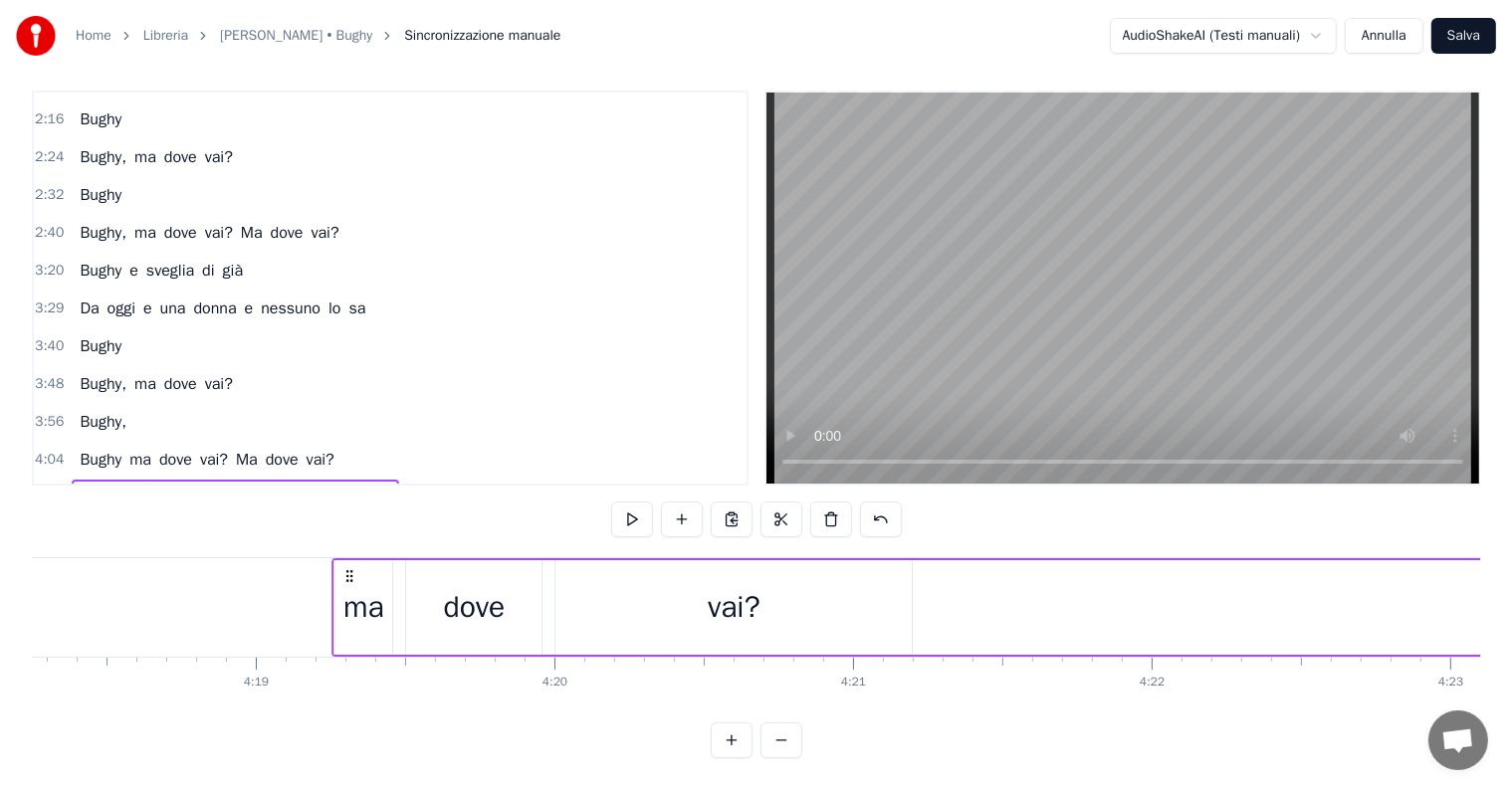 drag, startPoint x: 624, startPoint y: 560, endPoint x: 351, endPoint y: 565, distance: 273.04578 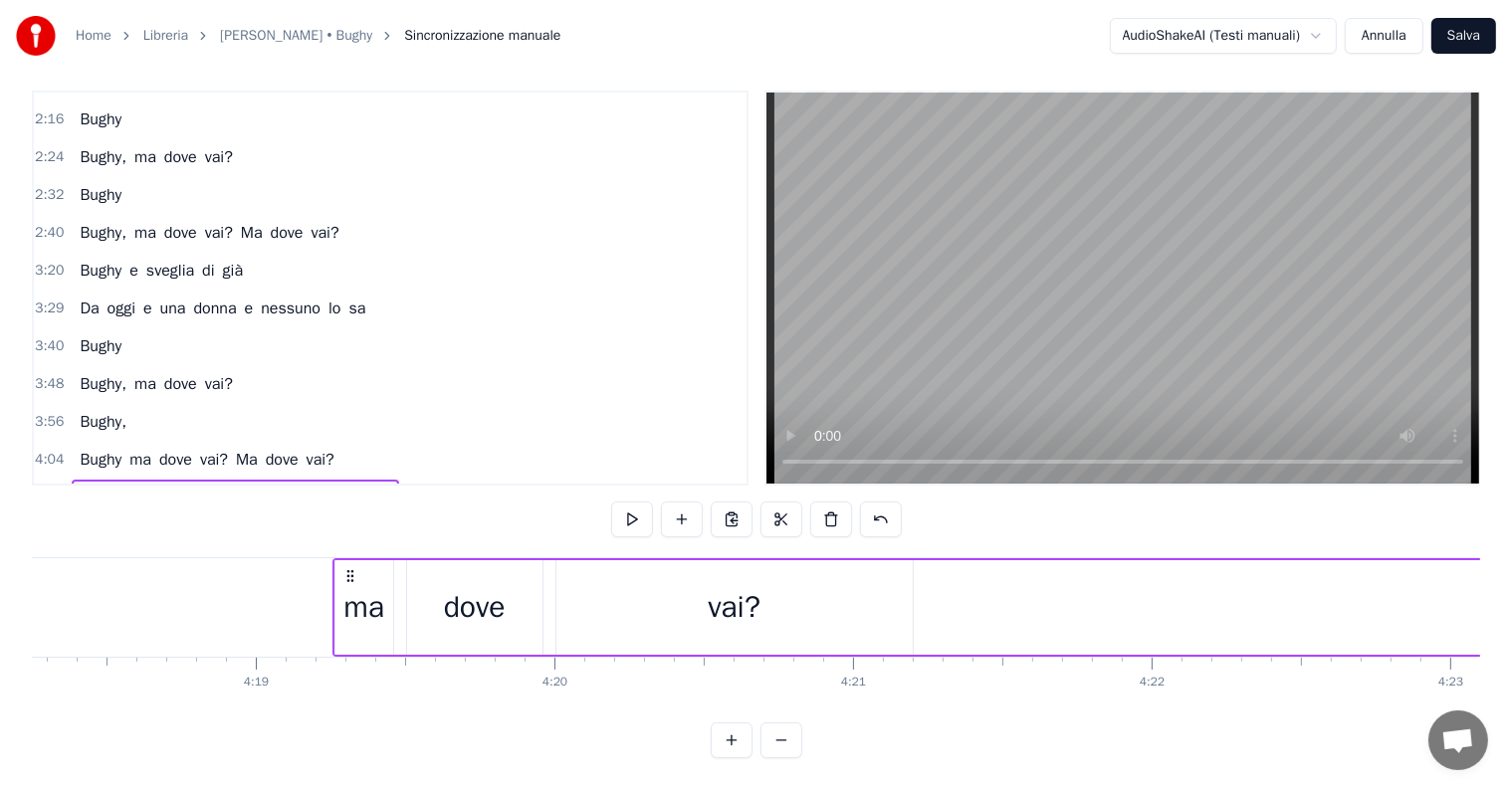 click on "Bughy ma dove vai? Ma dove vai?" at bounding box center [206, 460] 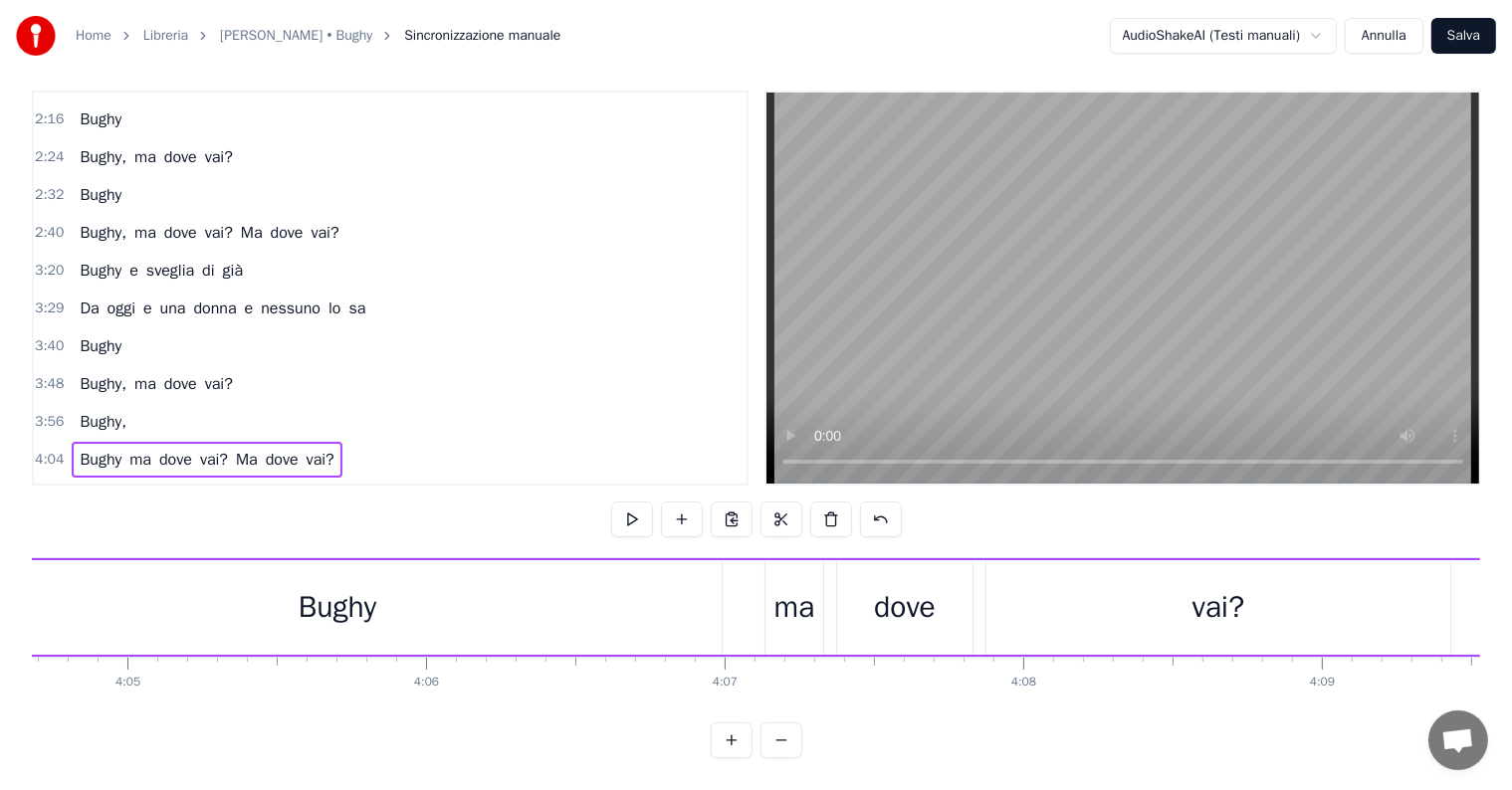 scroll, scrollTop: 0, scrollLeft: 72884, axis: horizontal 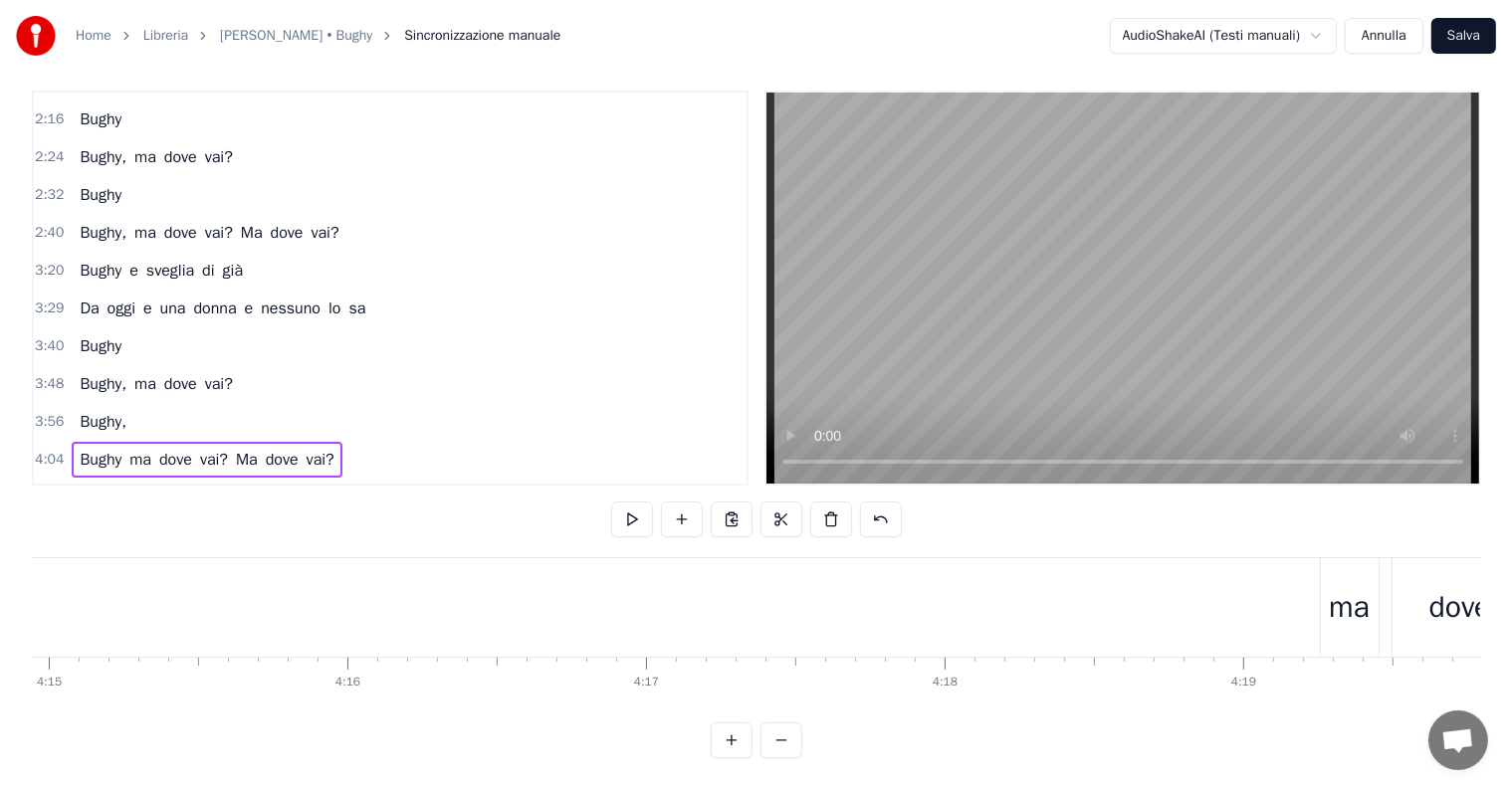 click on "ma dove vai? ma dove vai? Ma dove vai?" at bounding box center [235, 497] 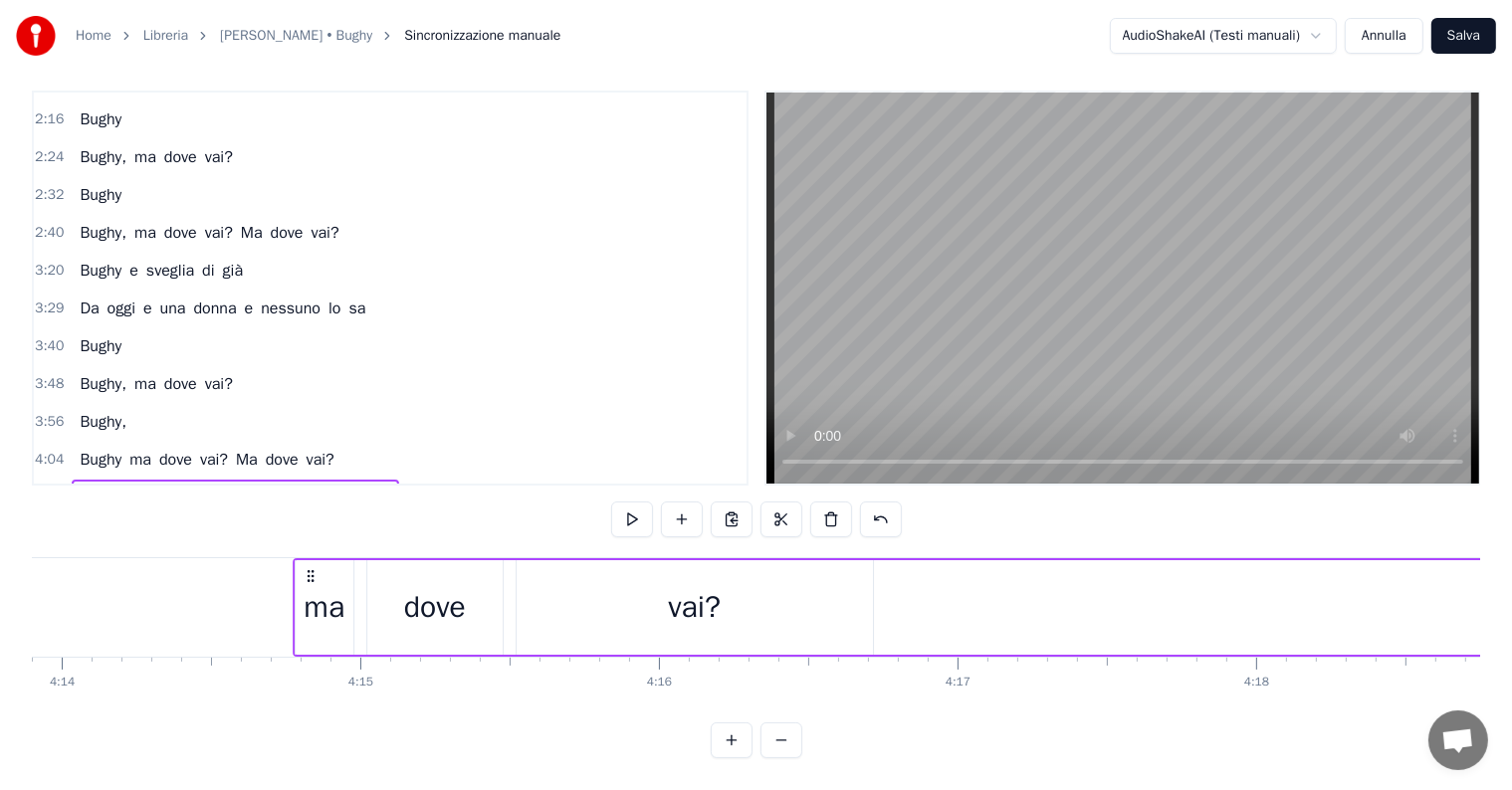 scroll, scrollTop: 0, scrollLeft: 75818, axis: horizontal 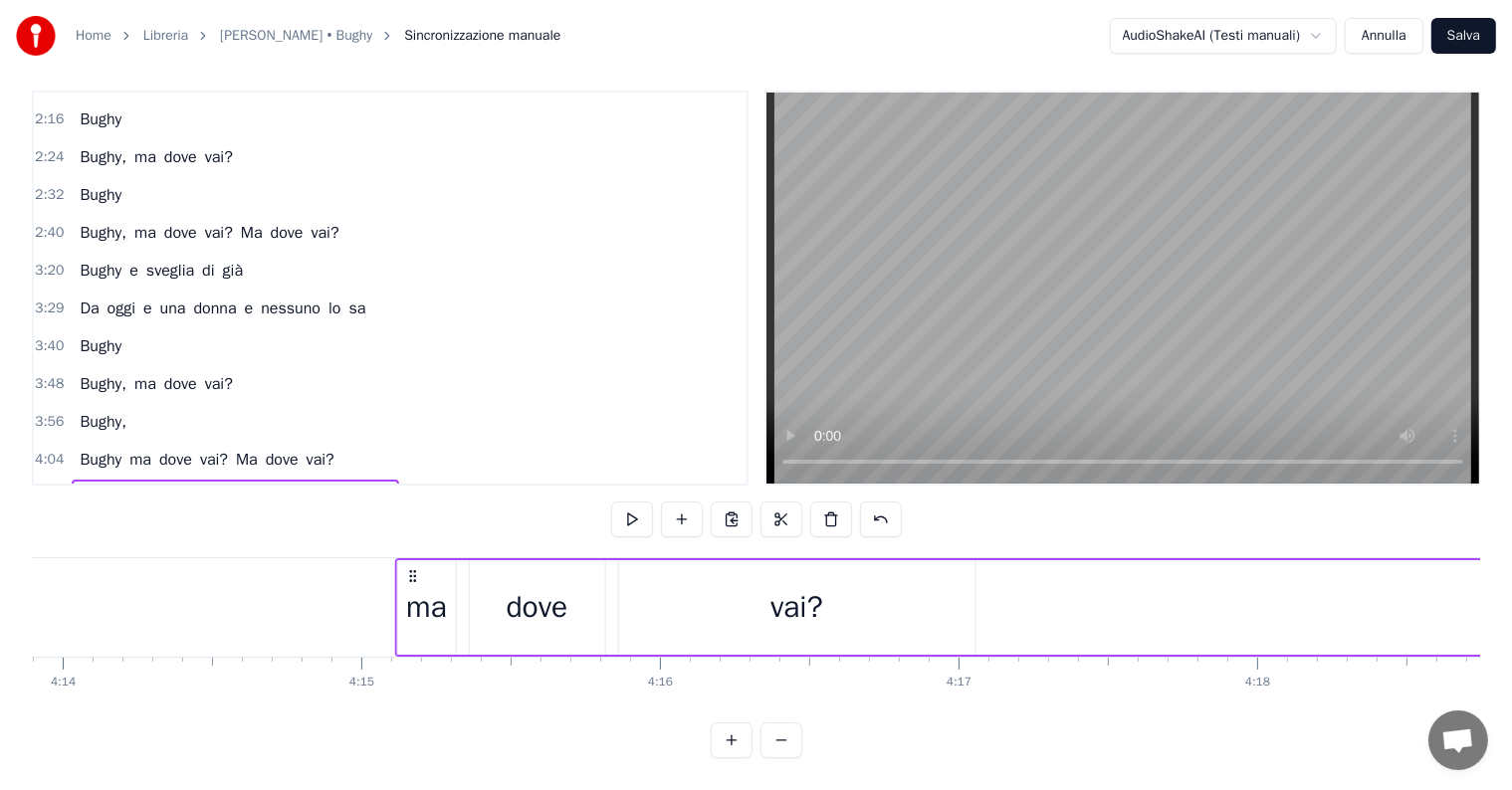 drag, startPoint x: 1337, startPoint y: 554, endPoint x: 411, endPoint y: 562, distance: 926.0346 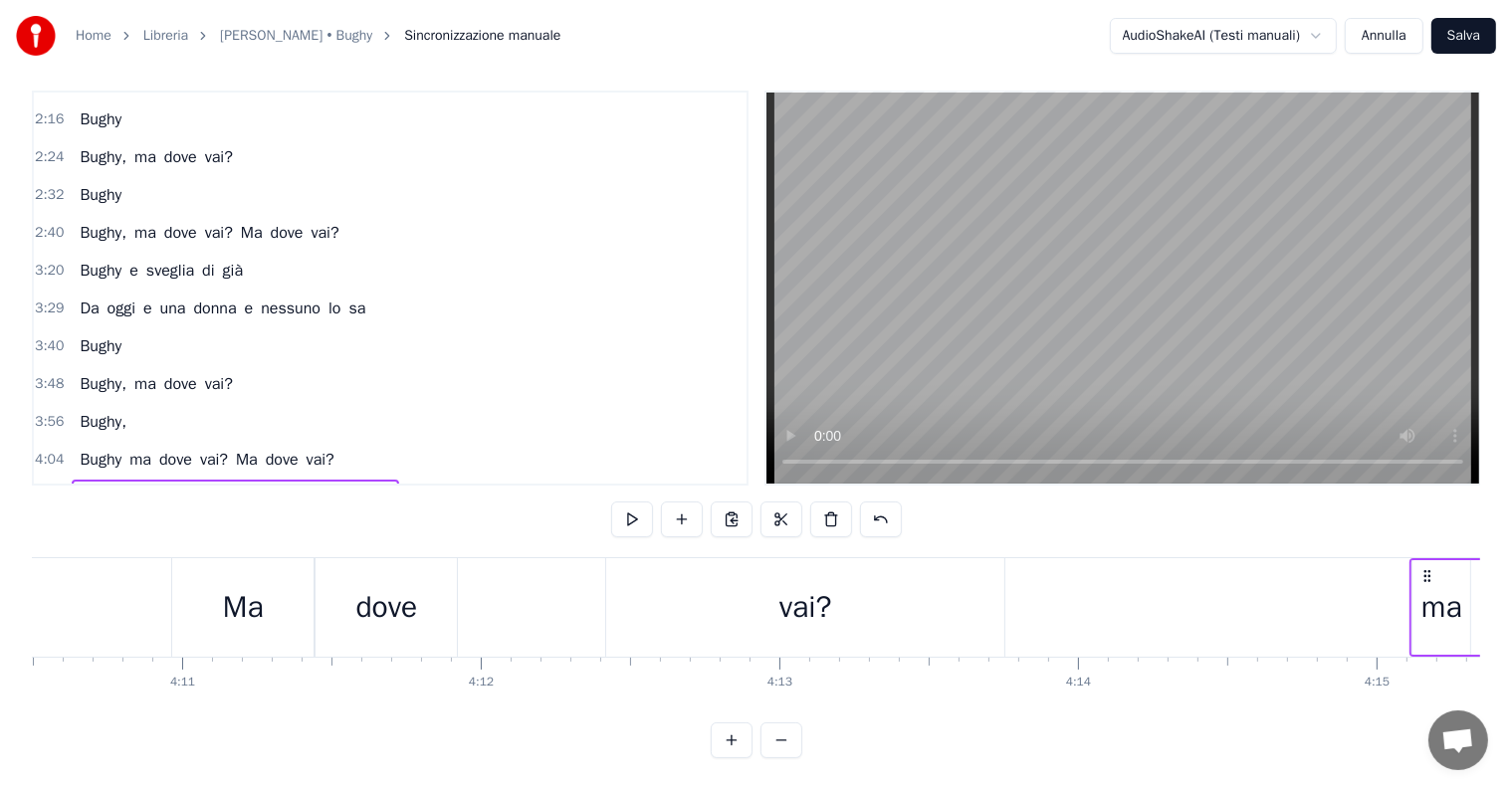 scroll, scrollTop: 0, scrollLeft: 75097, axis: horizontal 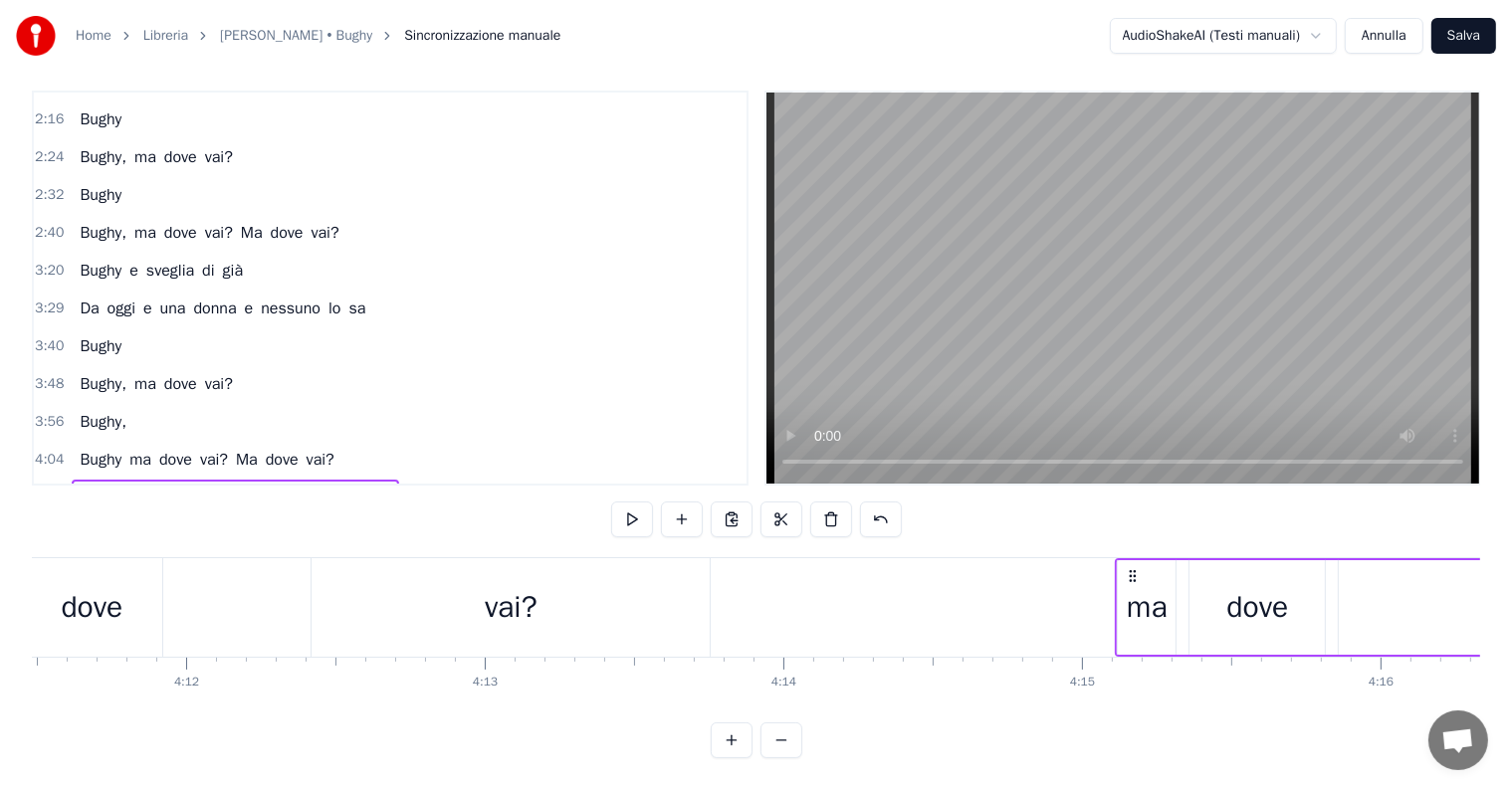 click on "Bughy ma dove vai? Ma dove vai?" at bounding box center (206, 460) 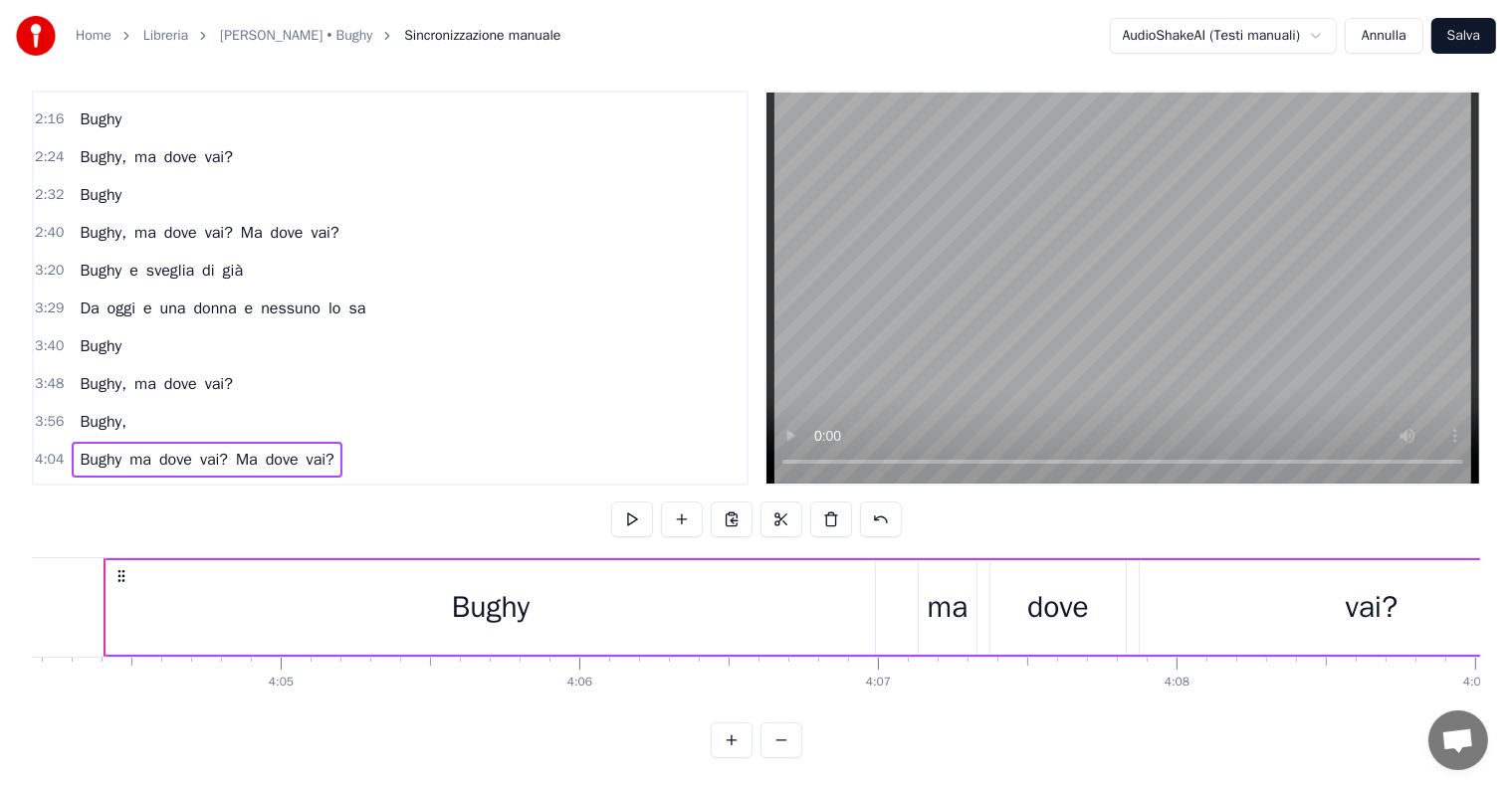scroll, scrollTop: 0, scrollLeft: 72884, axis: horizontal 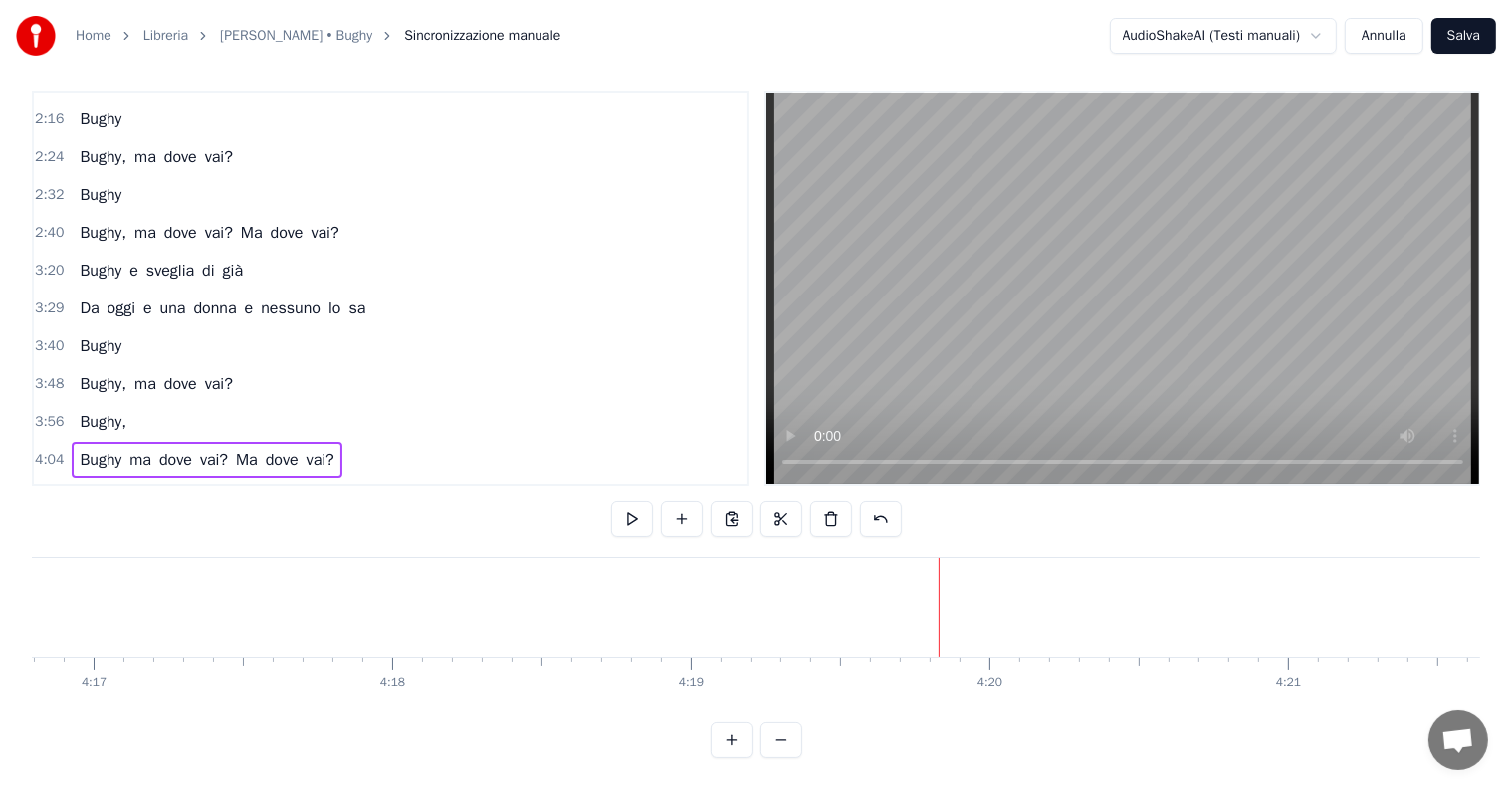 click on "ma dove vai? ma dove vai? Ma dove vai?" at bounding box center [3404, 607] 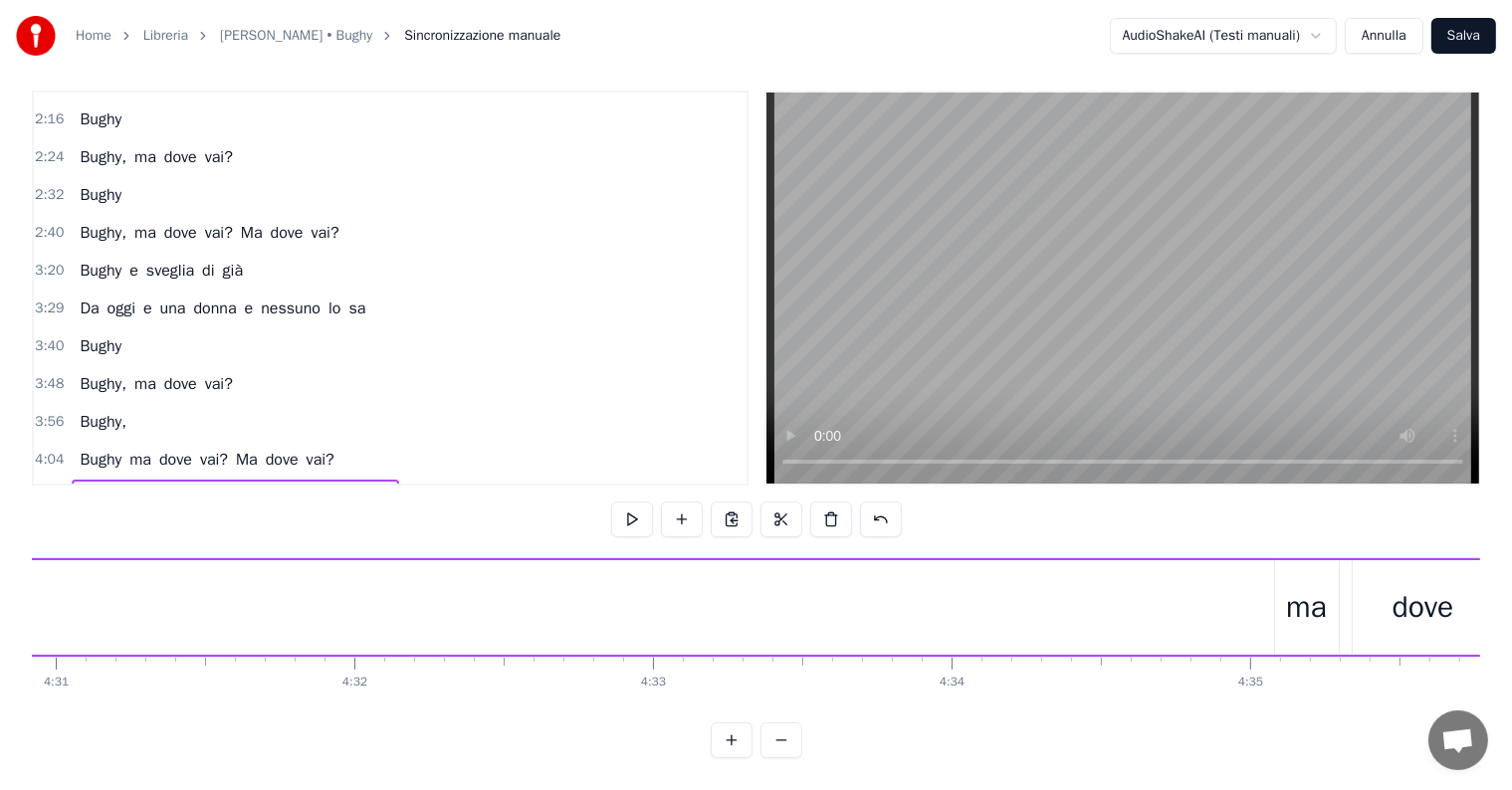 scroll, scrollTop: 0, scrollLeft: 81097, axis: horizontal 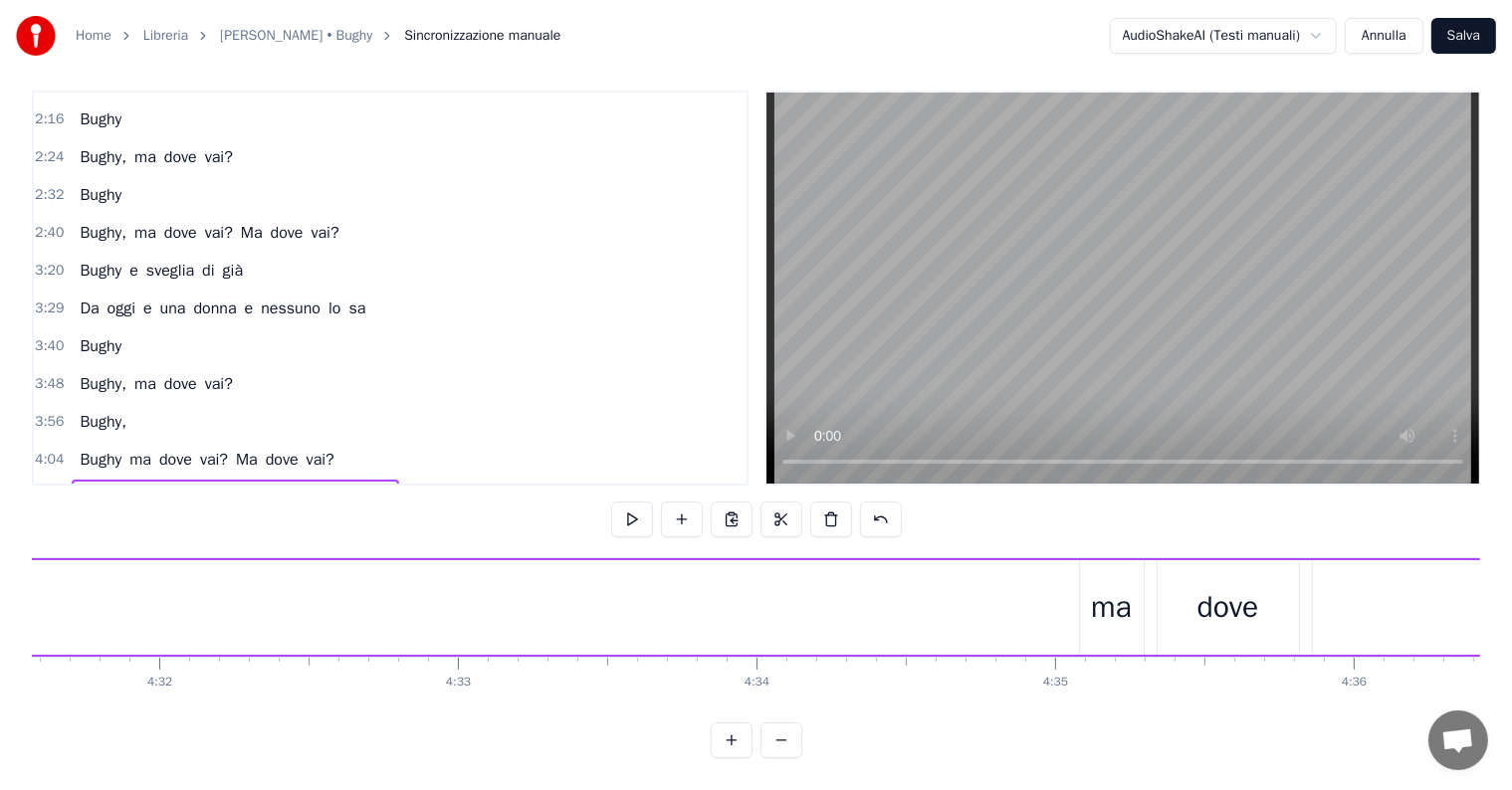 click on "ma" at bounding box center [1112, 607] 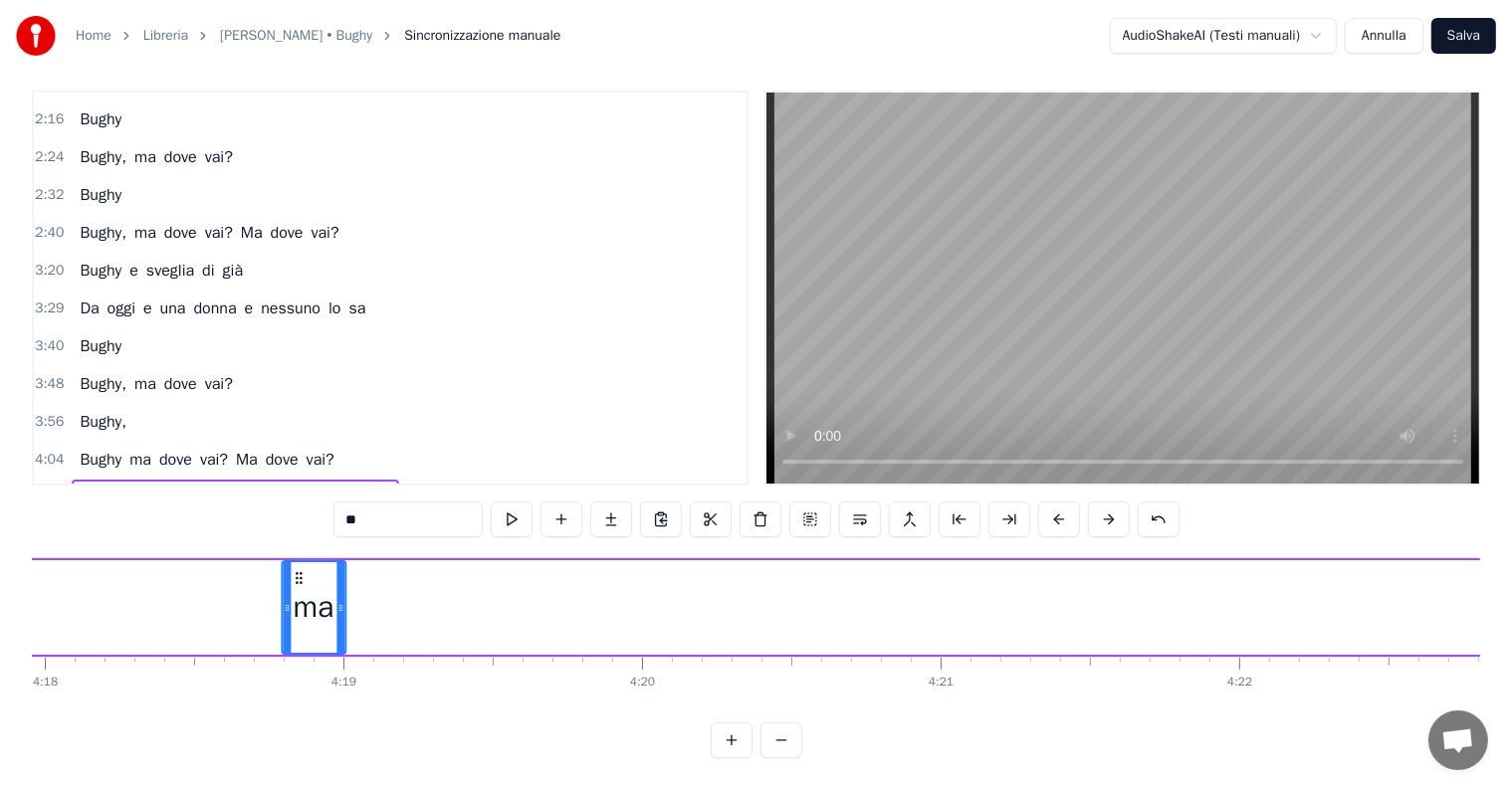 scroll, scrollTop: 0, scrollLeft: 77027, axis: horizontal 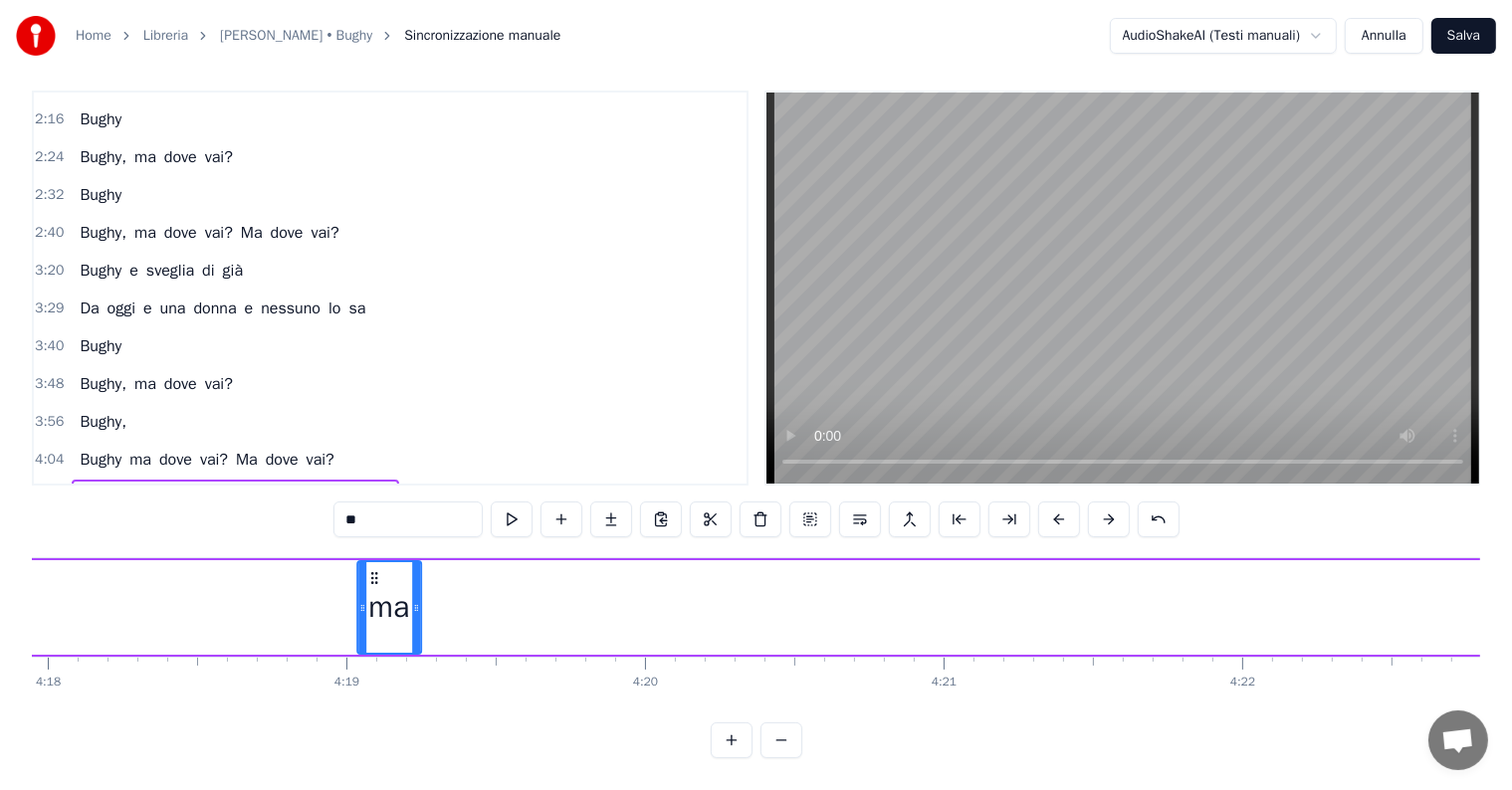 drag, startPoint x: 1094, startPoint y: 557, endPoint x: 371, endPoint y: 593, distance: 723.896 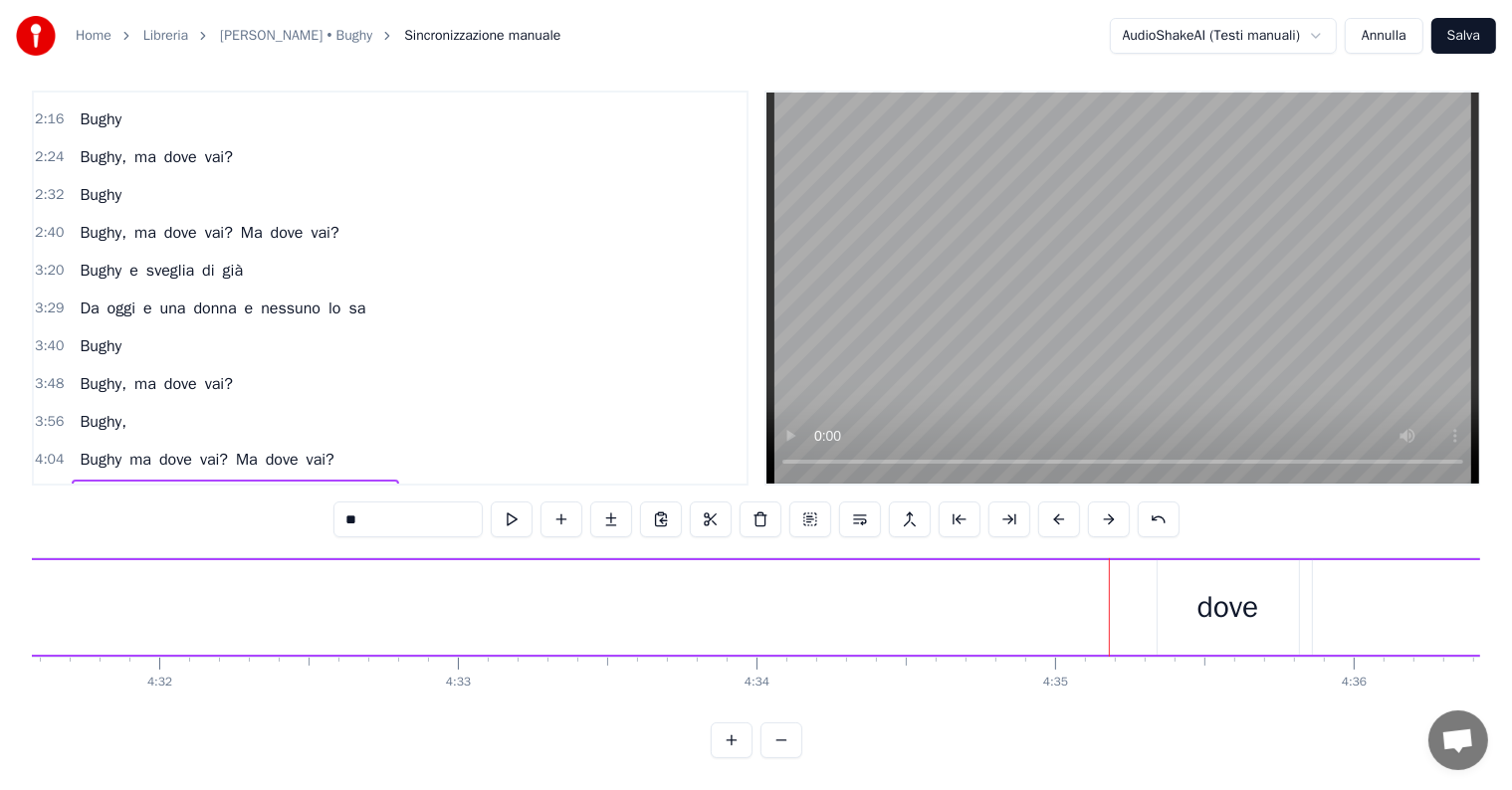scroll, scrollTop: 0, scrollLeft: 81295, axis: horizontal 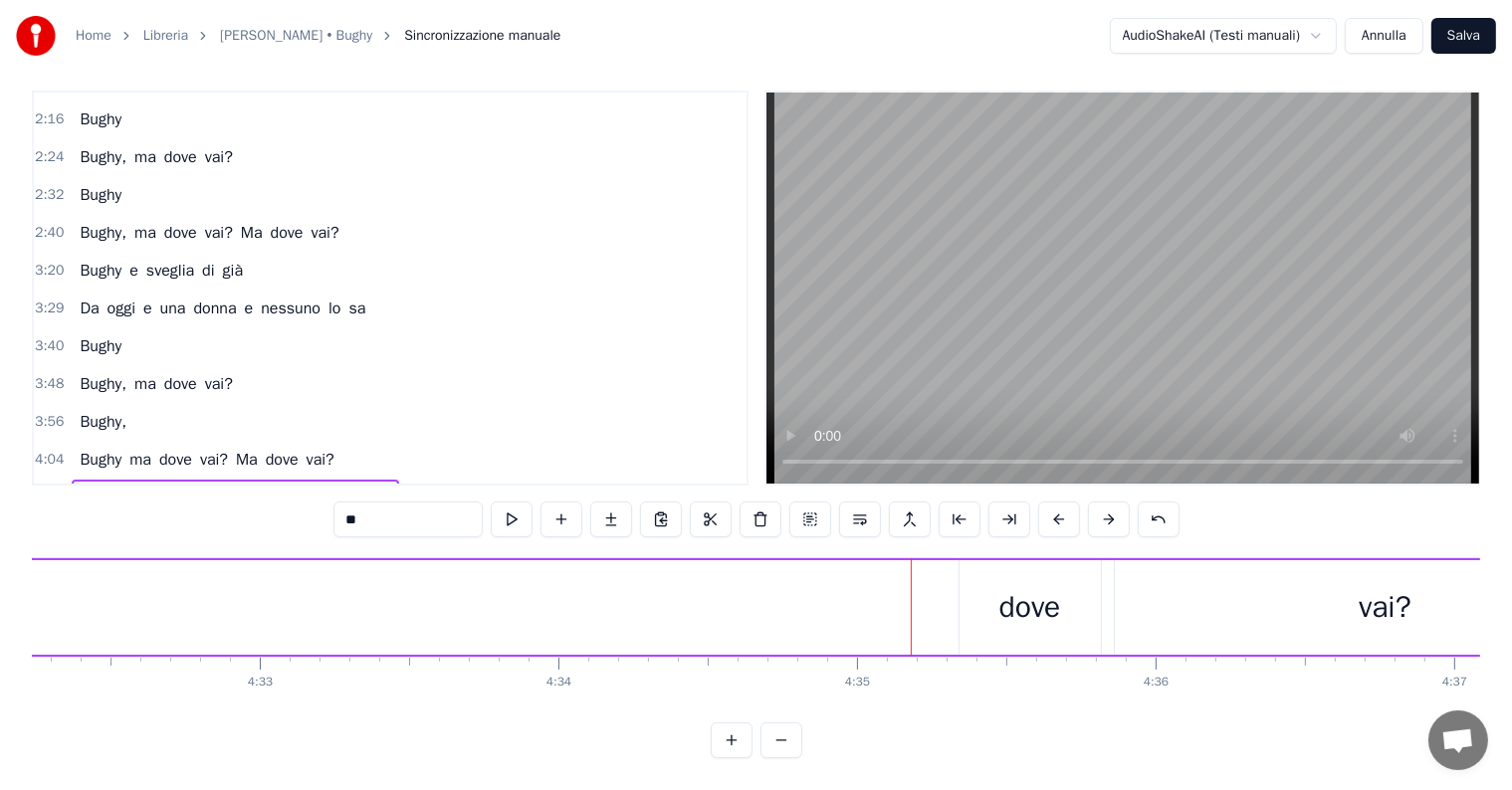 click on "dove" at bounding box center [1030, 607] 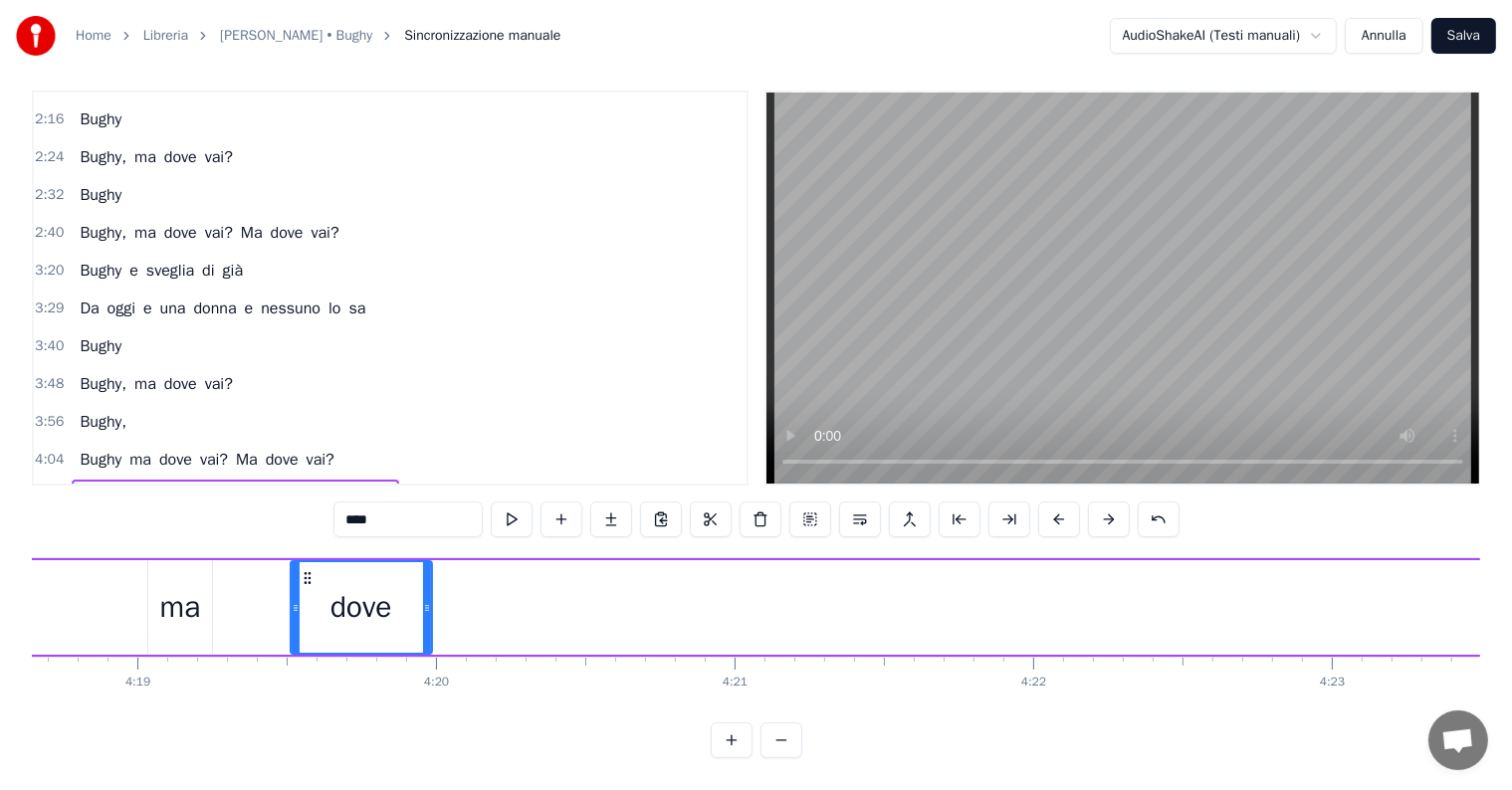 scroll, scrollTop: 0, scrollLeft: 77219, axis: horizontal 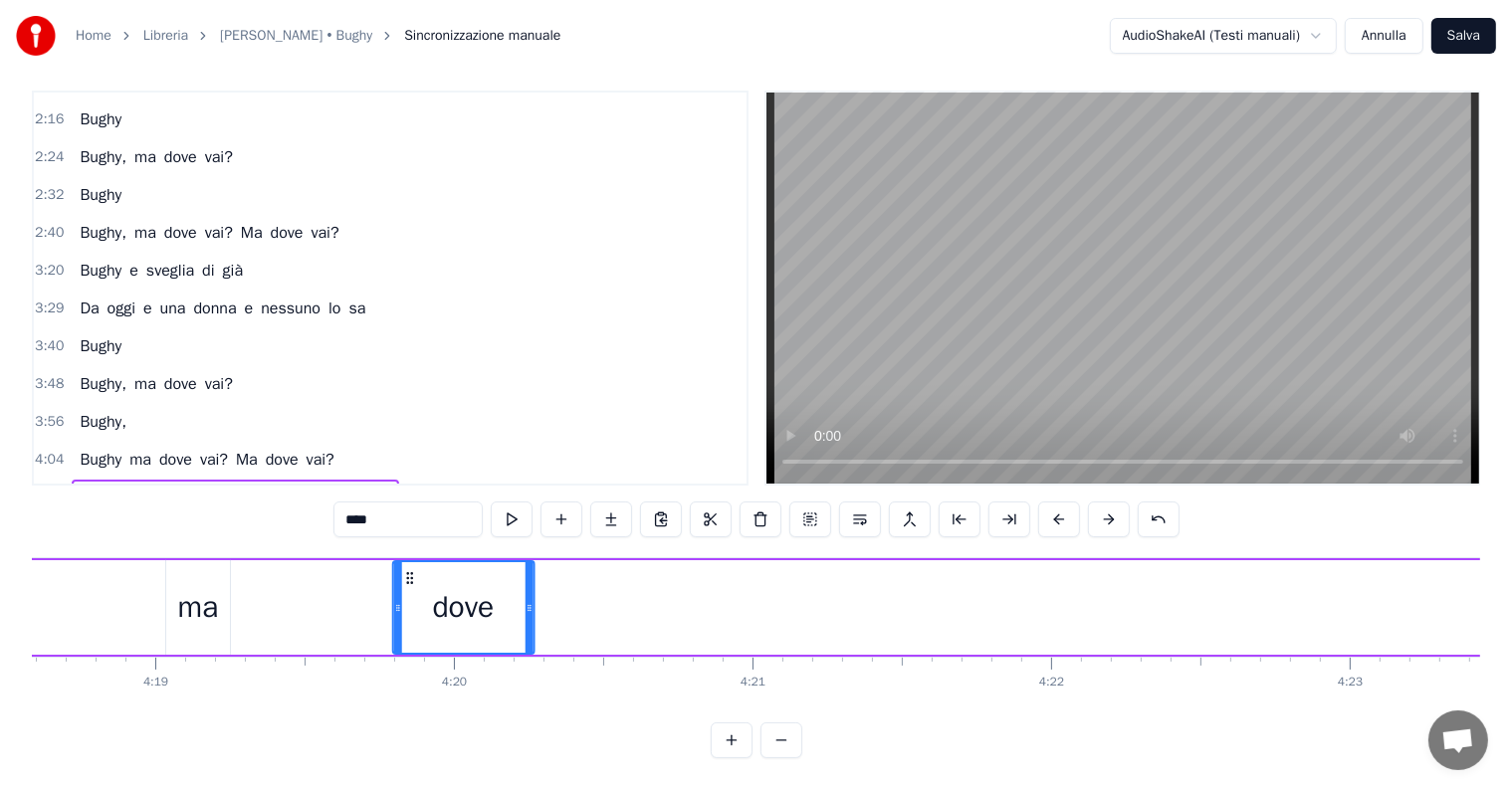 drag, startPoint x: 972, startPoint y: 560, endPoint x: 402, endPoint y: 577, distance: 570.25345 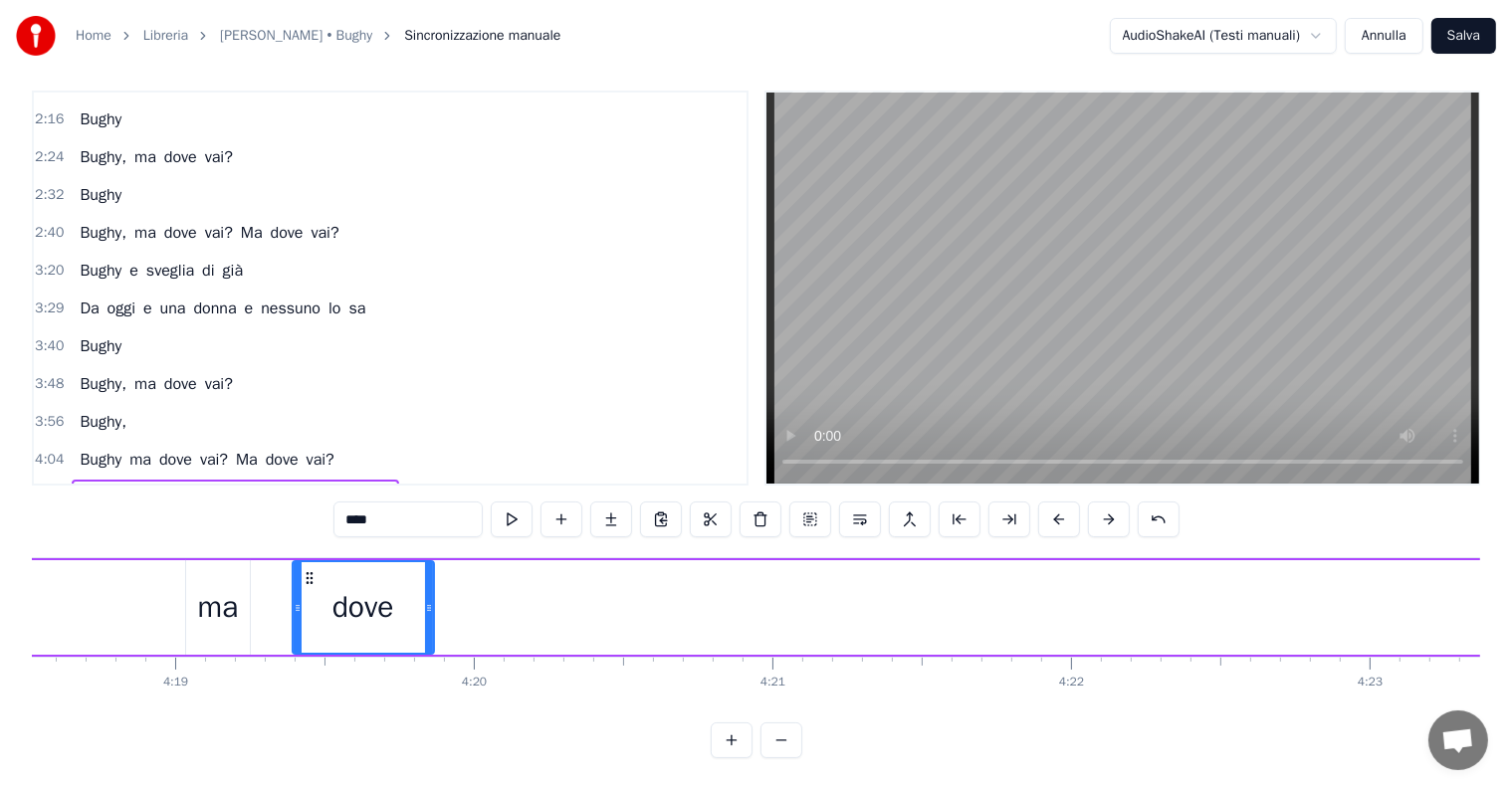 scroll, scrollTop: 0, scrollLeft: 77184, axis: horizontal 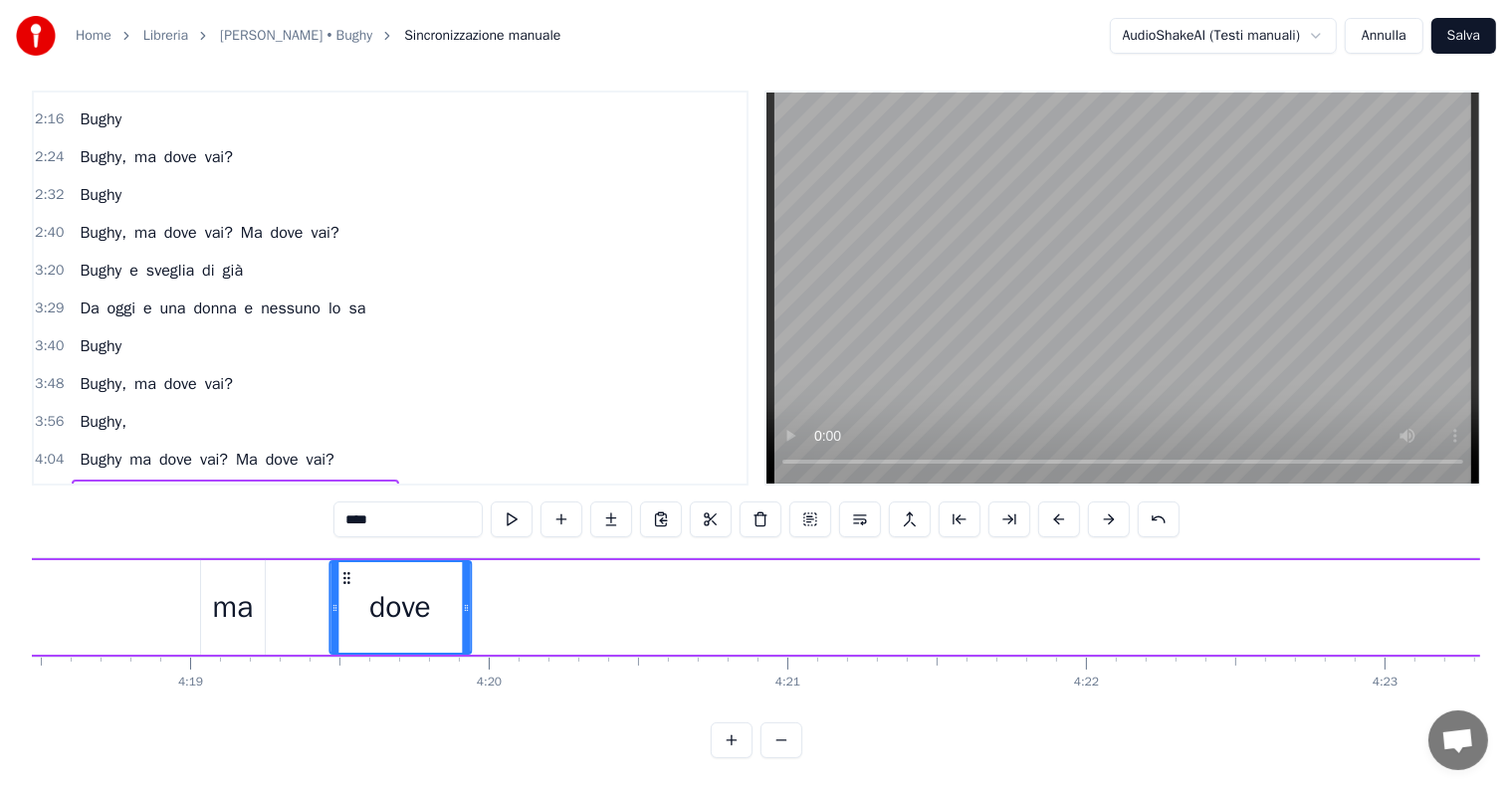 drag, startPoint x: 404, startPoint y: 557, endPoint x: 345, endPoint y: 570, distance: 60.41523 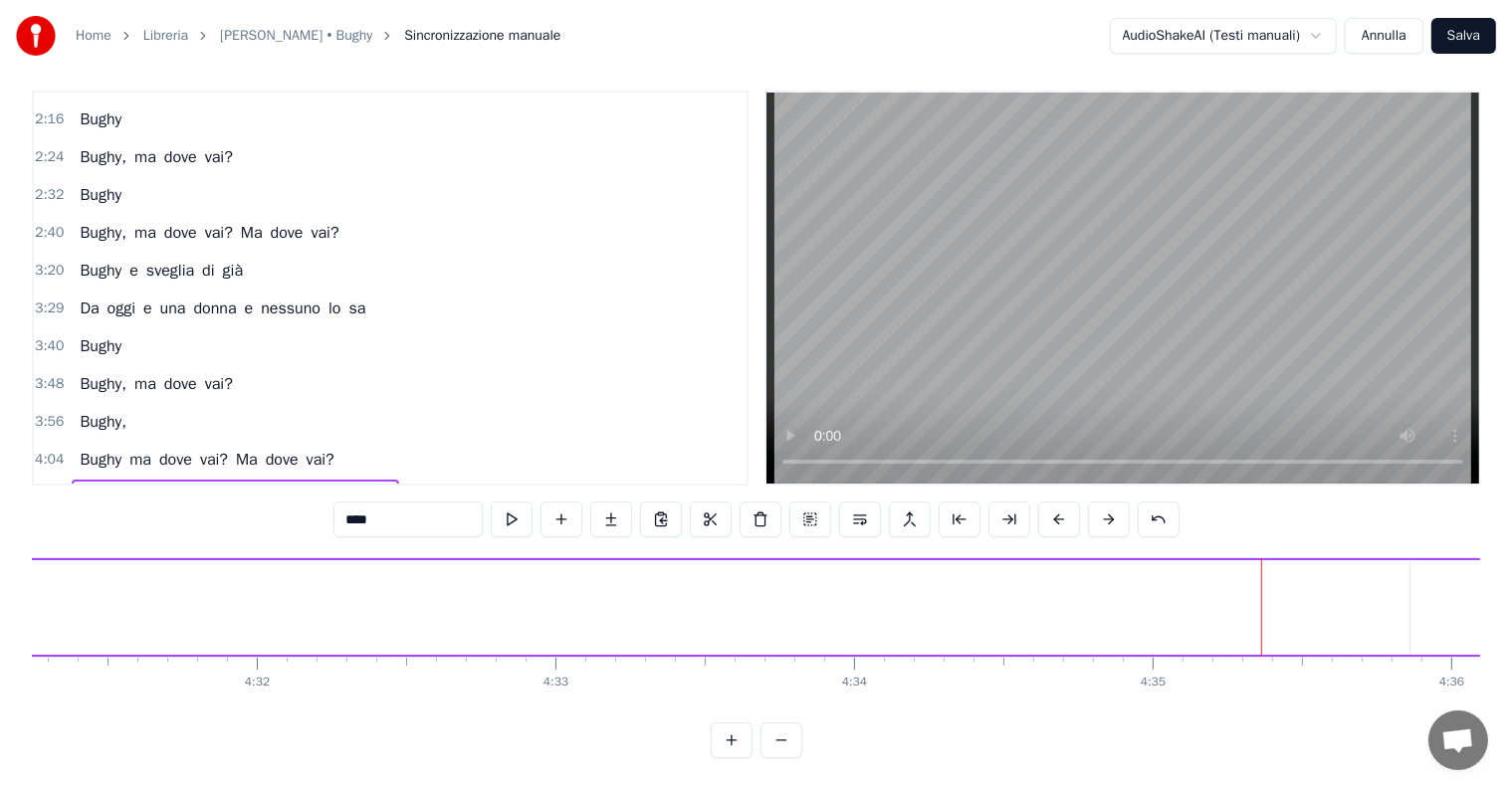 scroll, scrollTop: 0, scrollLeft: 81245, axis: horizontal 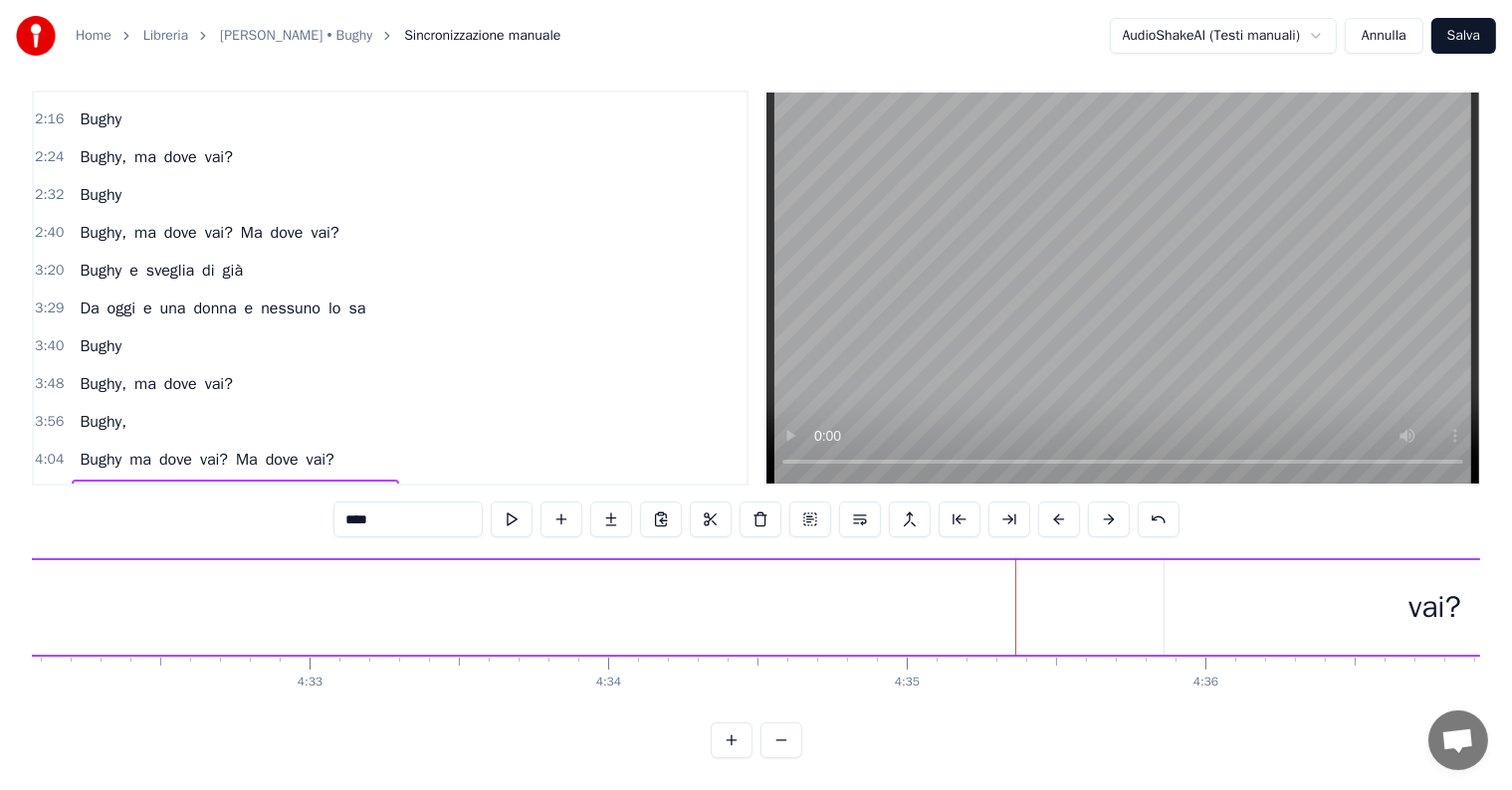 click on "vai?" at bounding box center (1435, 607) 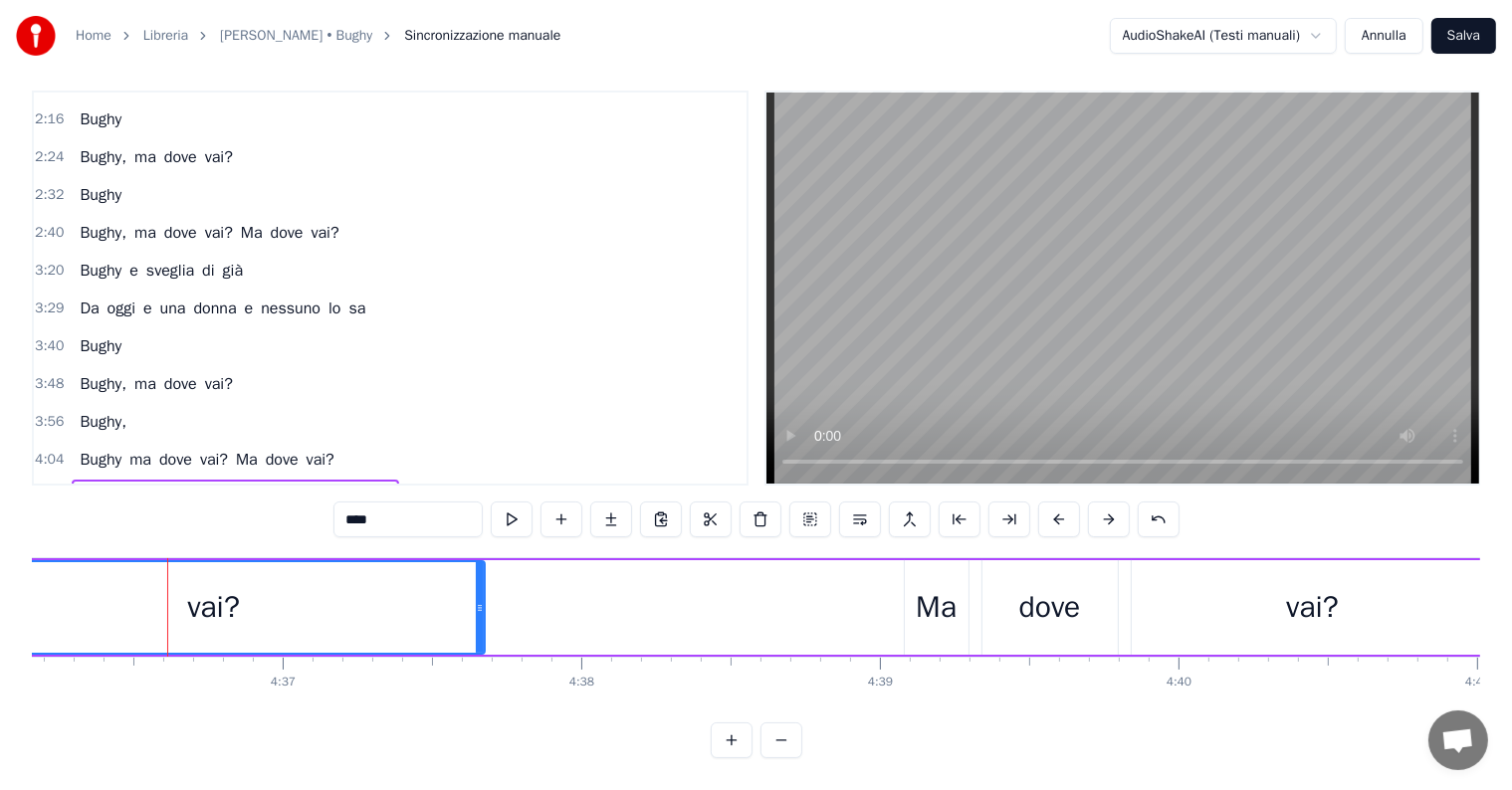 scroll, scrollTop: 0, scrollLeft: 82502, axis: horizontal 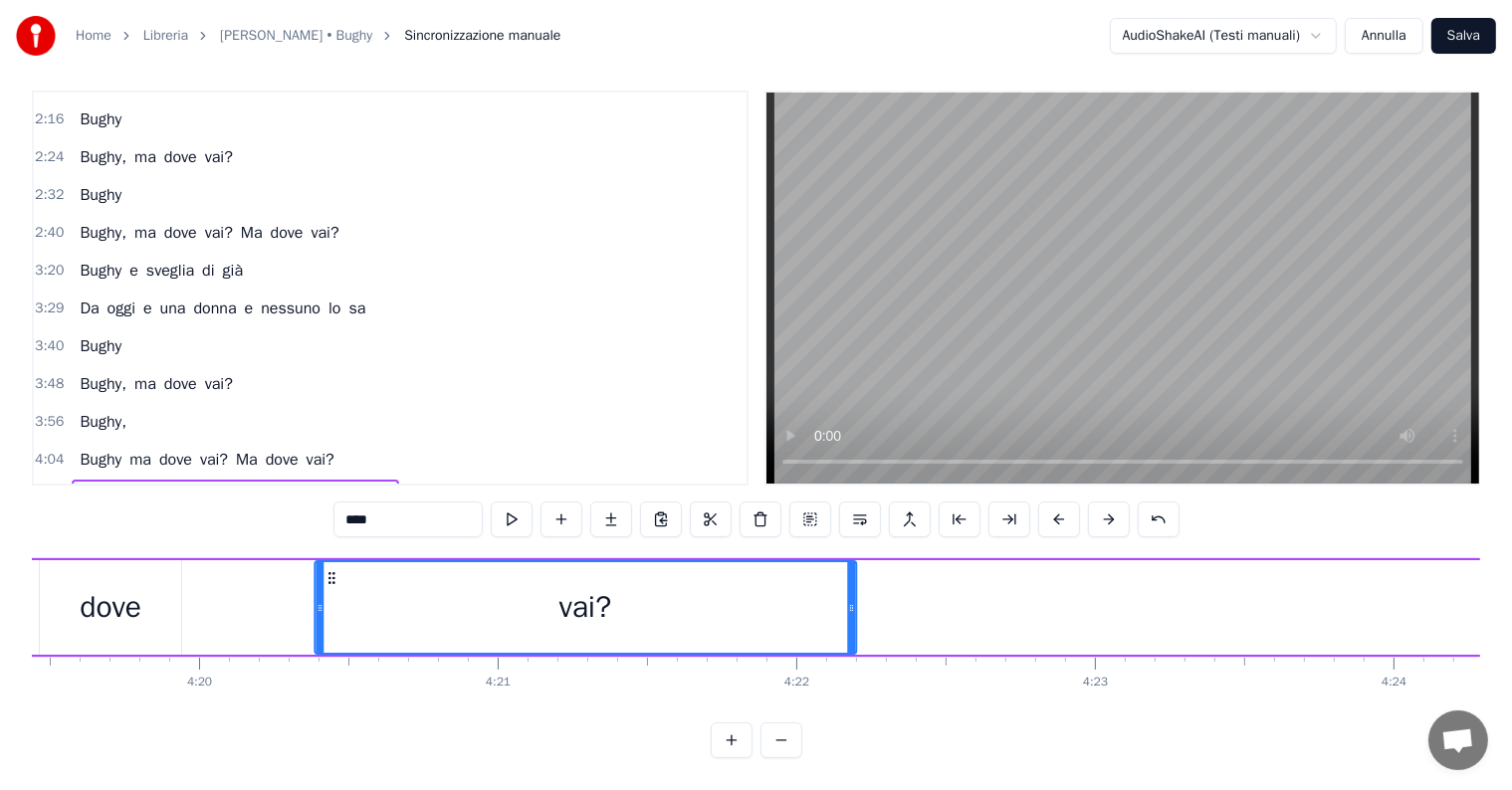 drag, startPoint x: 488, startPoint y: 557, endPoint x: 326, endPoint y: 561, distance: 162.04938 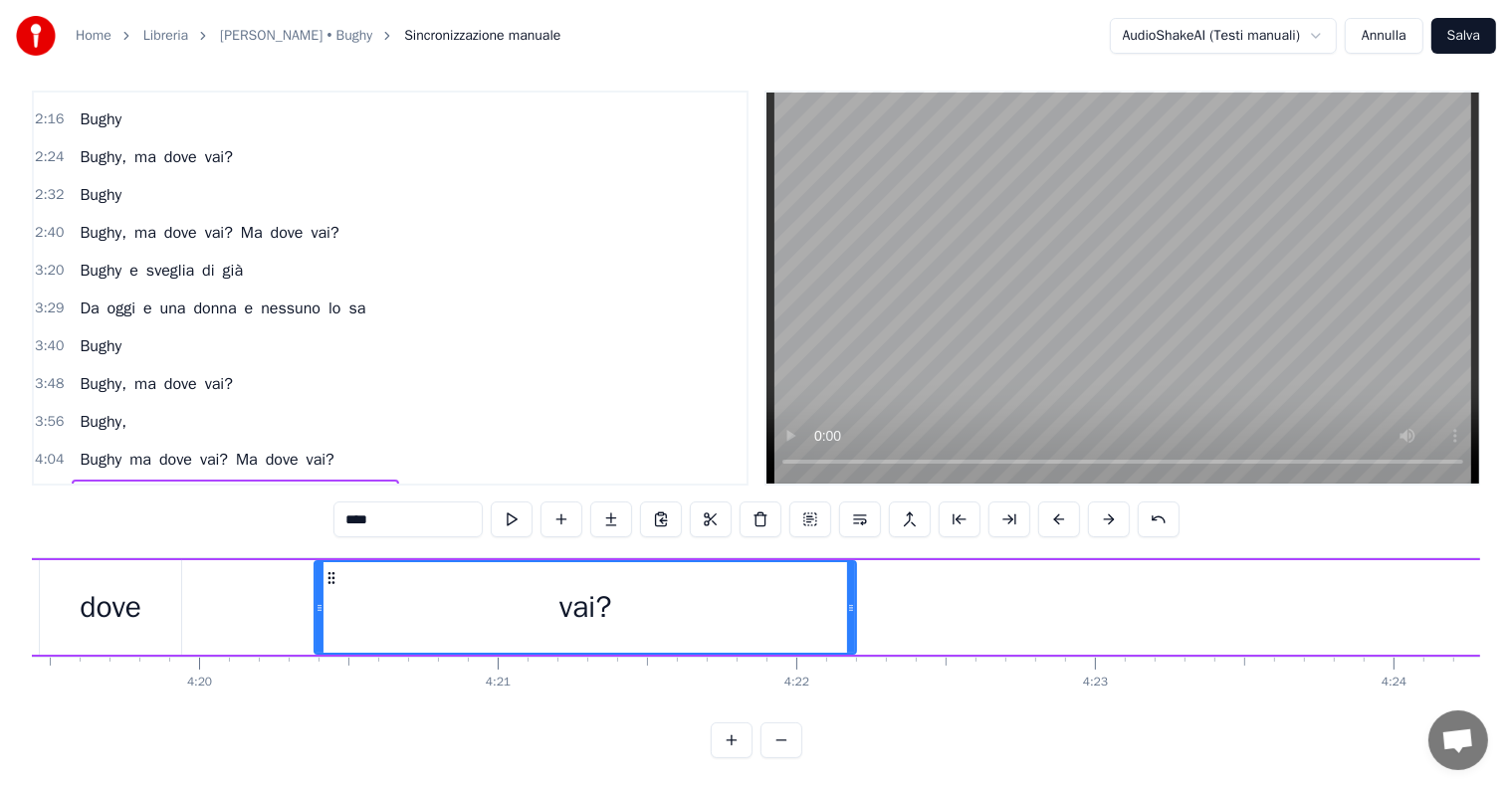 click on "ma dove vai? ma dove vai? Ma dove vai?" at bounding box center (235, 497) 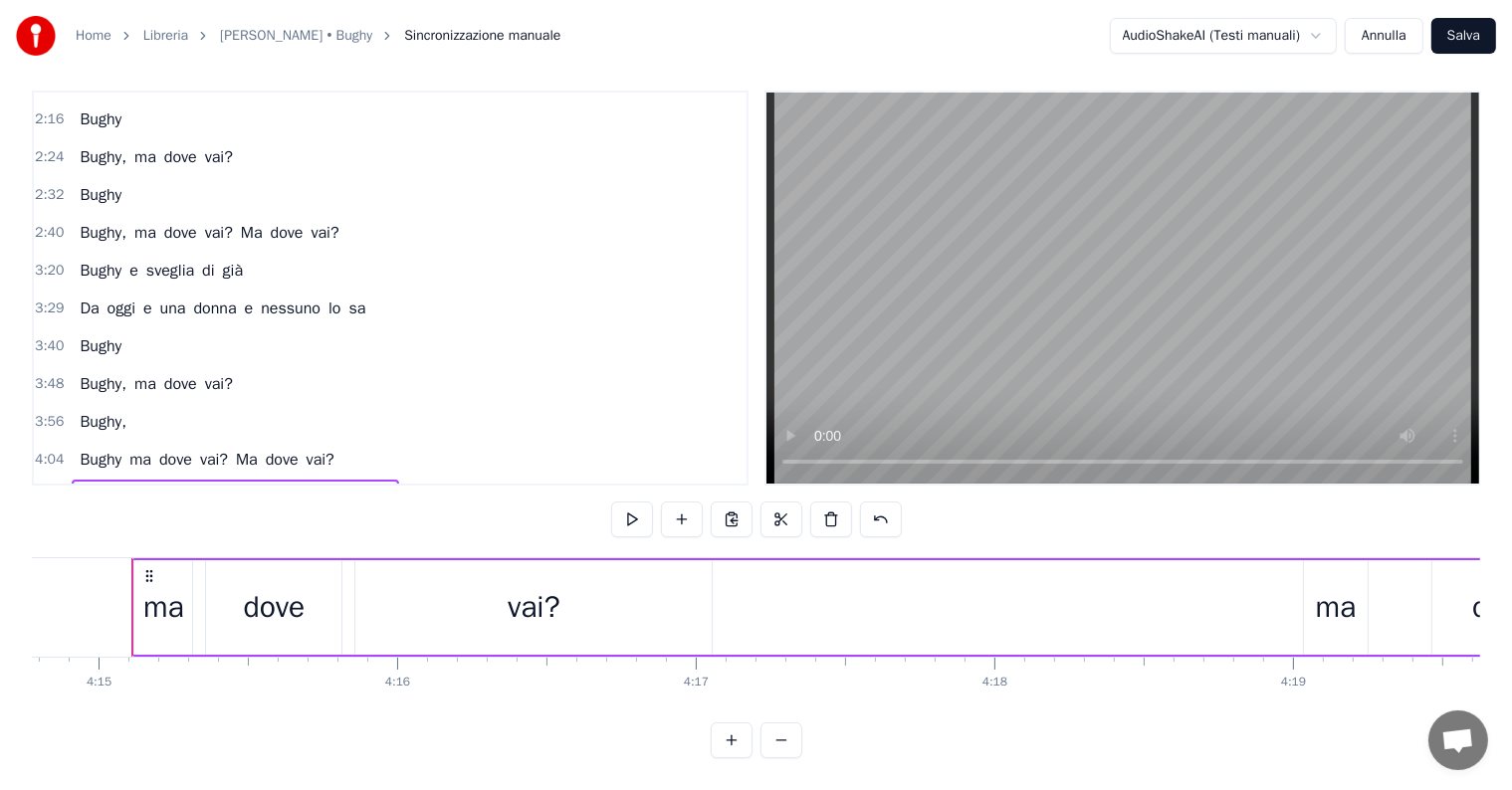scroll, scrollTop: 0, scrollLeft: 76080, axis: horizontal 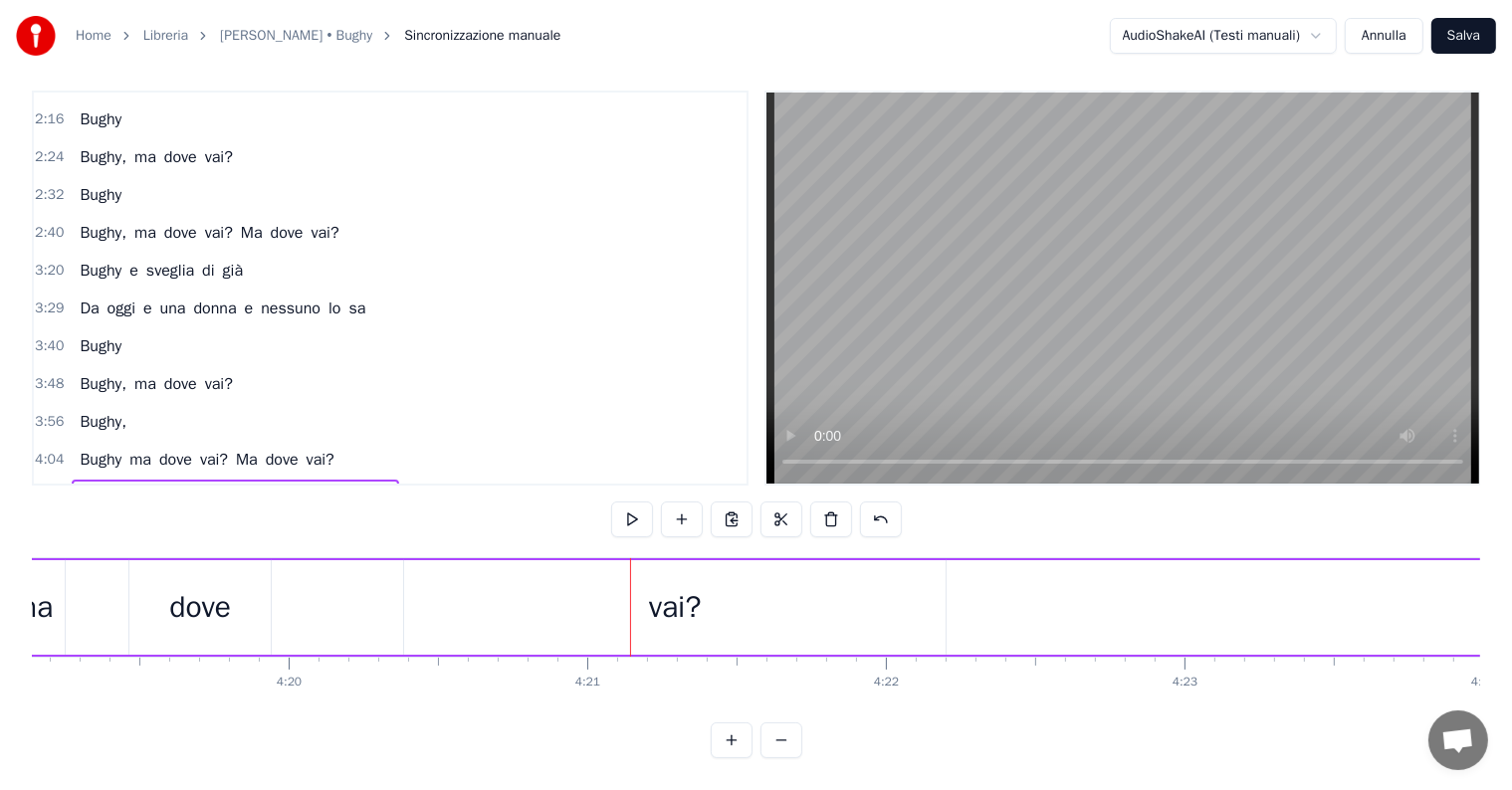 click on "vai?" at bounding box center [675, 607] 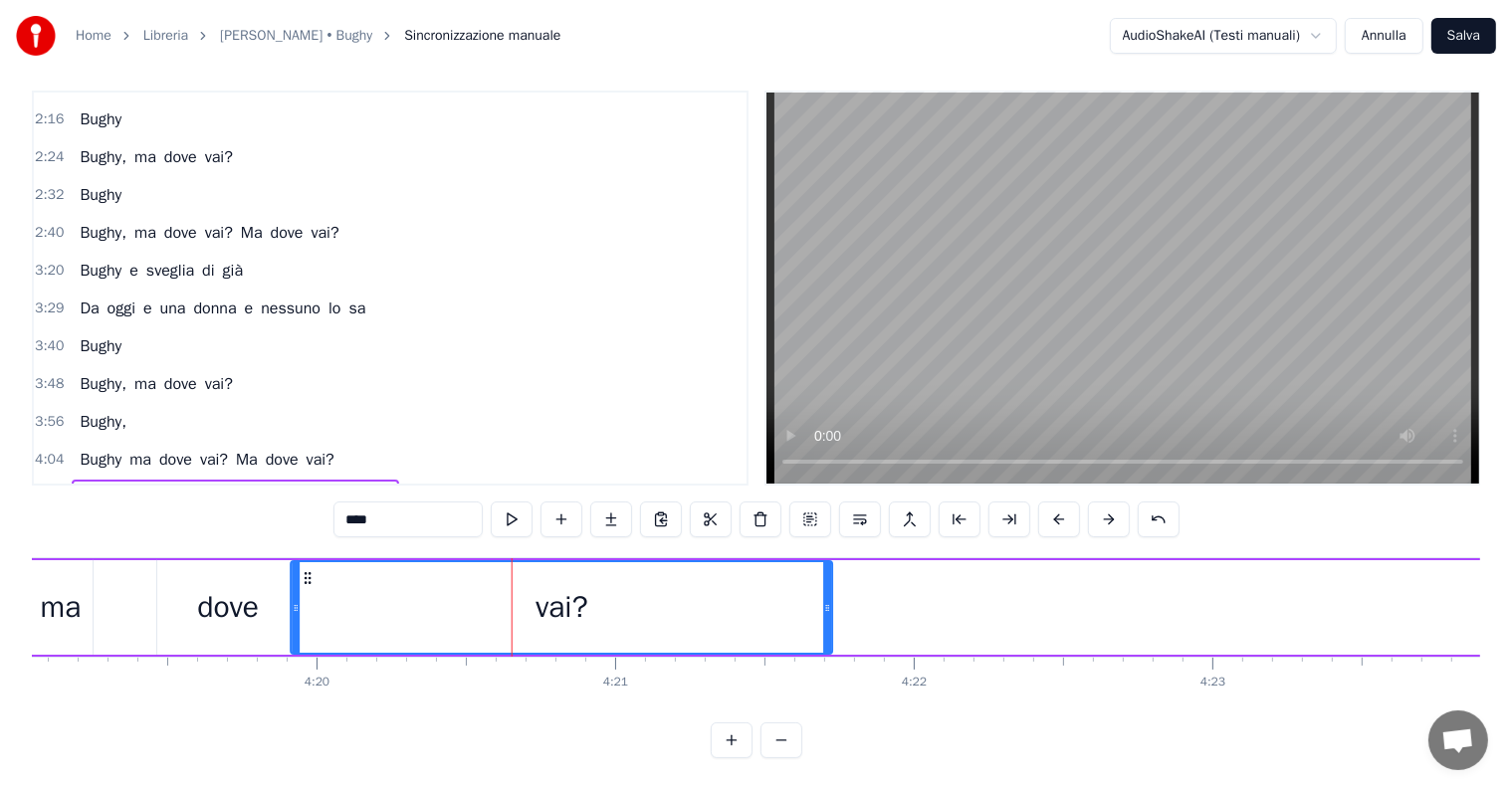 scroll, scrollTop: 0, scrollLeft: 77346, axis: horizontal 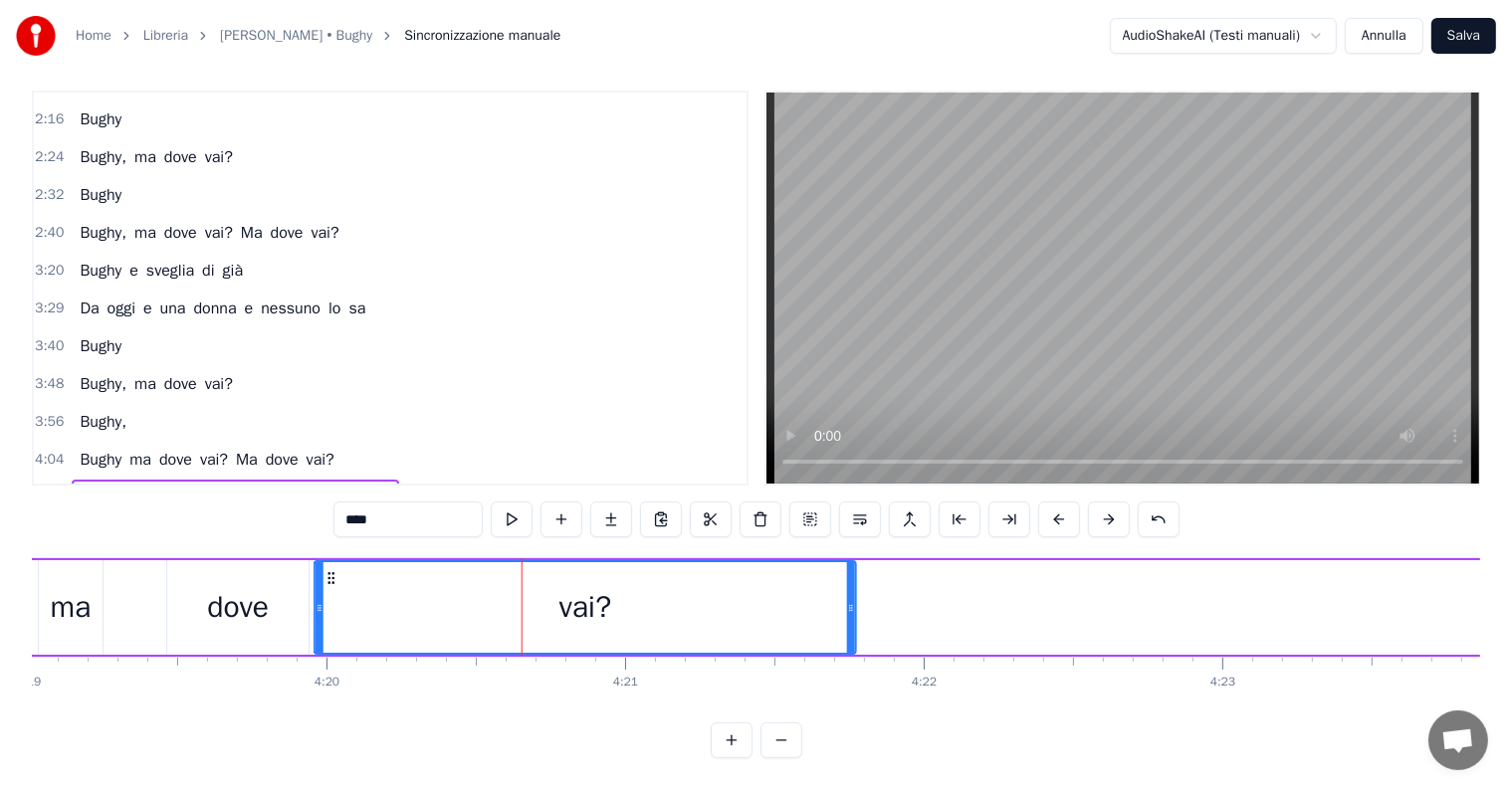 drag, startPoint x: 421, startPoint y: 558, endPoint x: 331, endPoint y: 570, distance: 90.79648 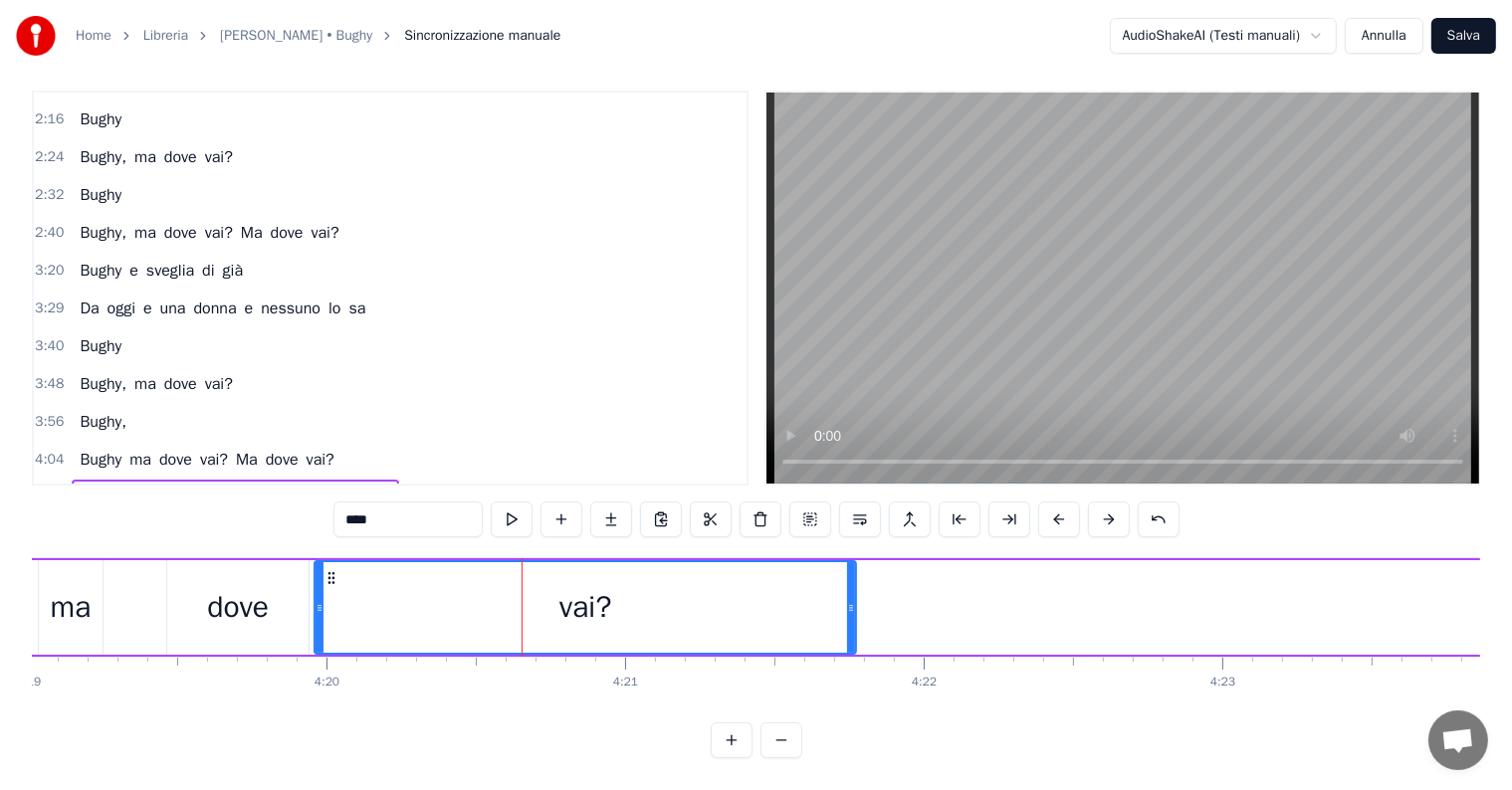 click on "ma dove vai? ma dove vai? Ma dove vai?" at bounding box center (235, 497) 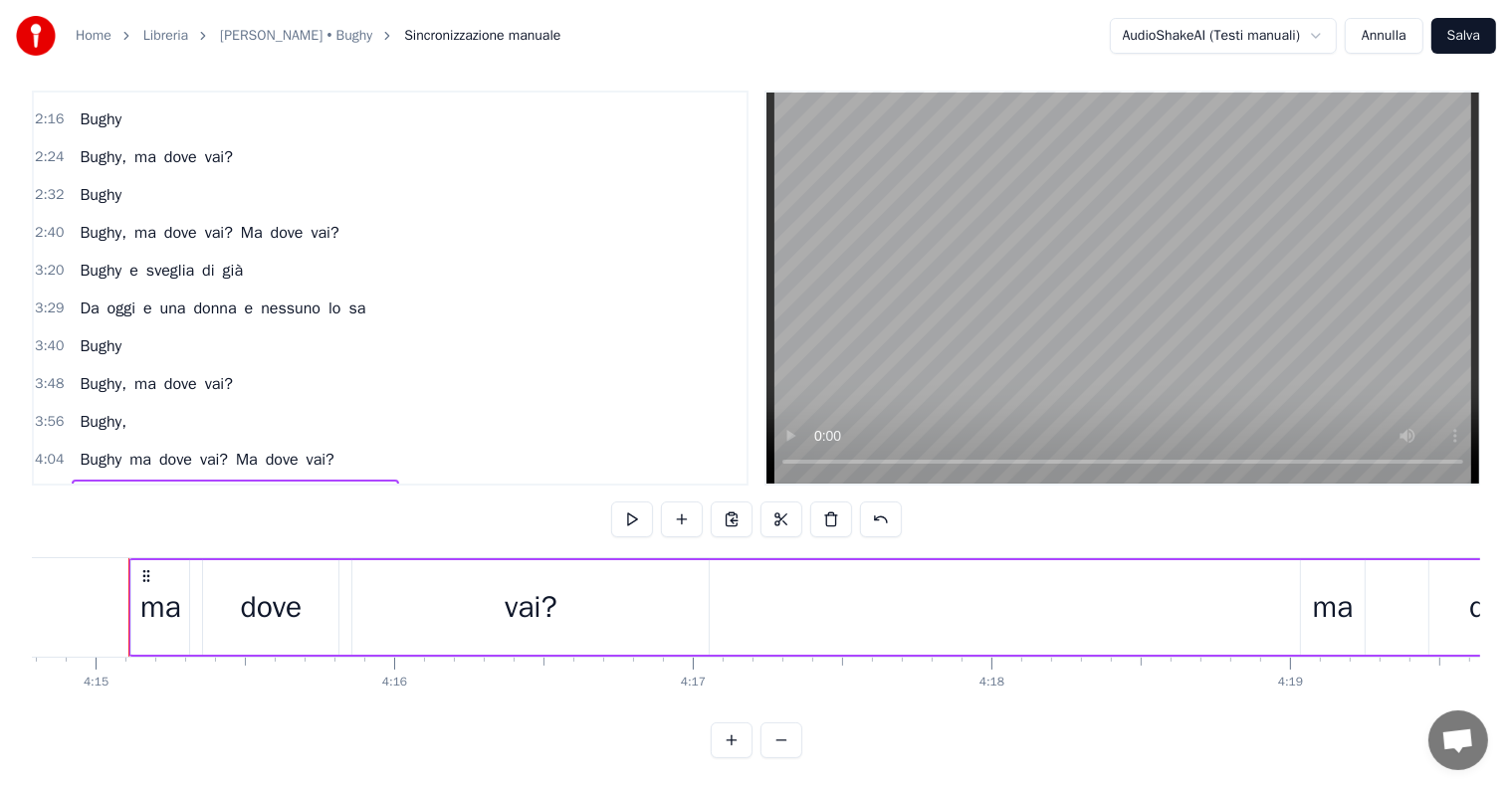 scroll, scrollTop: 0, scrollLeft: 76080, axis: horizontal 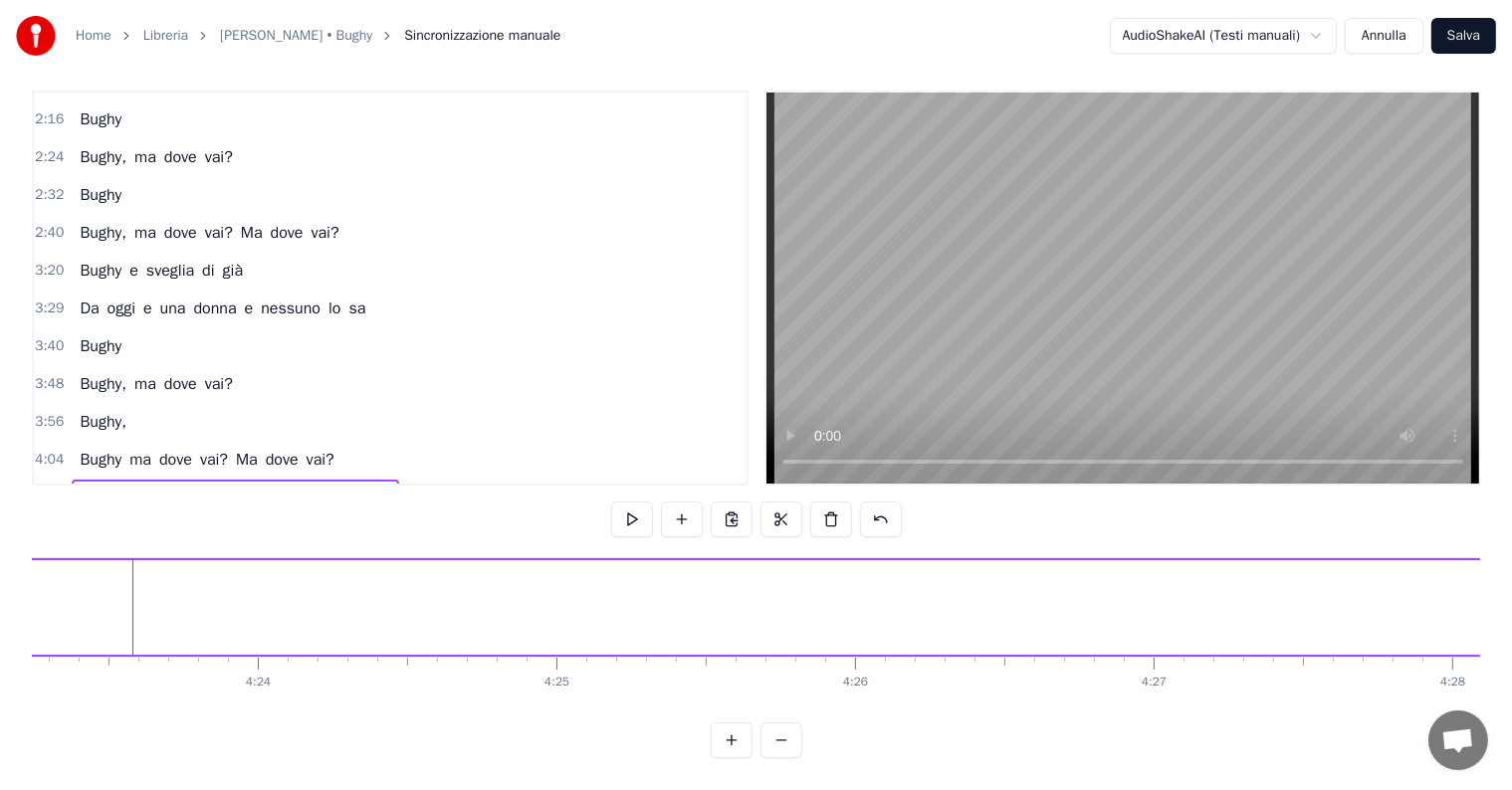 click on "ma dove vai? ma dove vai? Ma dove vai?" at bounding box center [1478, 607] 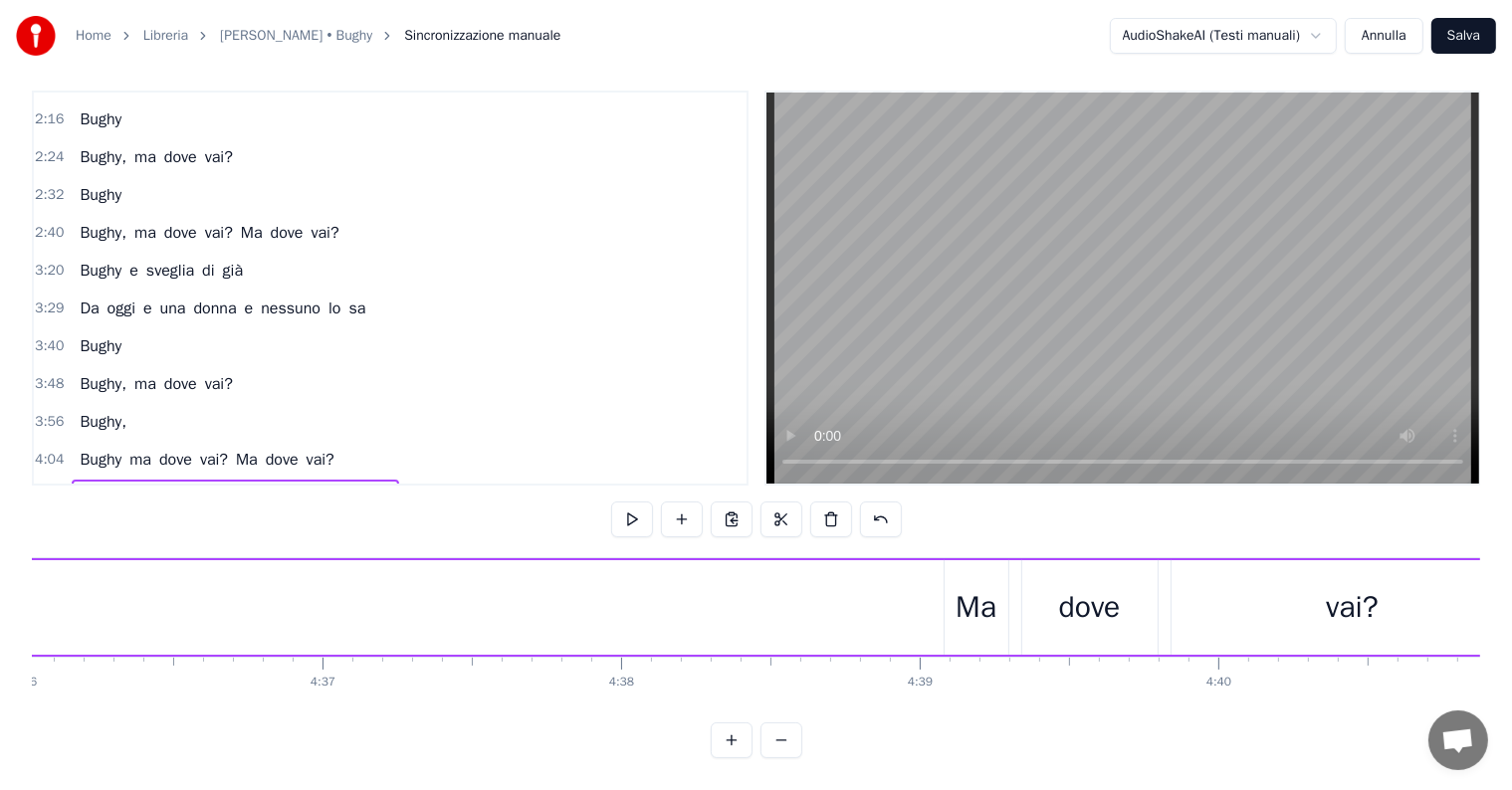 scroll, scrollTop: 0, scrollLeft: 82573, axis: horizontal 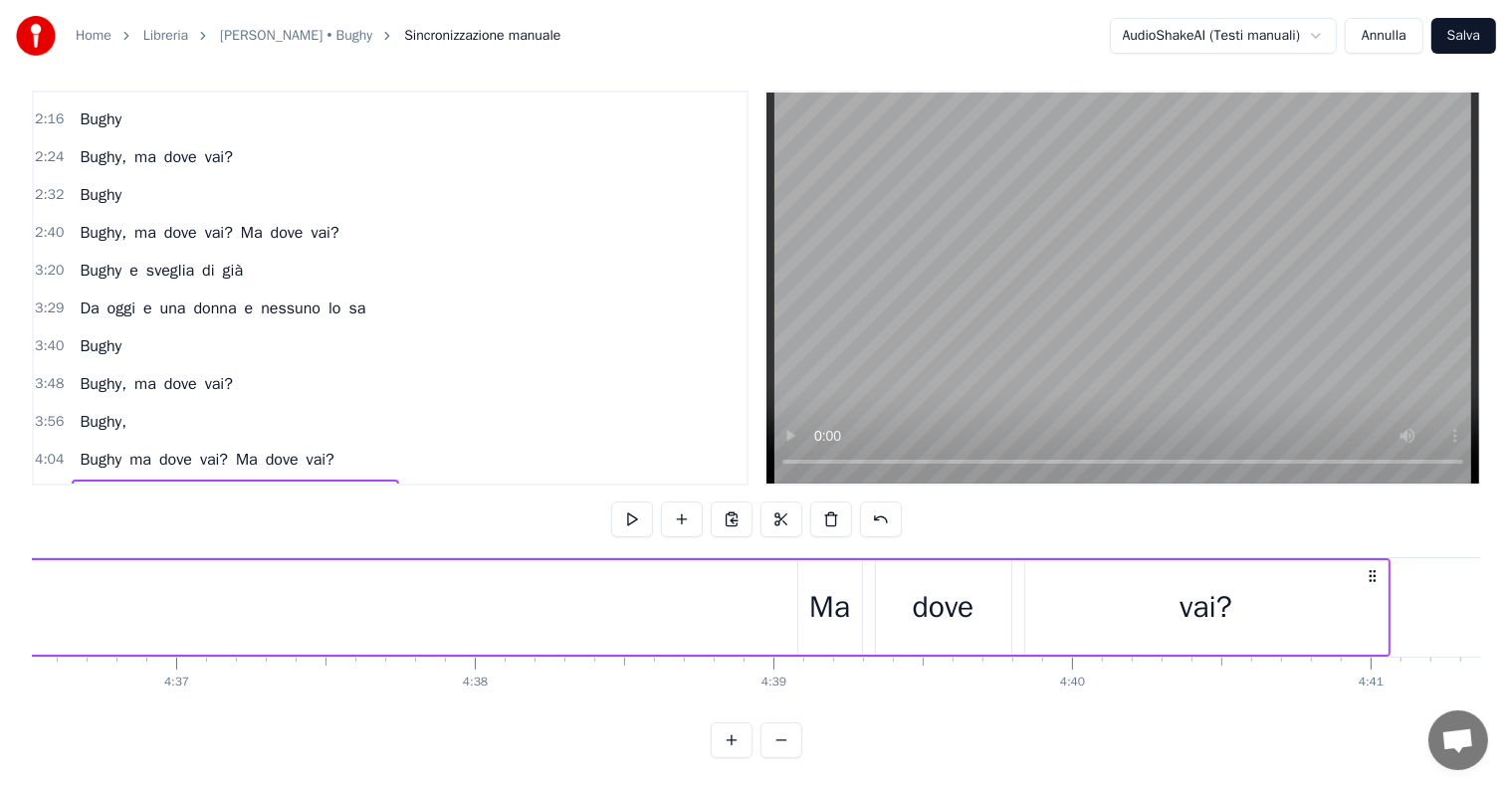 click on "Ma" at bounding box center [829, 607] 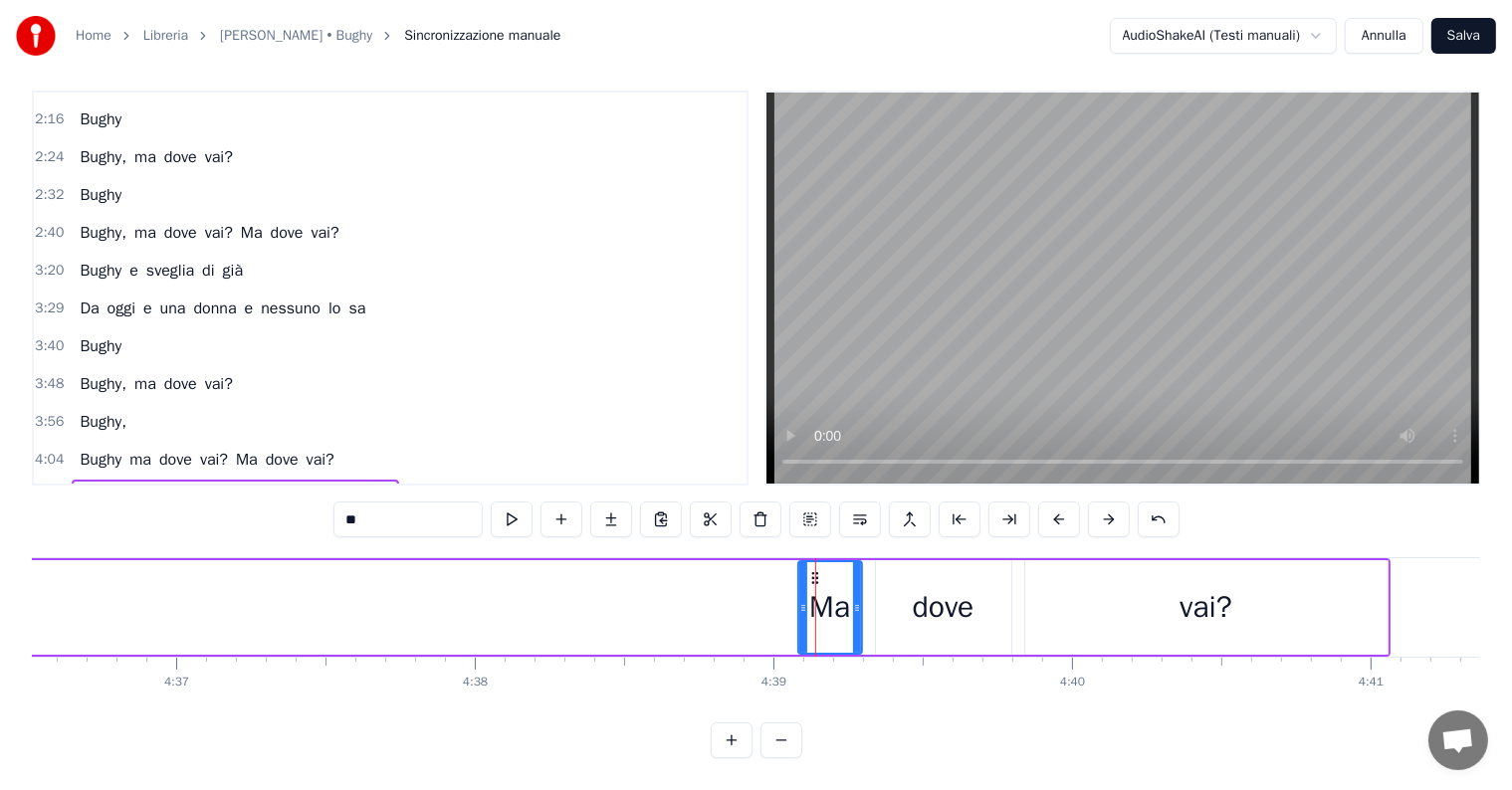 drag, startPoint x: 815, startPoint y: 556, endPoint x: 820, endPoint y: 573, distance: 17.720045 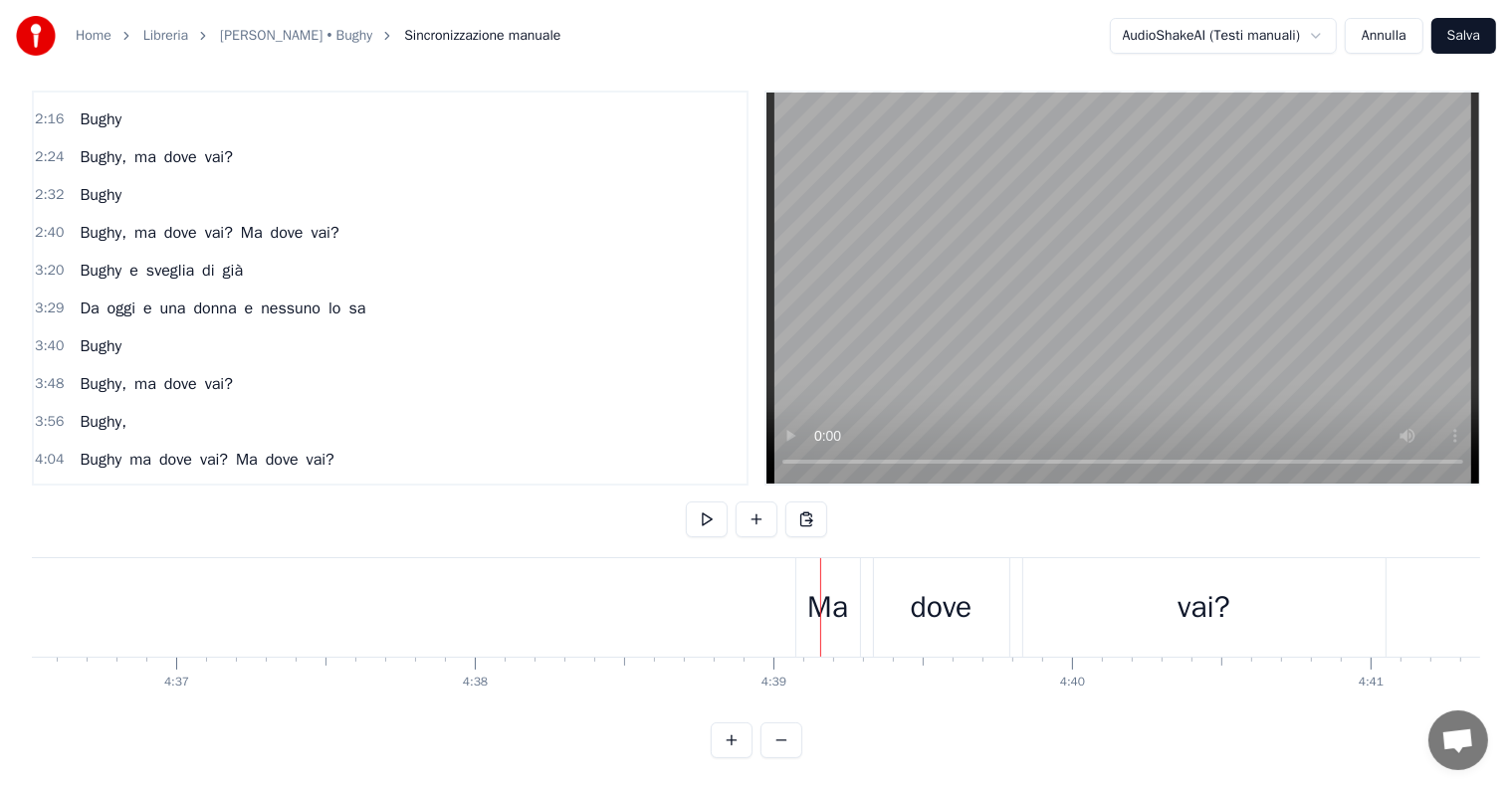 click on "Ma" at bounding box center (827, 607) 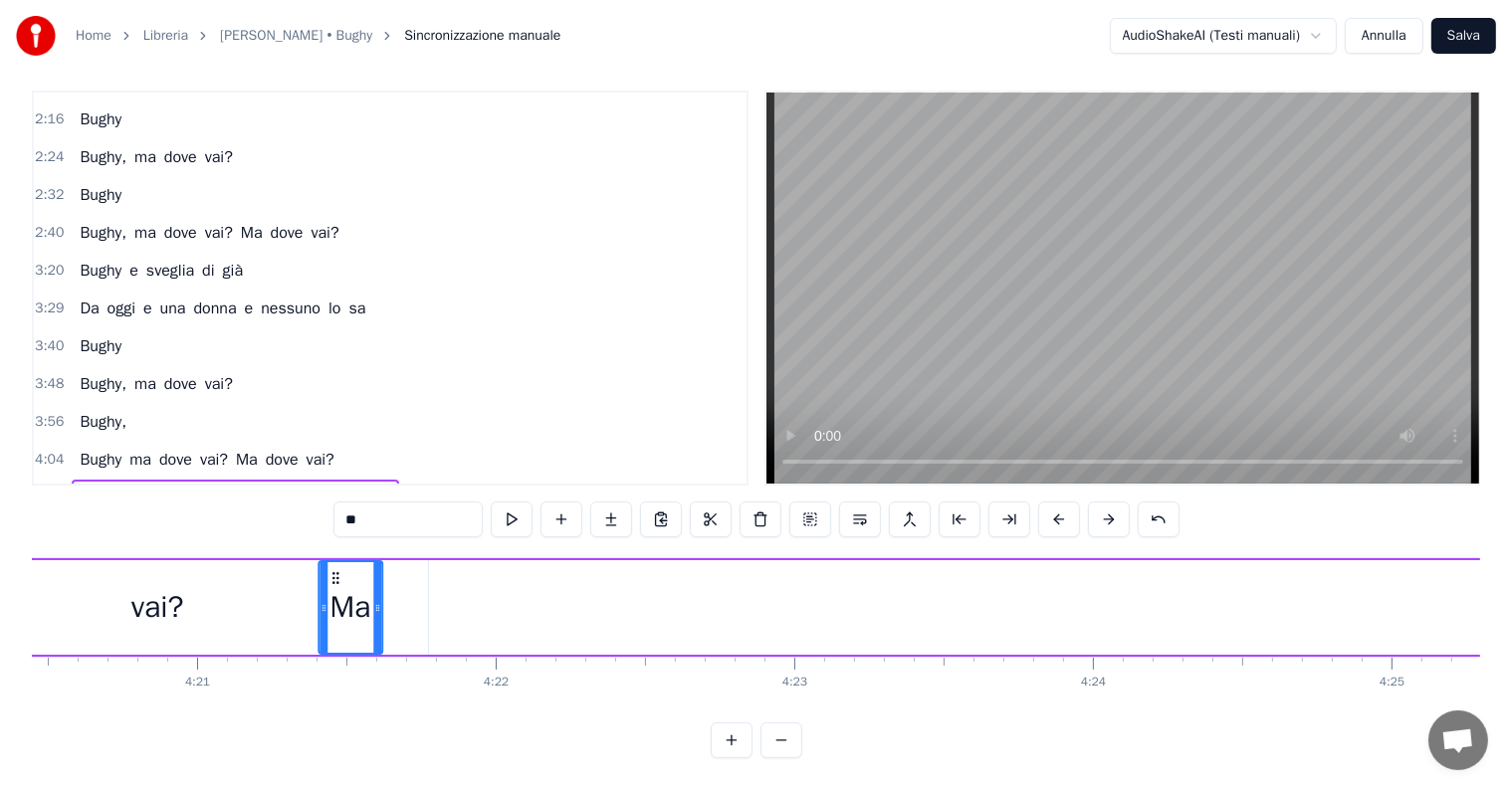 scroll, scrollTop: 0, scrollLeft: 77774, axis: horizontal 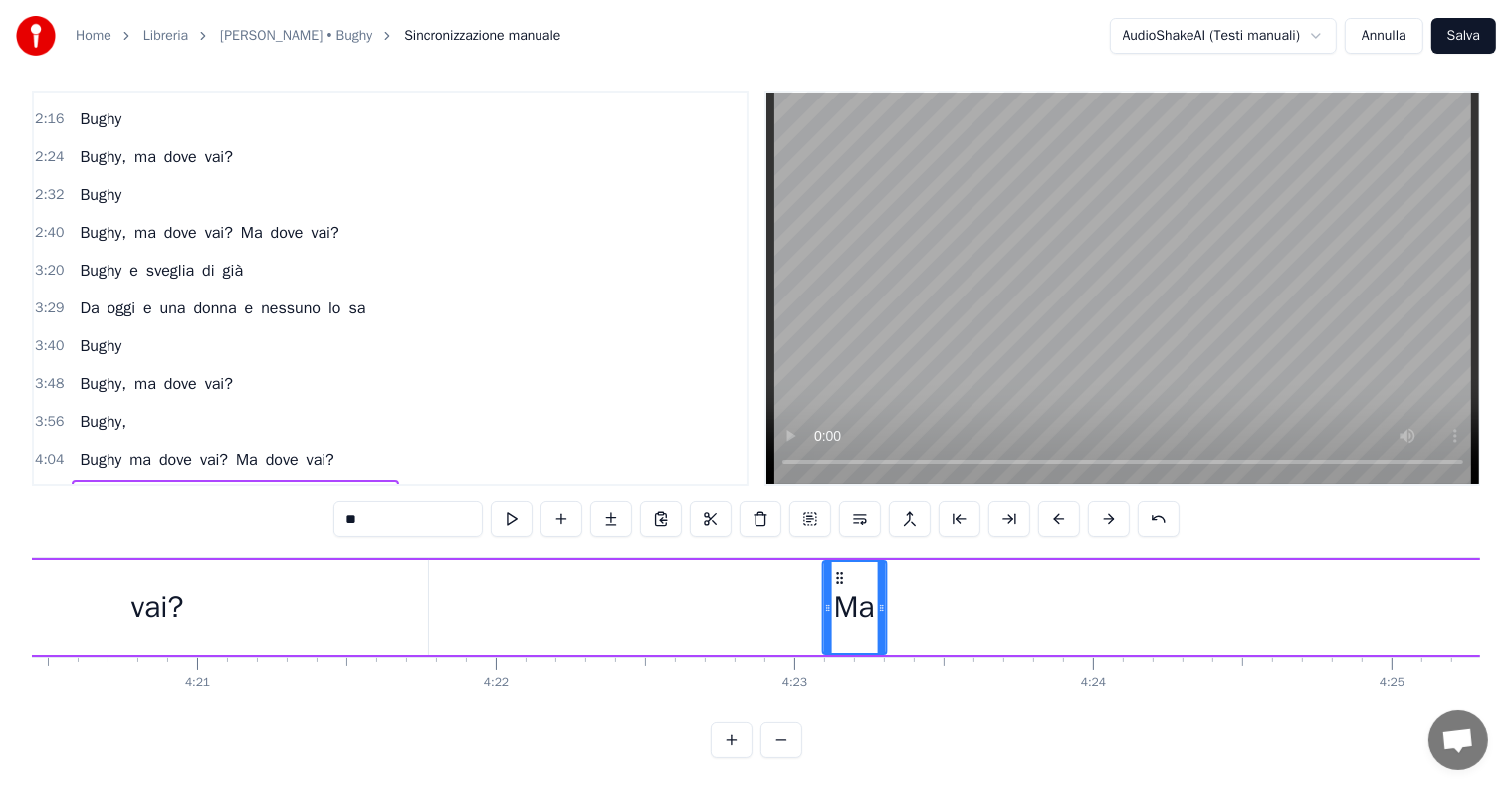drag, startPoint x: 814, startPoint y: 558, endPoint x: 839, endPoint y: 548, distance: 26.925824 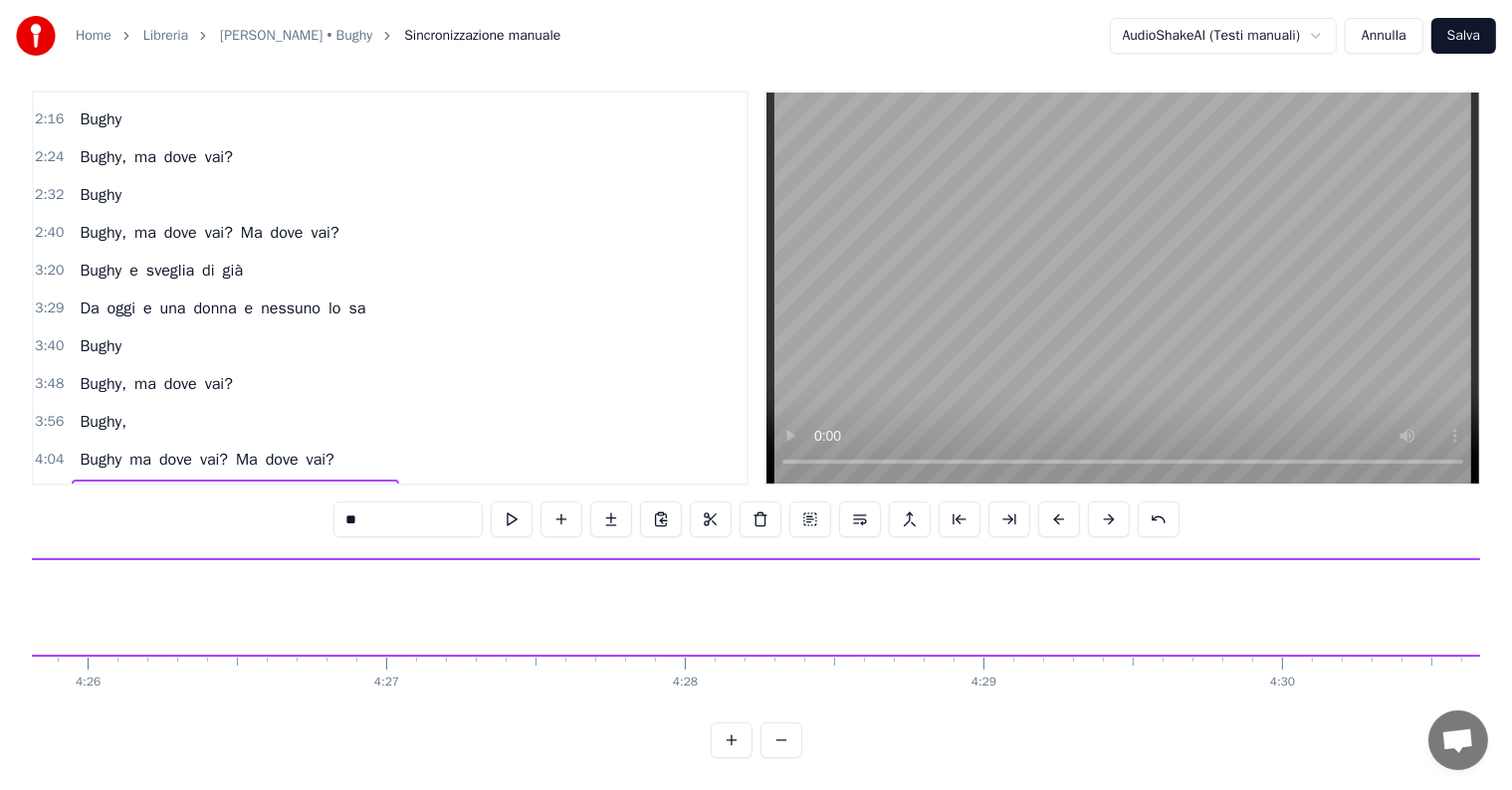 scroll, scrollTop: 0, scrollLeft: 79524, axis: horizontal 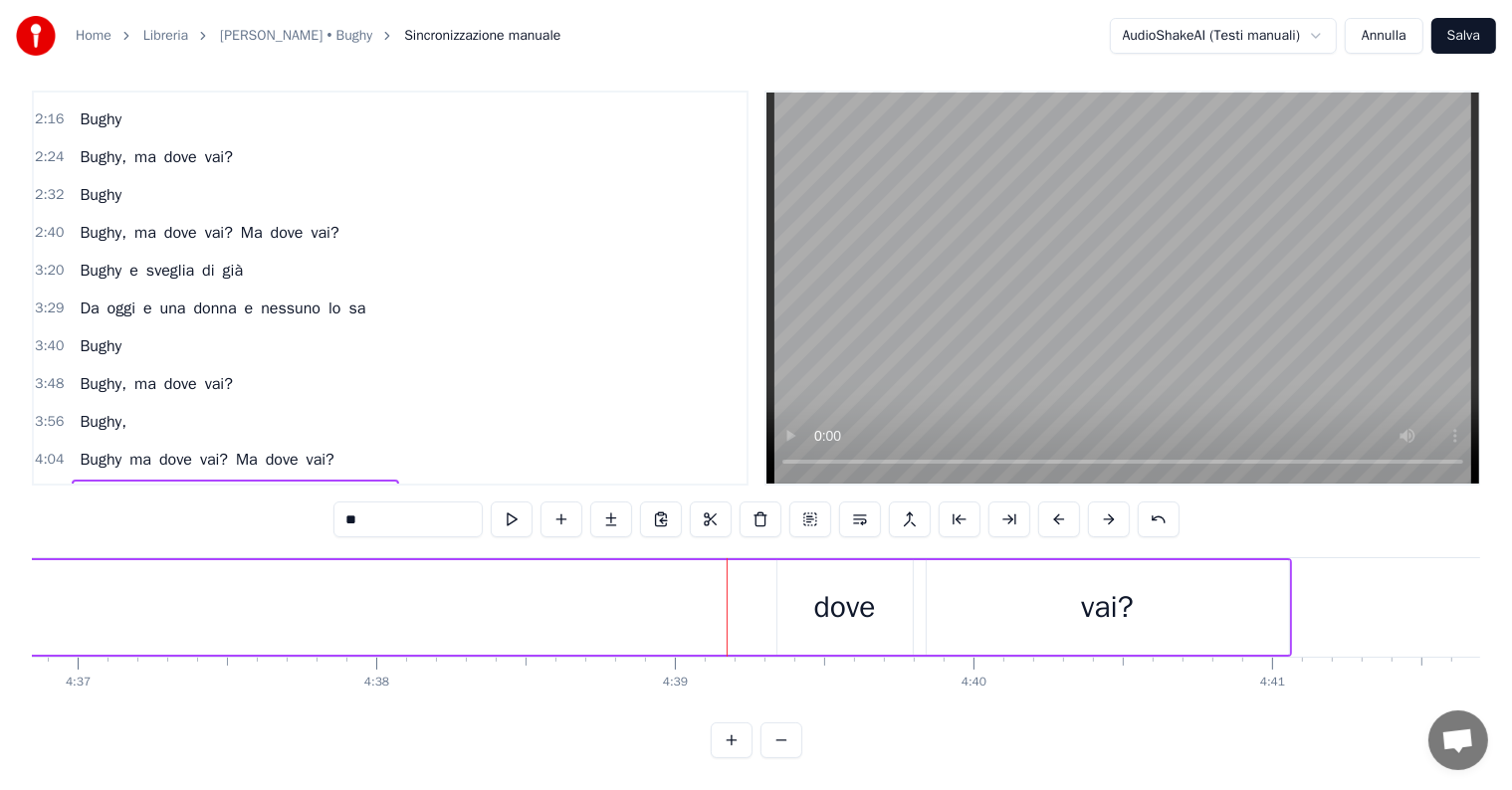click on "dove" at bounding box center [845, 607] 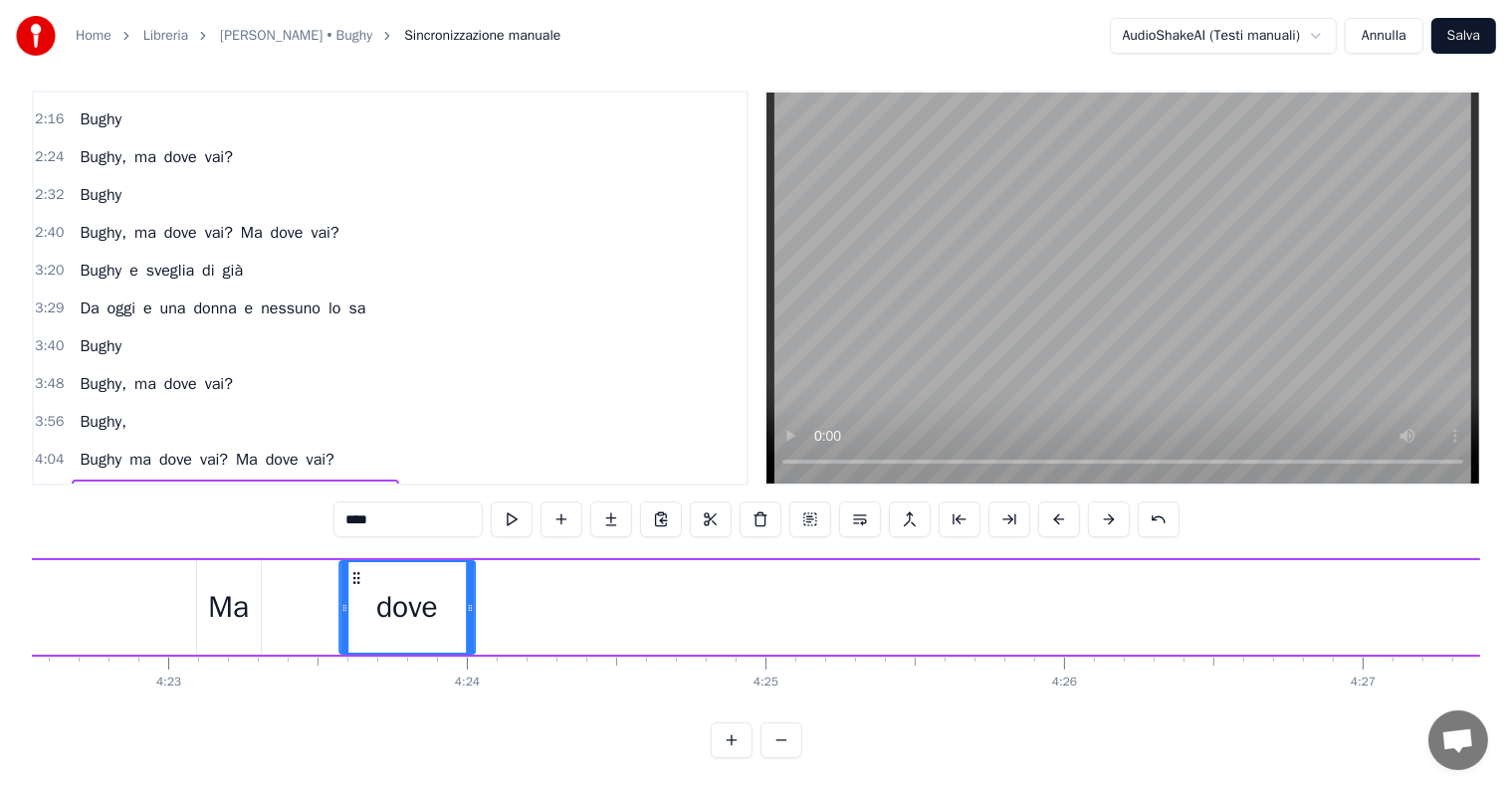 scroll, scrollTop: 0, scrollLeft: 78397, axis: horizontal 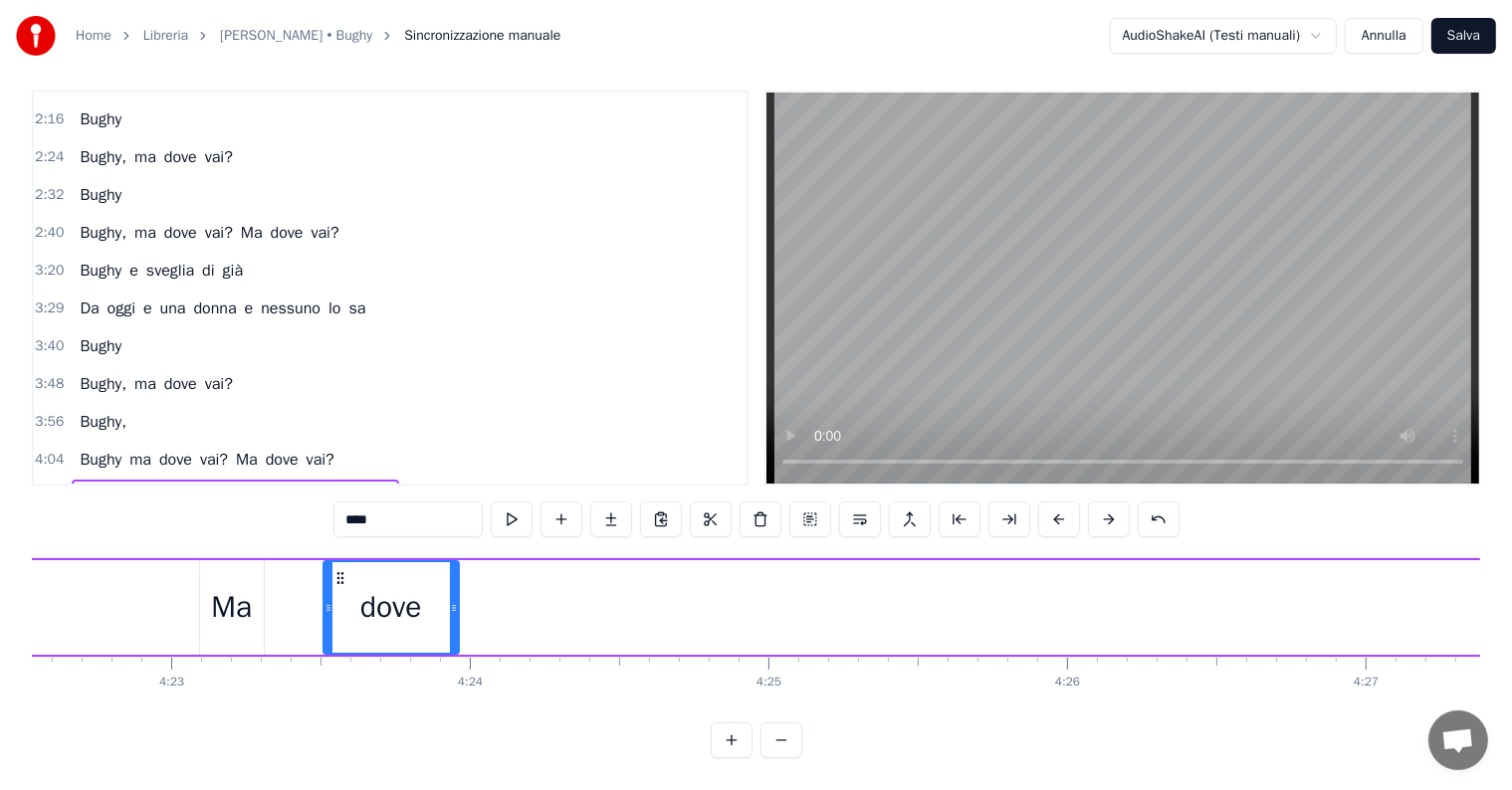 drag, startPoint x: 788, startPoint y: 555, endPoint x: 335, endPoint y: 584, distance: 453.92731 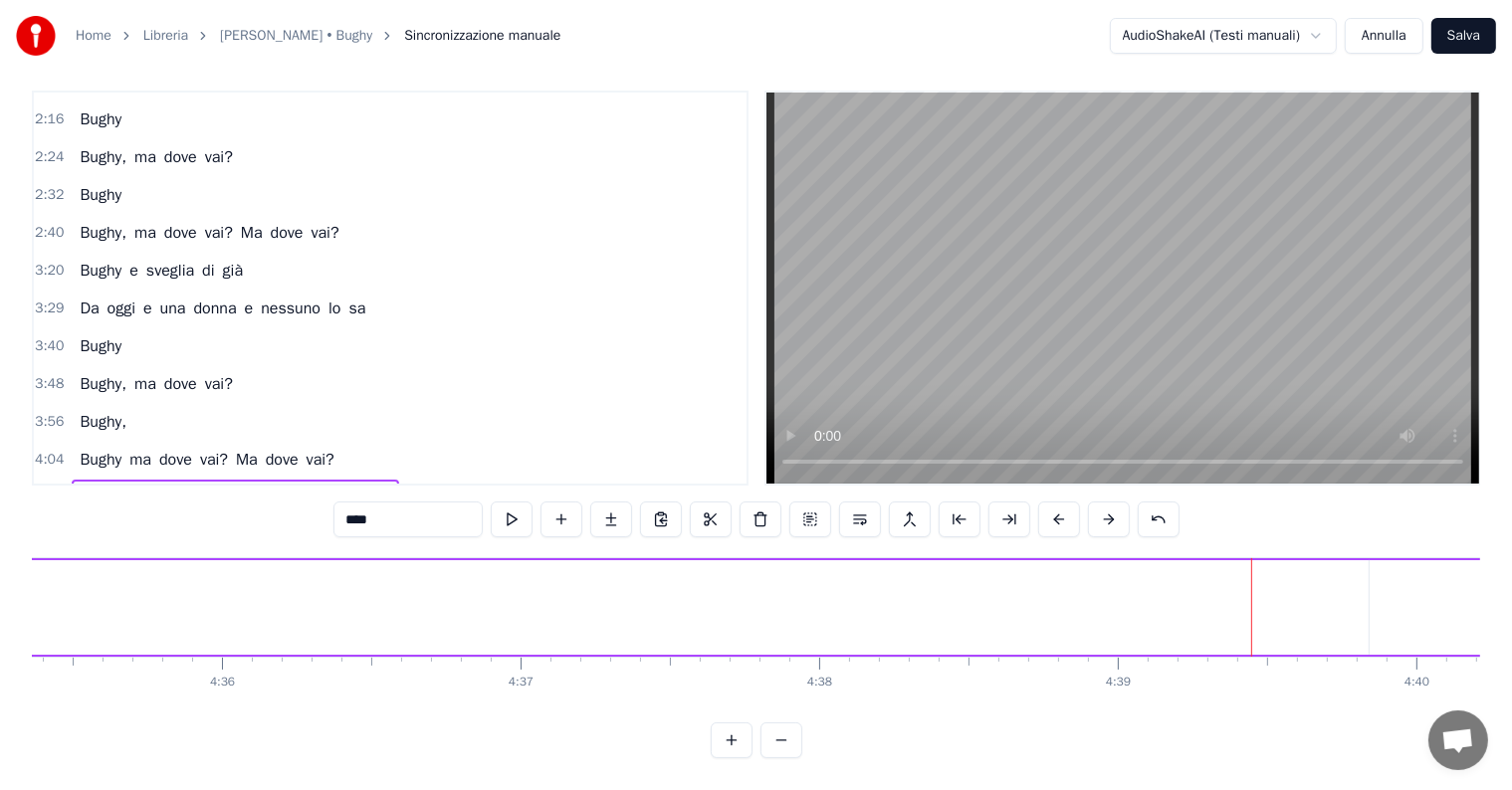 scroll, scrollTop: 0, scrollLeft: 82574, axis: horizontal 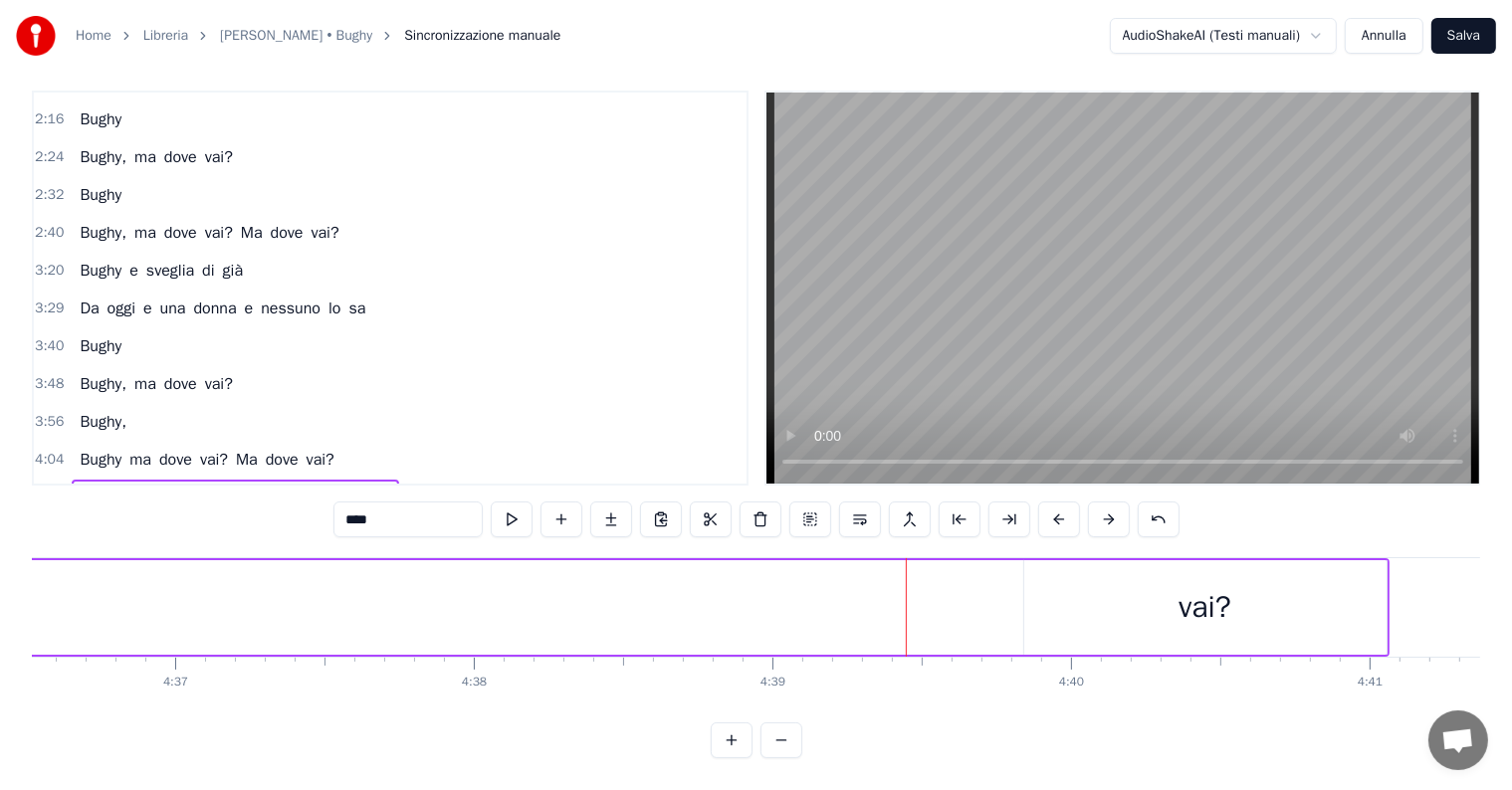 click on "vai?" at bounding box center [1205, 607] 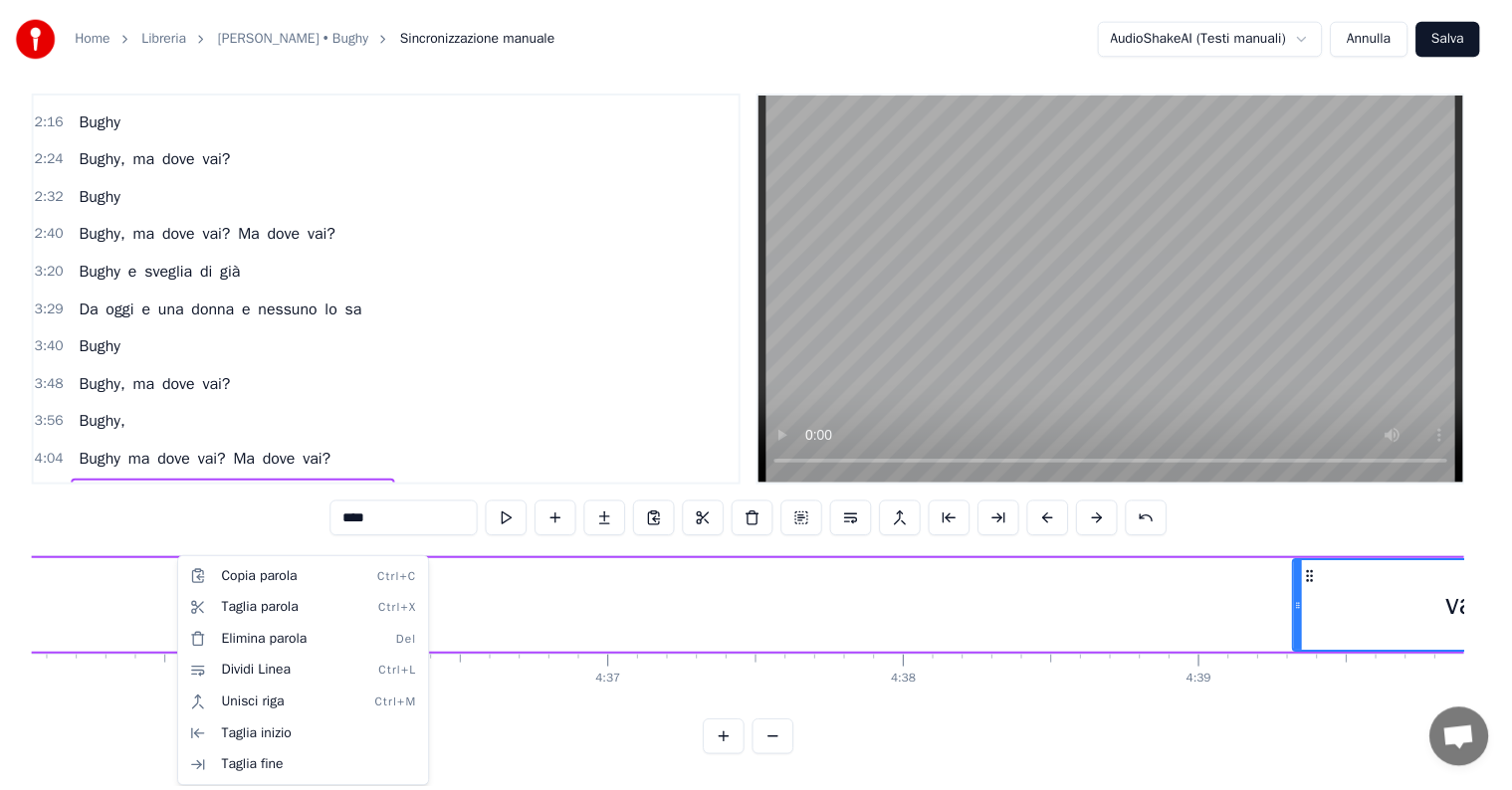 scroll, scrollTop: 0, scrollLeft: 82062, axis: horizontal 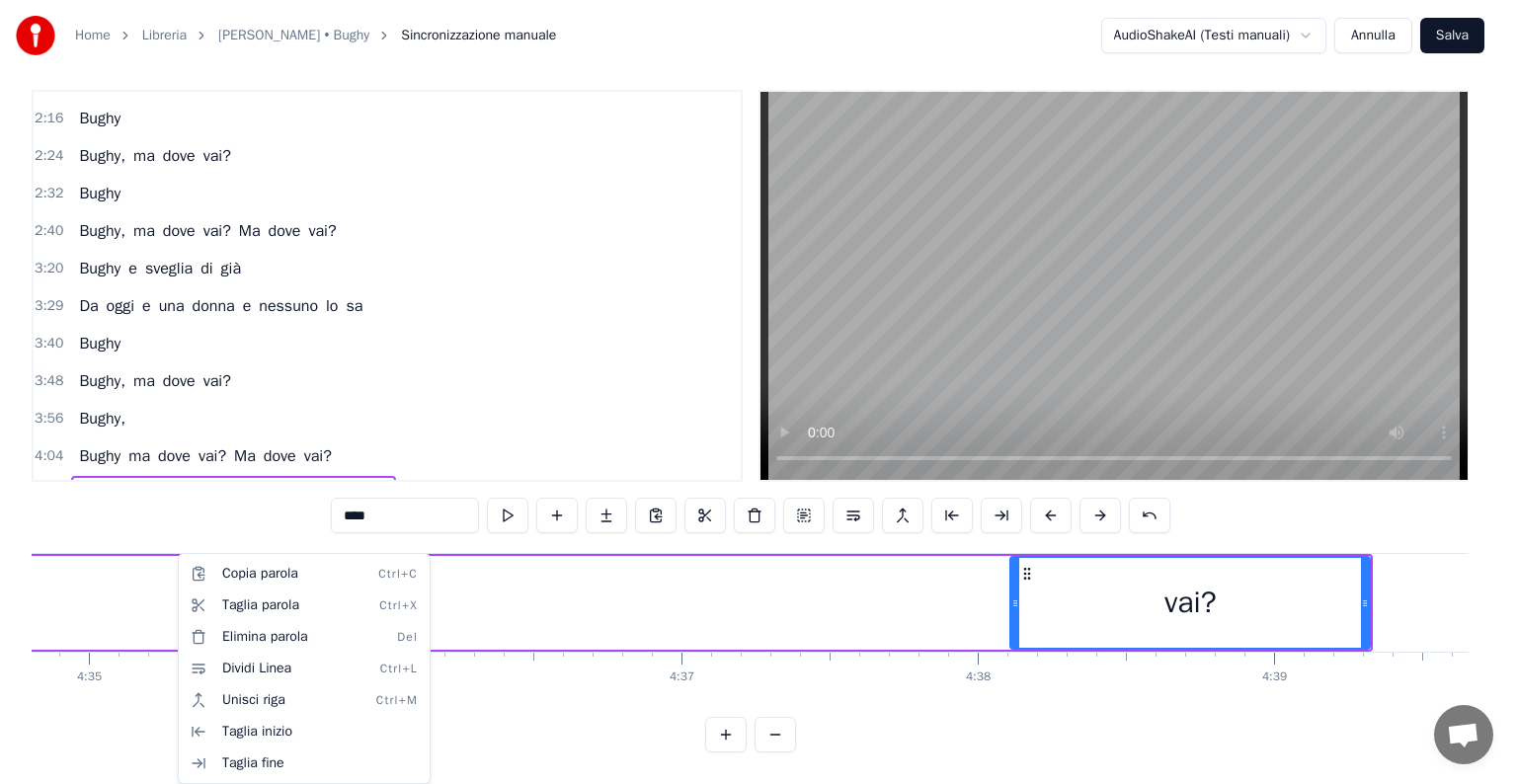click on "Home Libreria [PERSON_NAME] • Bughy Sincronizzazione manuale AudioShakeAI (Testi manuali) Annulla Salva 0:08 Bughy è sveglia di già 0:16 [PERSON_NAME] tutta la notte e nessuno lo sa 0:25 e poi nessuno la vuole ascoltare 0:33 hanno tutti qualcosa, qualcos'altro da fare 0:40 E [PERSON_NAME] piange per lui 0:49 Che doveva capire il timore che ha 0:57 [PERSON_NAME] [PERSON_NAME] sua inesperienza 1:05 E che poi a tutti i costi l'ha voluta far sua 1:13 Bughy se vuoi ne parliamo con calma 1:21 Ma l'hai guardato e l'odiavi di già 1:28 Bughy e sveglia di già 1:37 Rimpiange un bel sogno, sputa sulla realtà 1:44 Bughy sbatte la porta, s'incazza e va via 1:52 Non [PERSON_NAME] ne quando e se ritornerà 2:01 E tra i rumori [PERSON_NAME] 2:08 Sentiremo sua madre che la chiamerà 2:16 Bughy 2:24 Bughy, ma dove vai? 2:32 Bughy 2:40 Bughy, ma dove vai? Ma dove vai? 3:20 Bughy e sveglia di già 3:29 Da oggi e una [PERSON_NAME] e nessuno lo sa 3:40 Bughy 3:48 Bughy, ma dove vai? 3:56 Bughy, 4:04 Bughy ma dove vai? Ma dove vai? 4:15 ma dove vai? ma dove vai? Ma e" at bounding box center [758, 385] 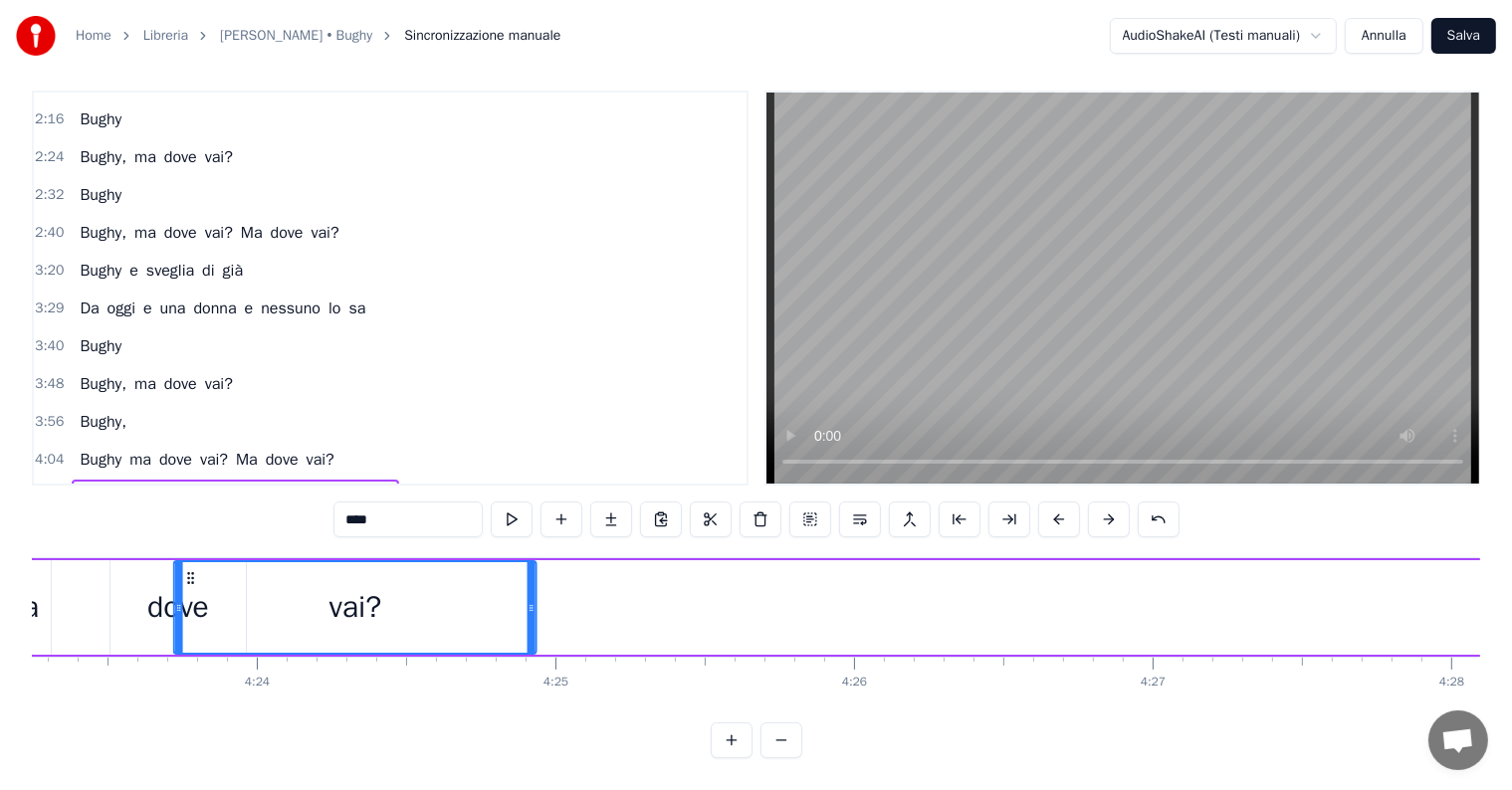 scroll, scrollTop: 0, scrollLeft: 78563, axis: horizontal 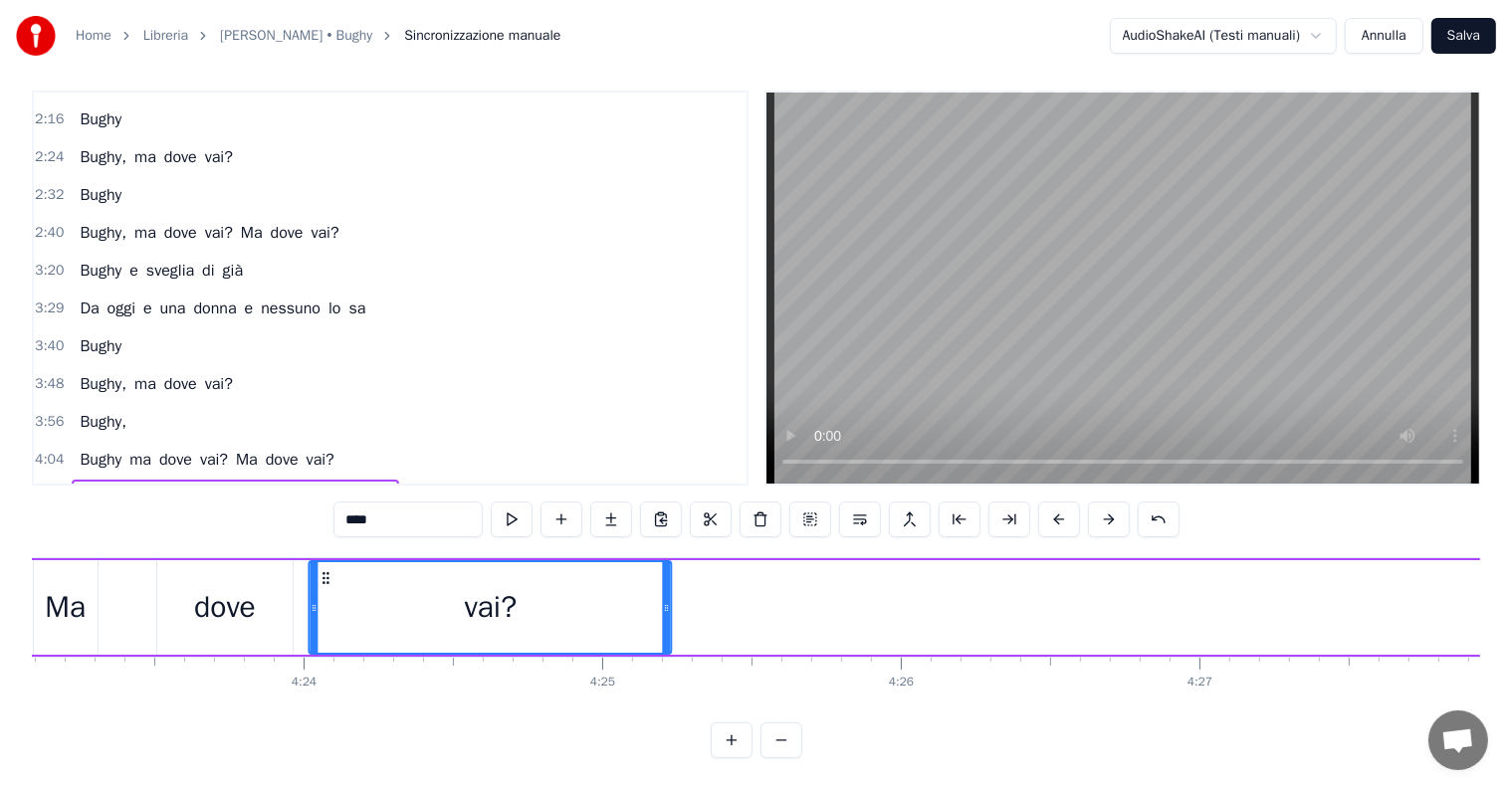 drag, startPoint x: 1034, startPoint y: 557, endPoint x: 324, endPoint y: 598, distance: 711.18282 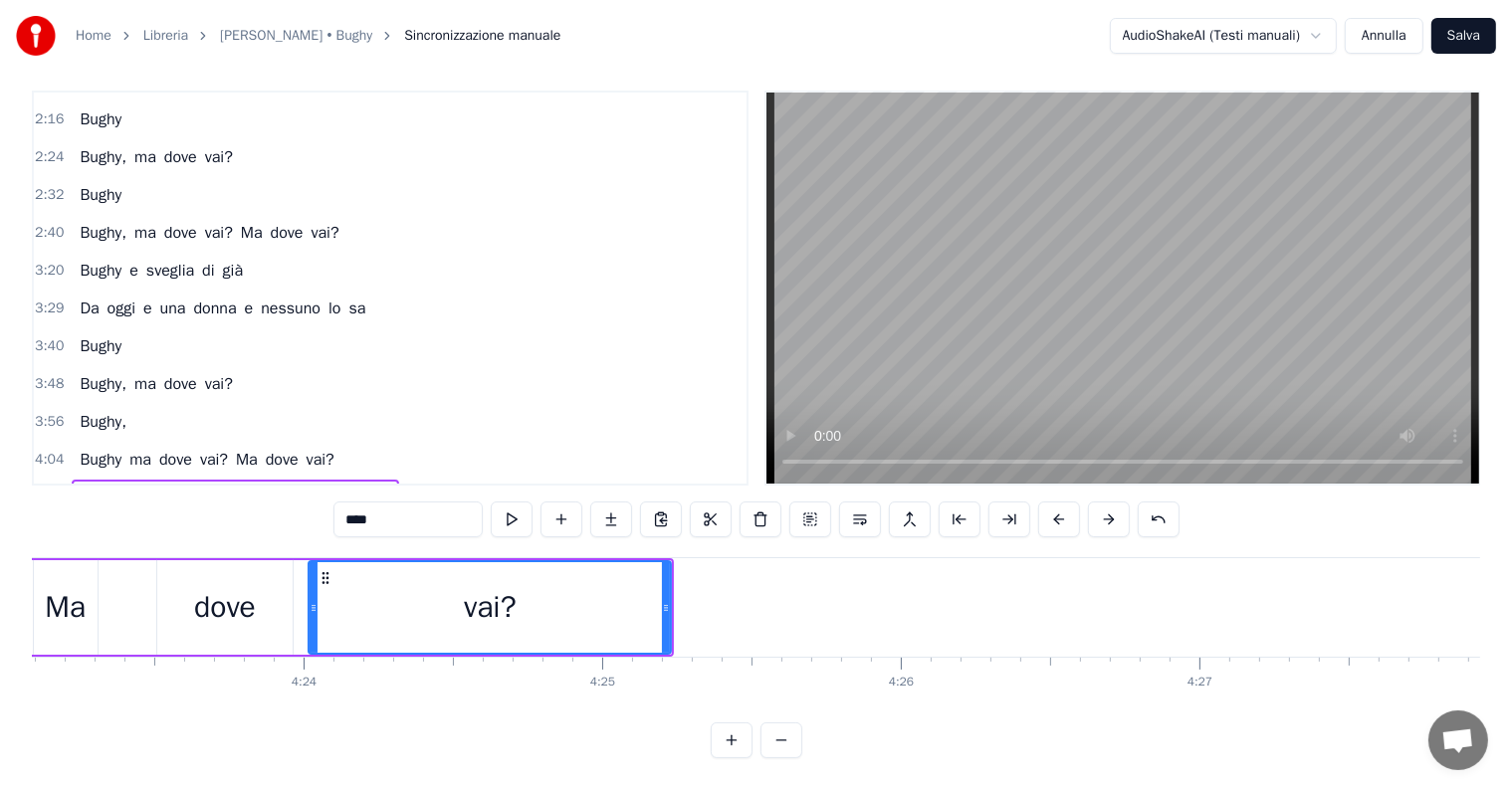 click on "ma dove vai? ma dove vai? Ma dove vai?" at bounding box center [235, 497] 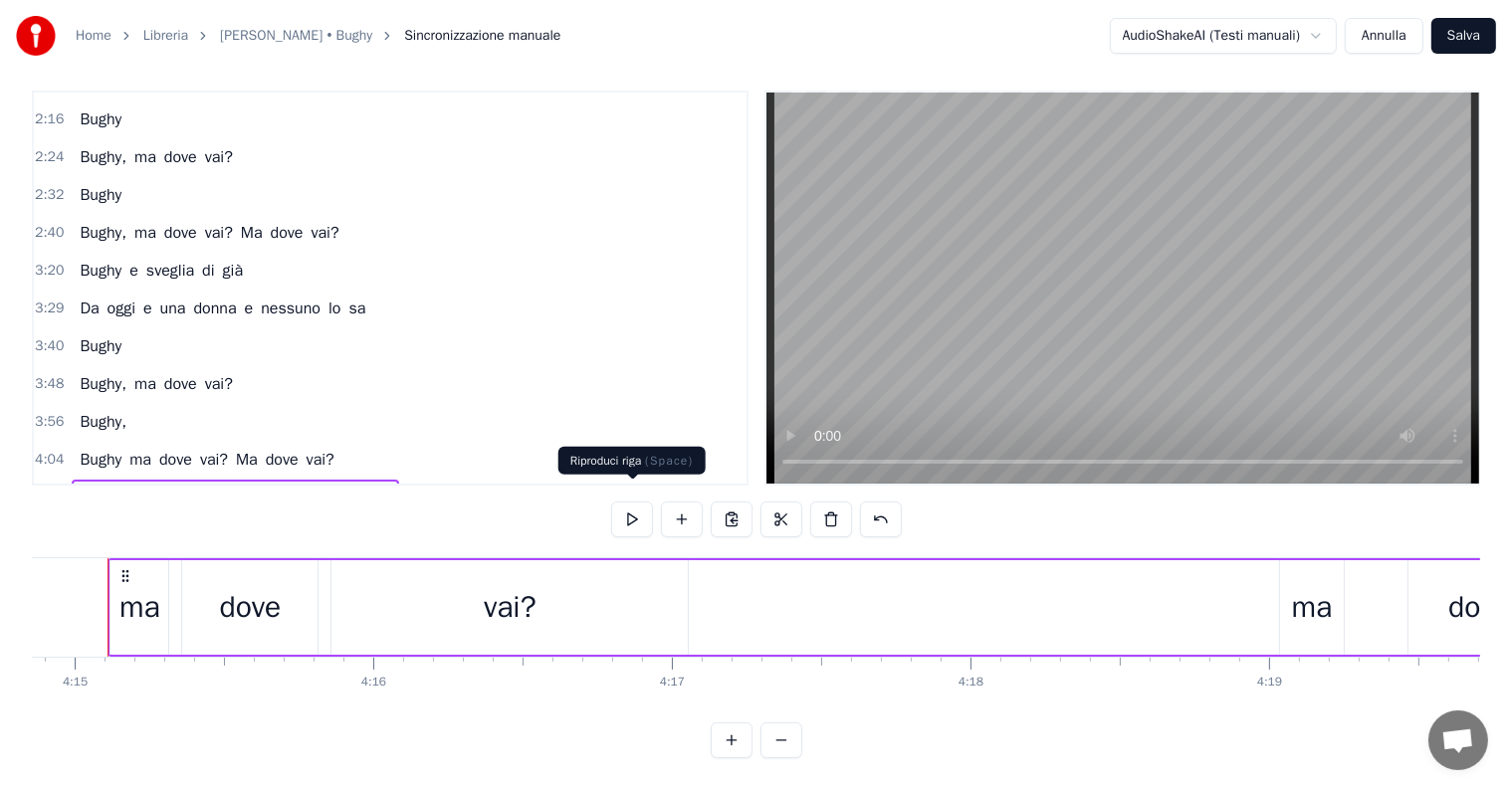 scroll, scrollTop: 0, scrollLeft: 76080, axis: horizontal 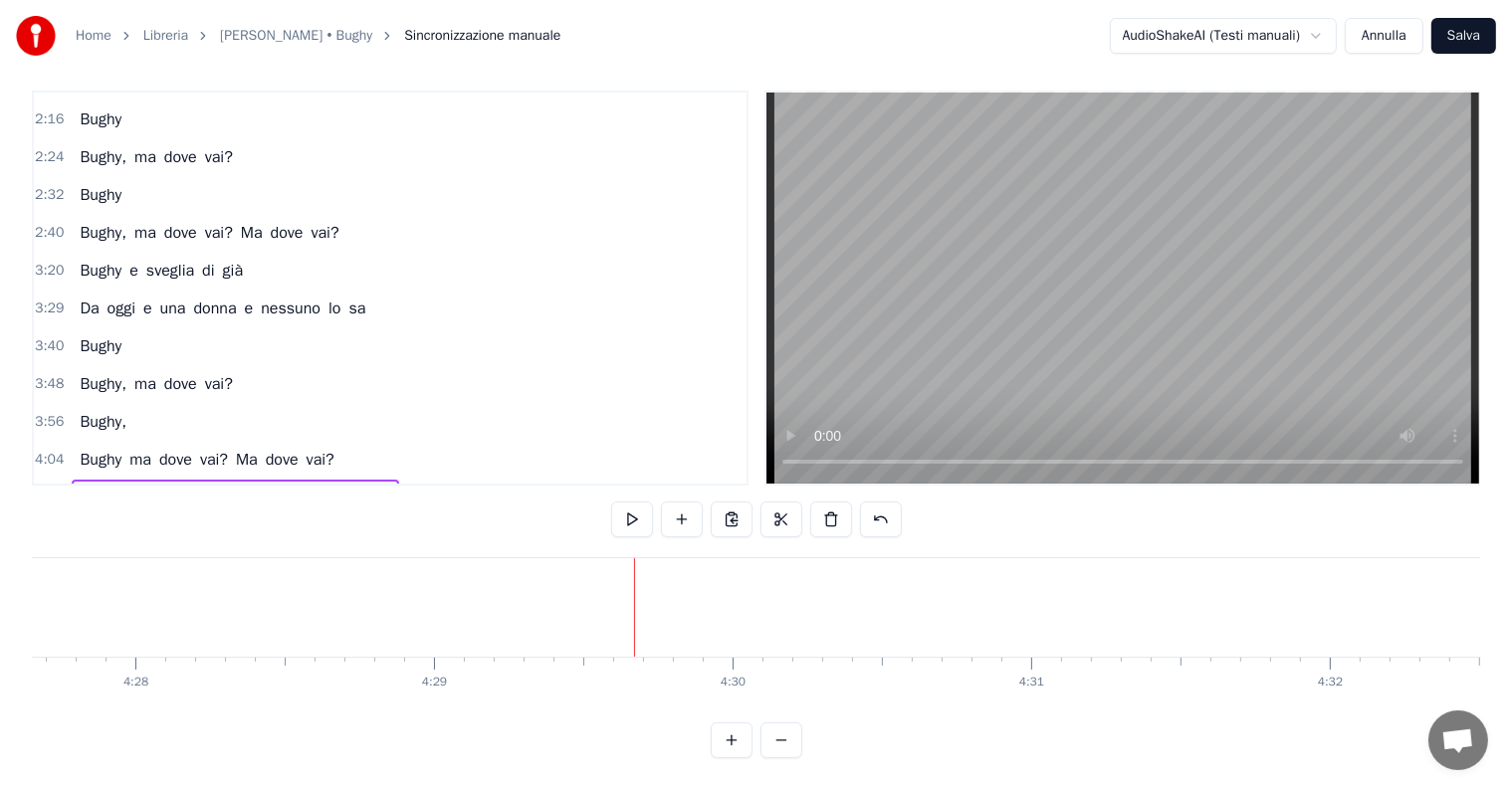 click on "Salva" at bounding box center (1463, 36) 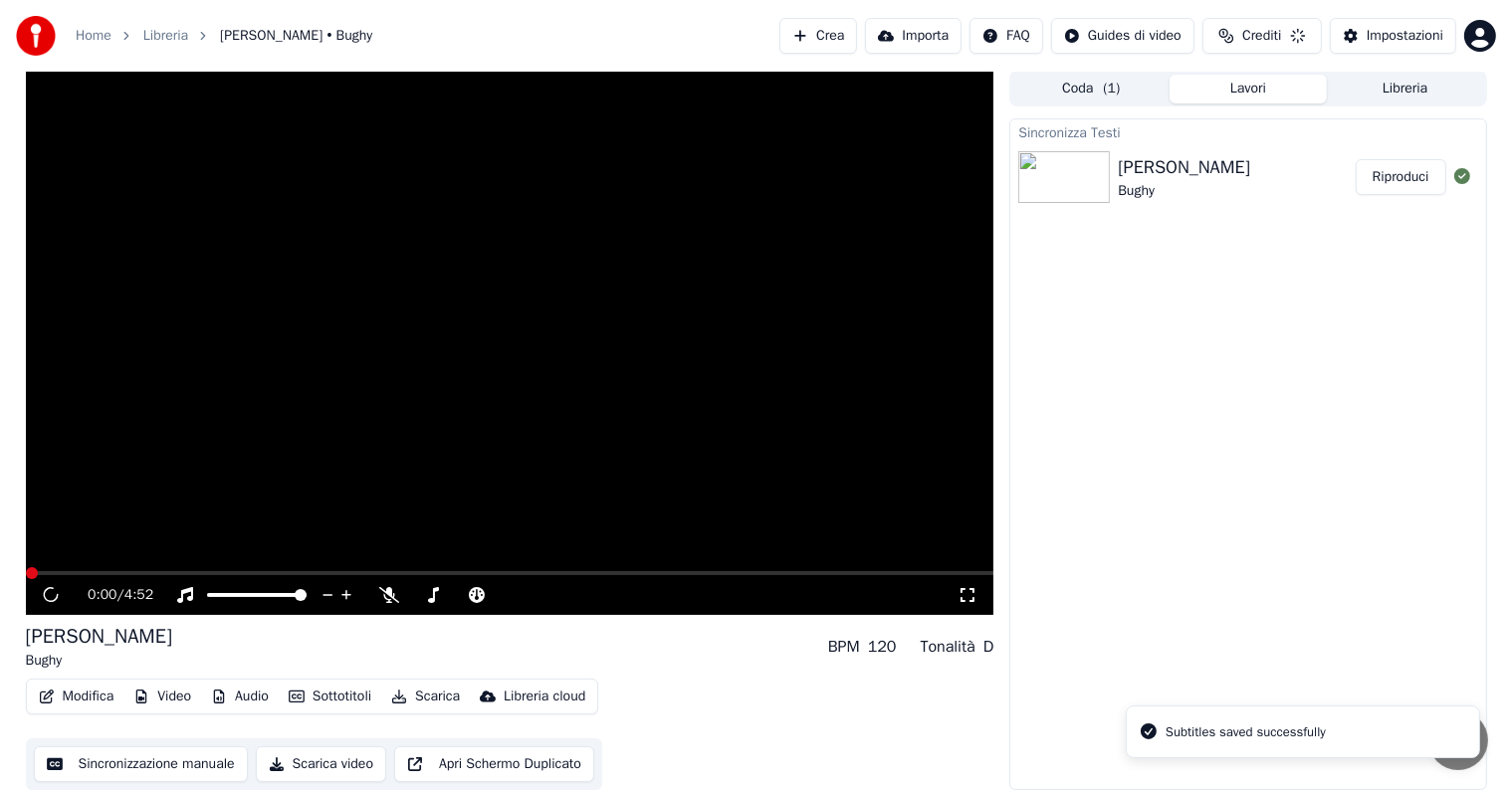 scroll, scrollTop: 1, scrollLeft: 0, axis: vertical 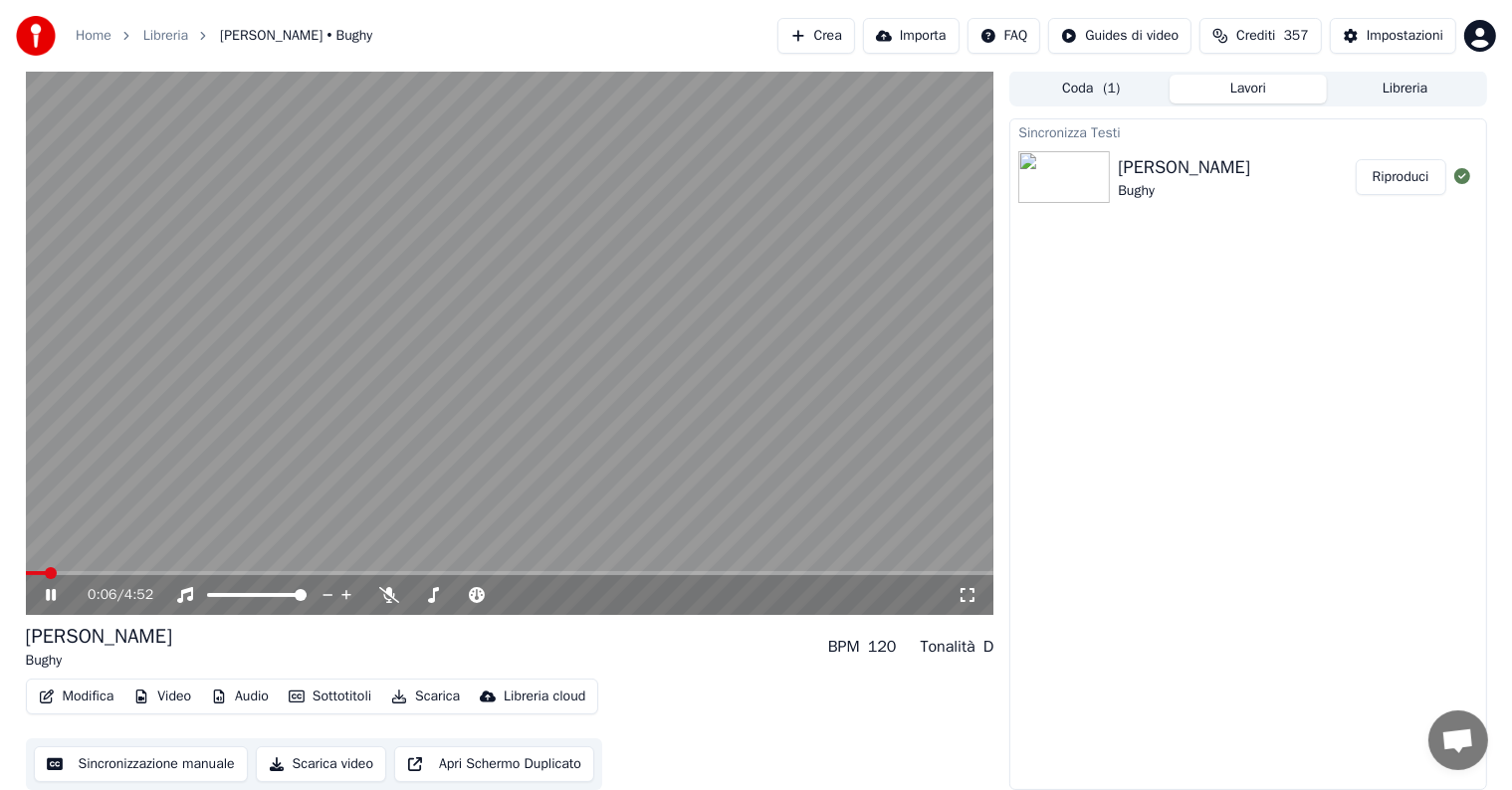 click on "Riproduci" at bounding box center (1401, 177) 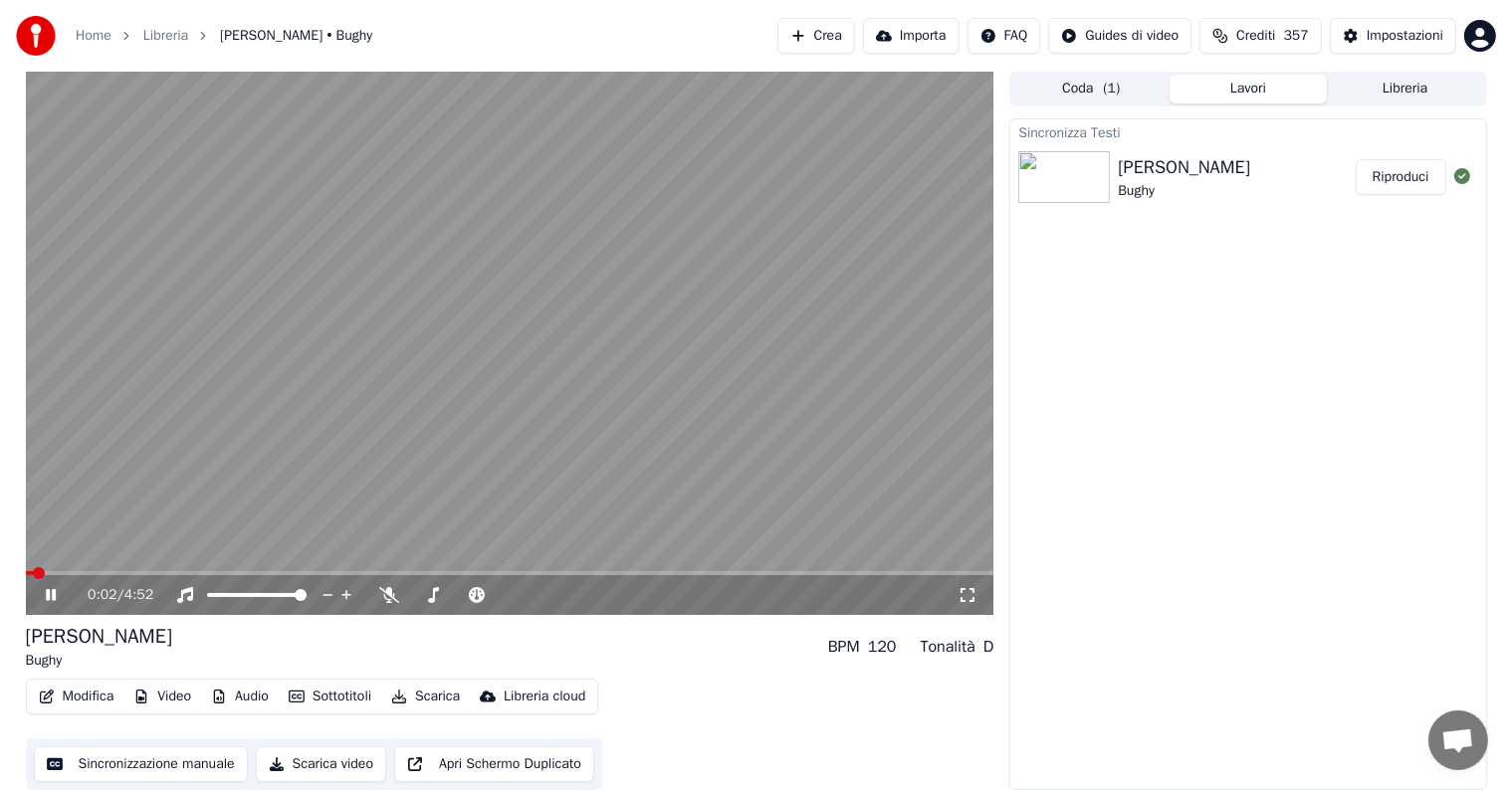 click 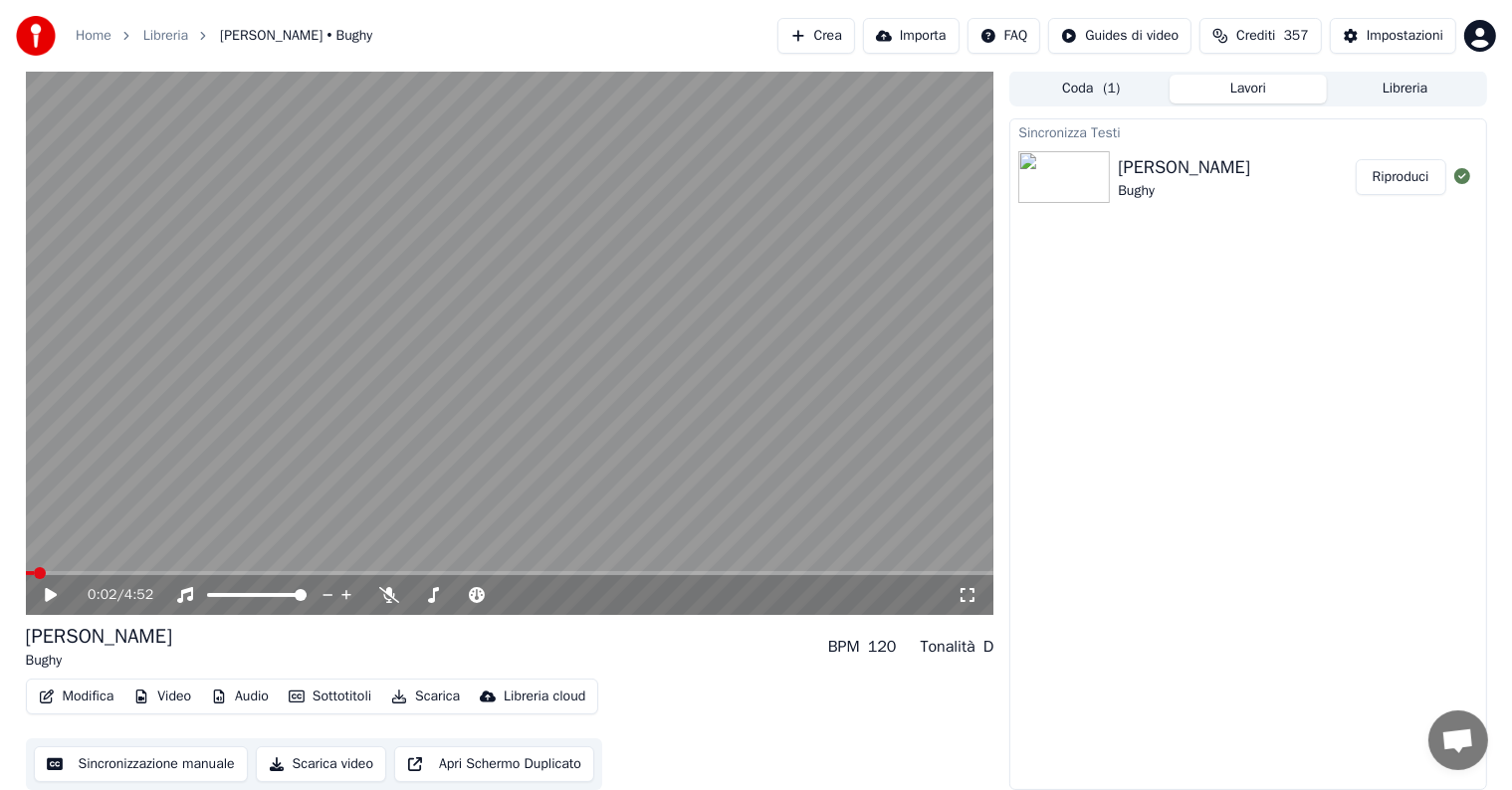 click on "Audio" at bounding box center [240, 696] 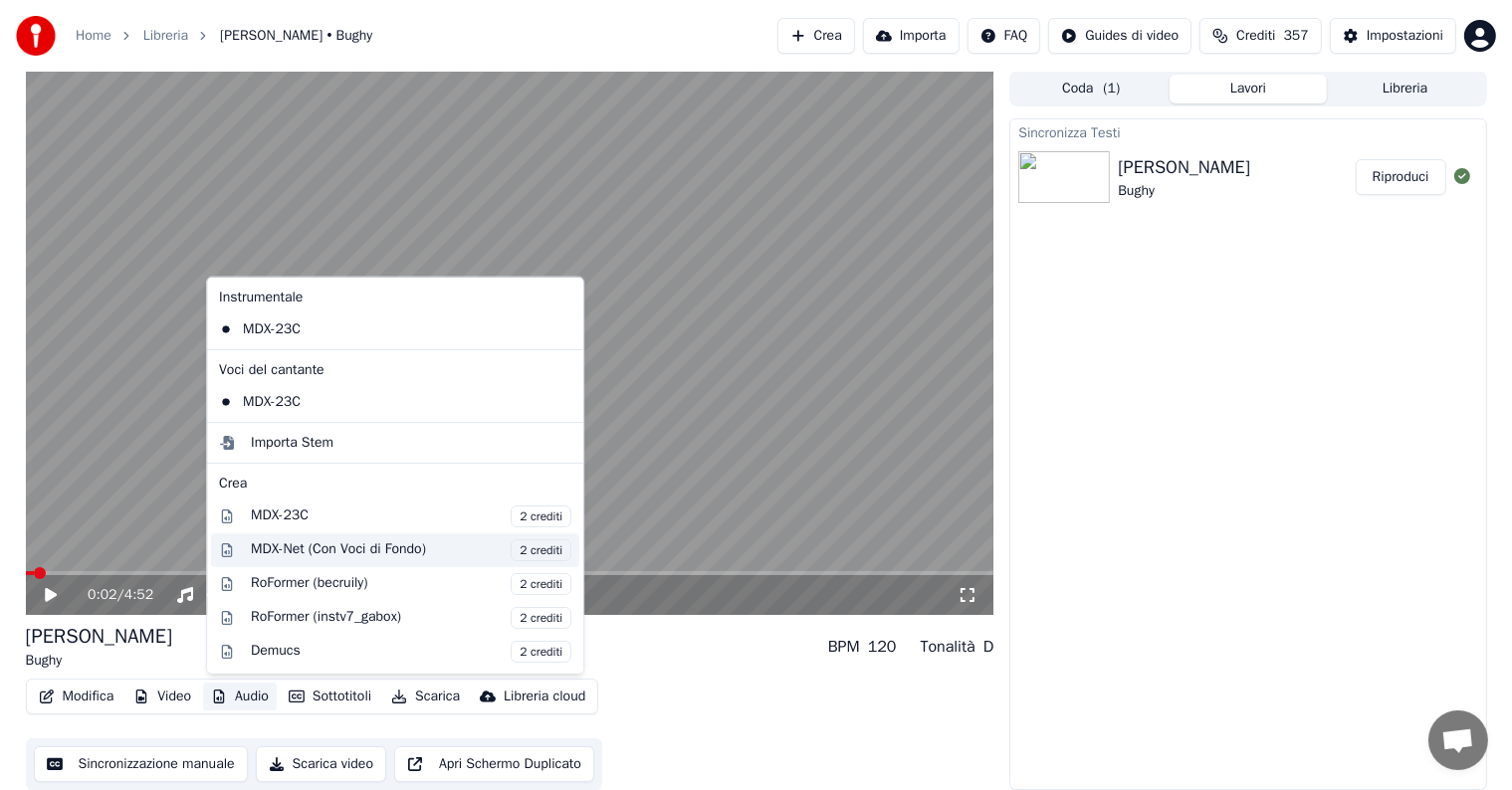 click on "MDX-Net (Con Voci di Fondo) 2 crediti" at bounding box center (411, 549) 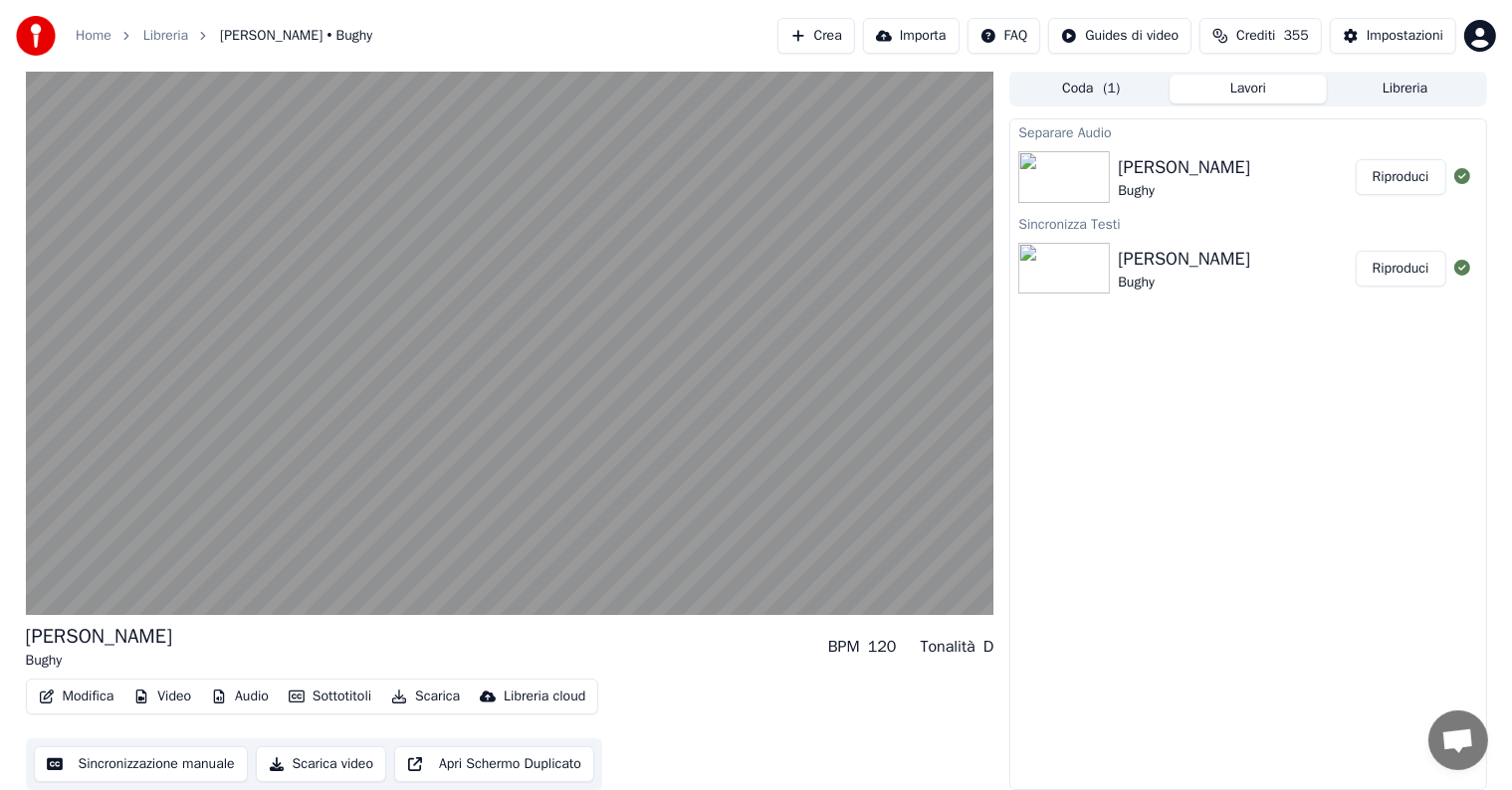 click on "Riproduci" at bounding box center (1401, 177) 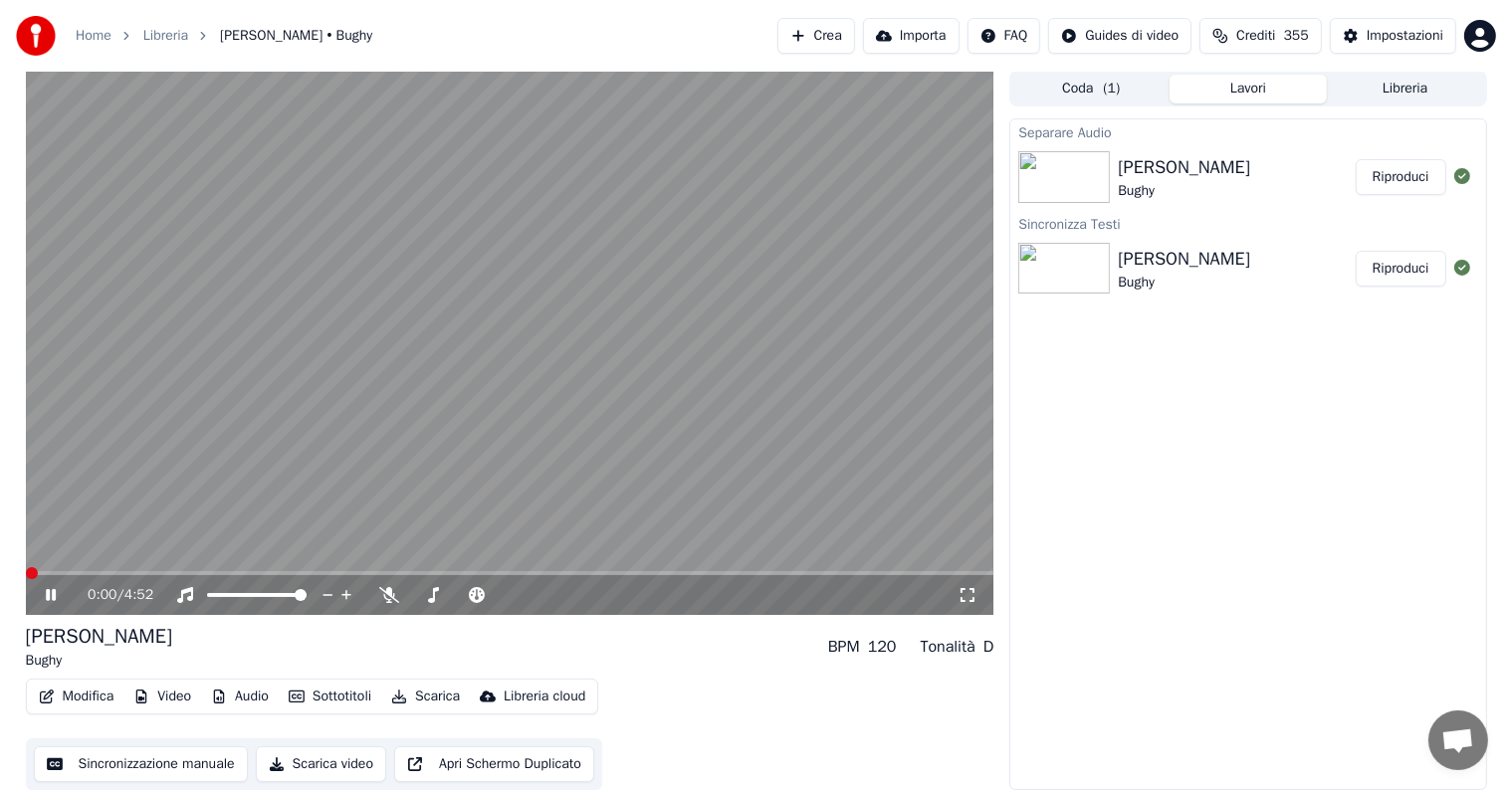 click 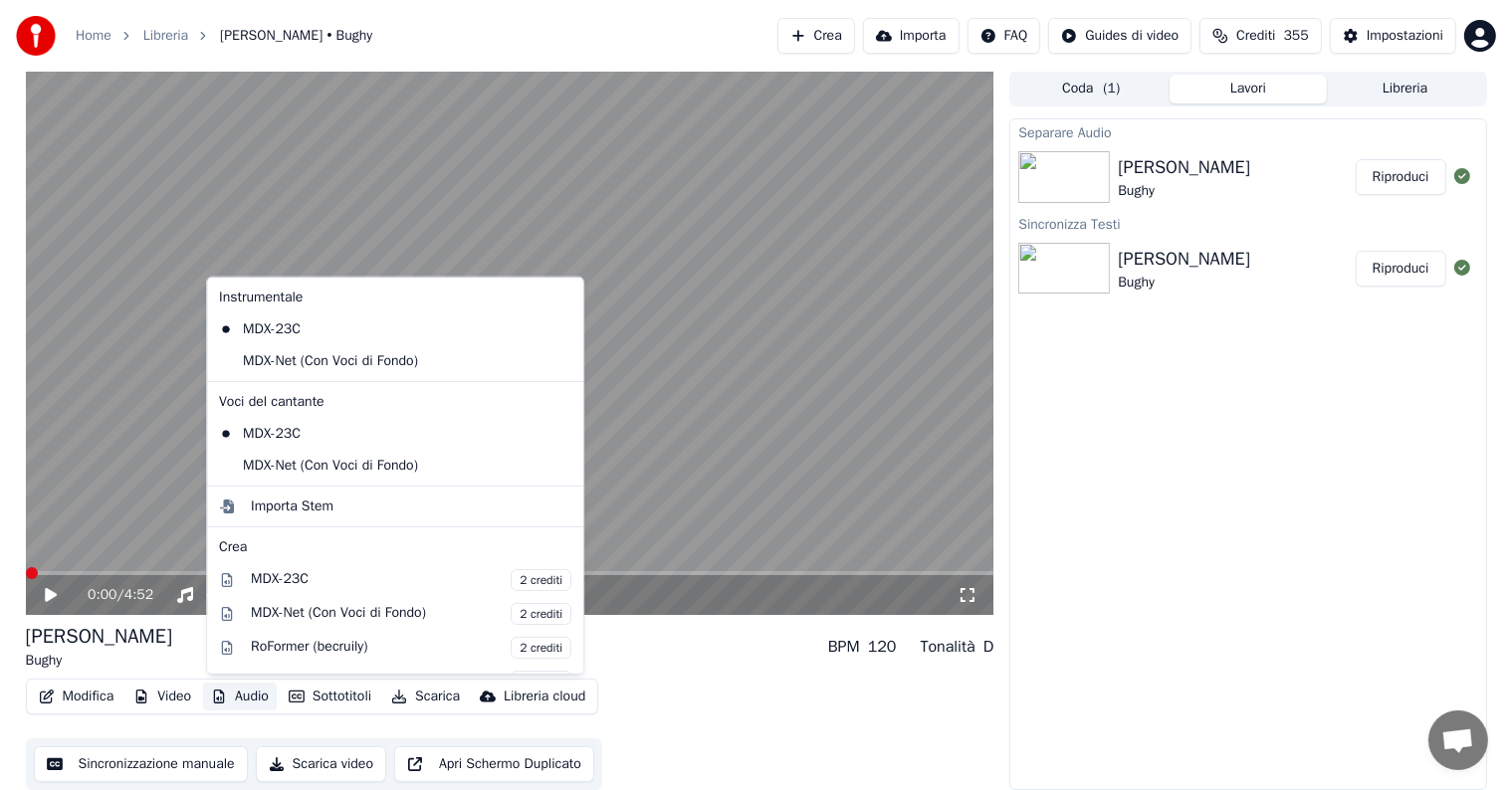 click on "Audio" at bounding box center (240, 696) 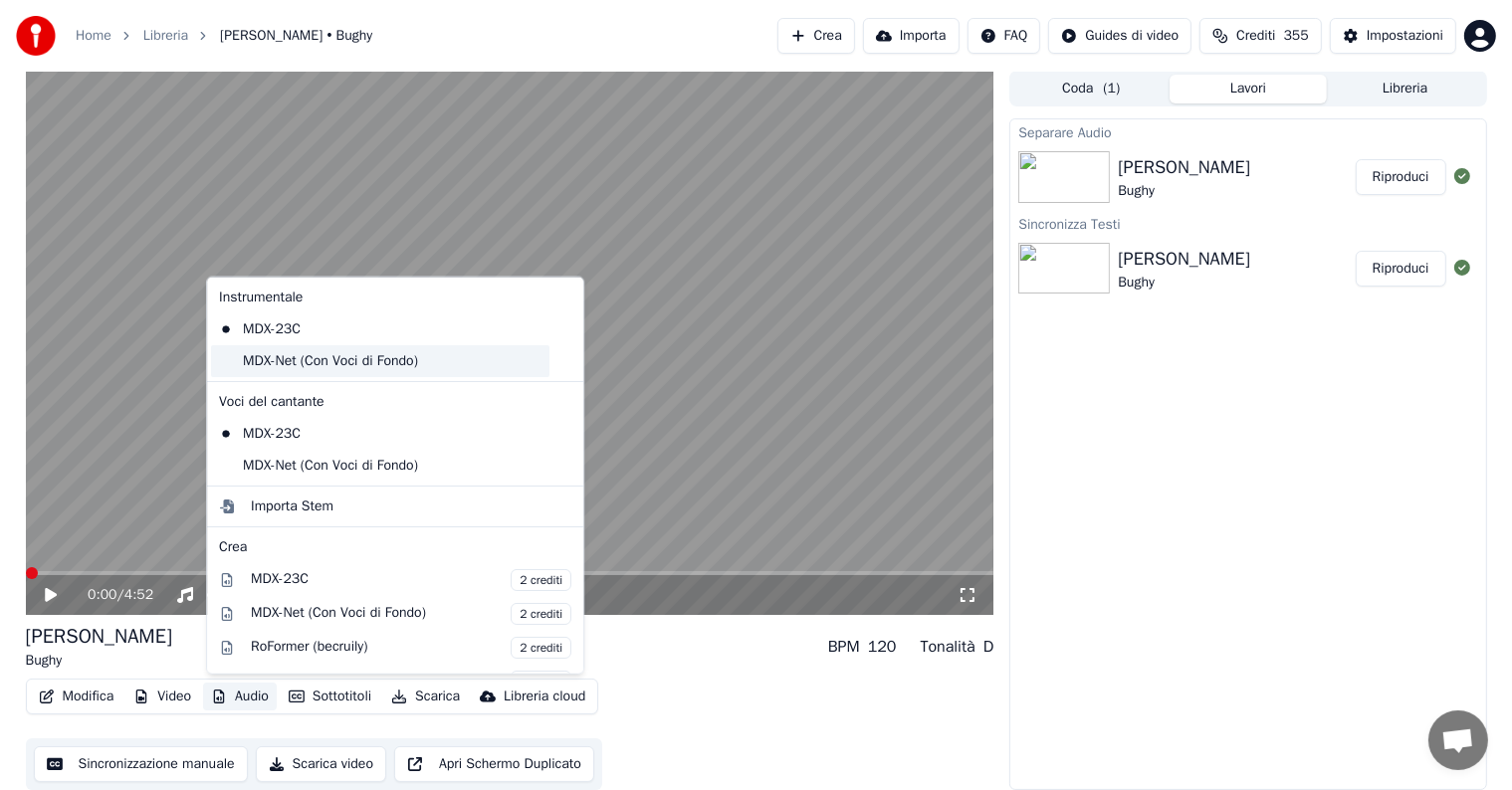 click on "MDX-Net (Con Voci di Fondo)" at bounding box center (380, 361) 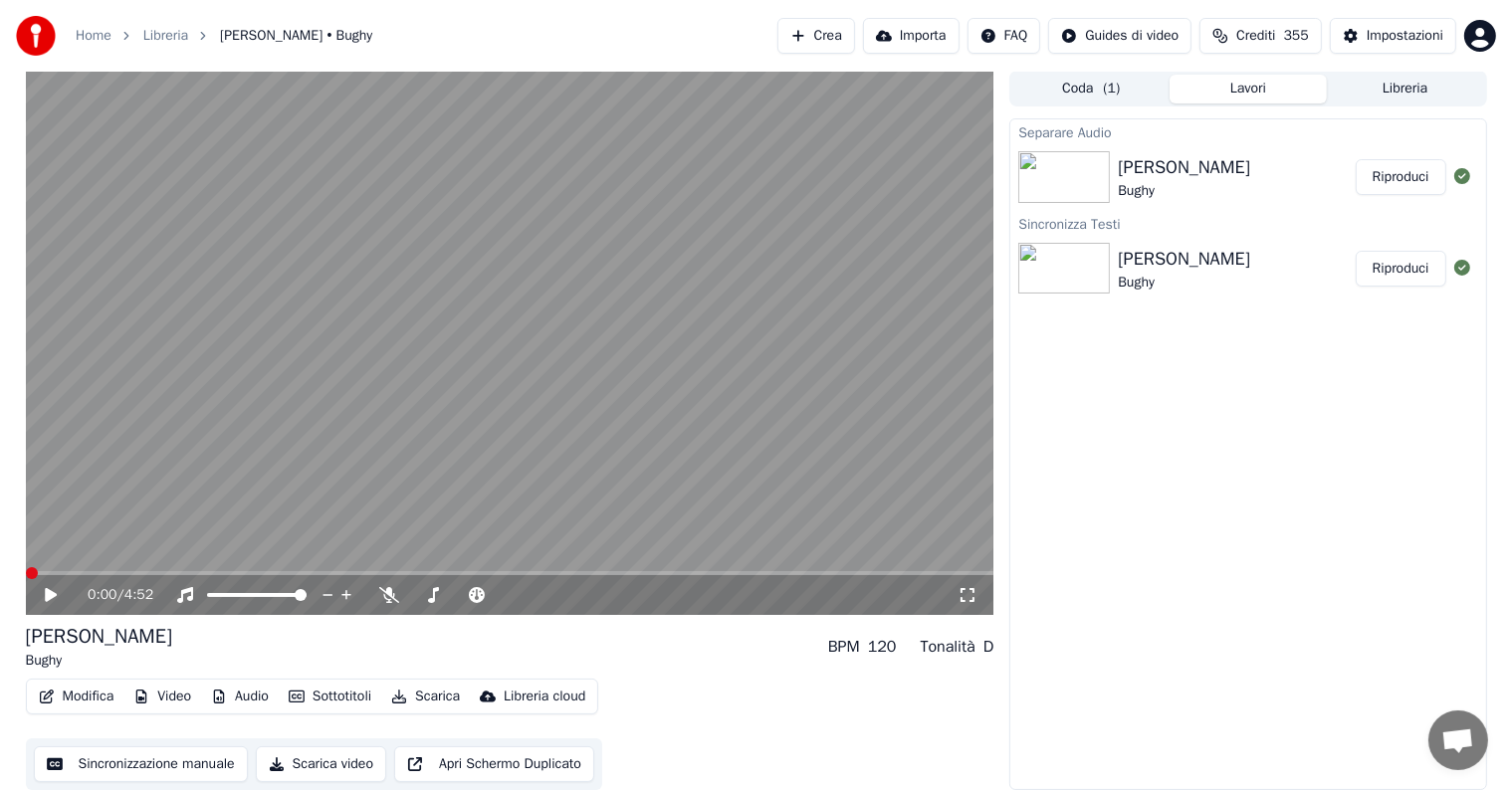 click on "Audio" at bounding box center (240, 696) 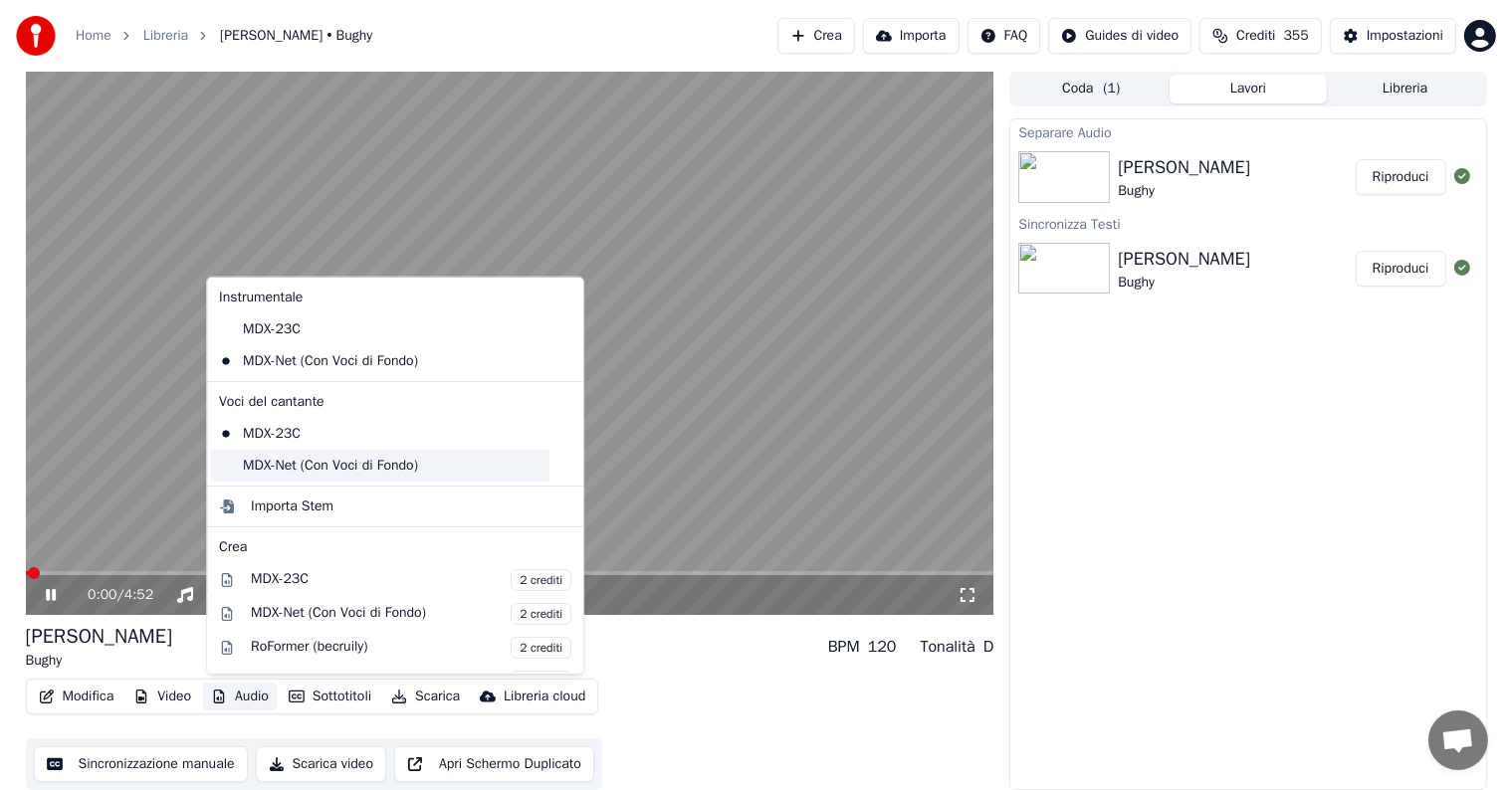 click on "MDX-Net (Con Voci di Fondo)" at bounding box center [380, 466] 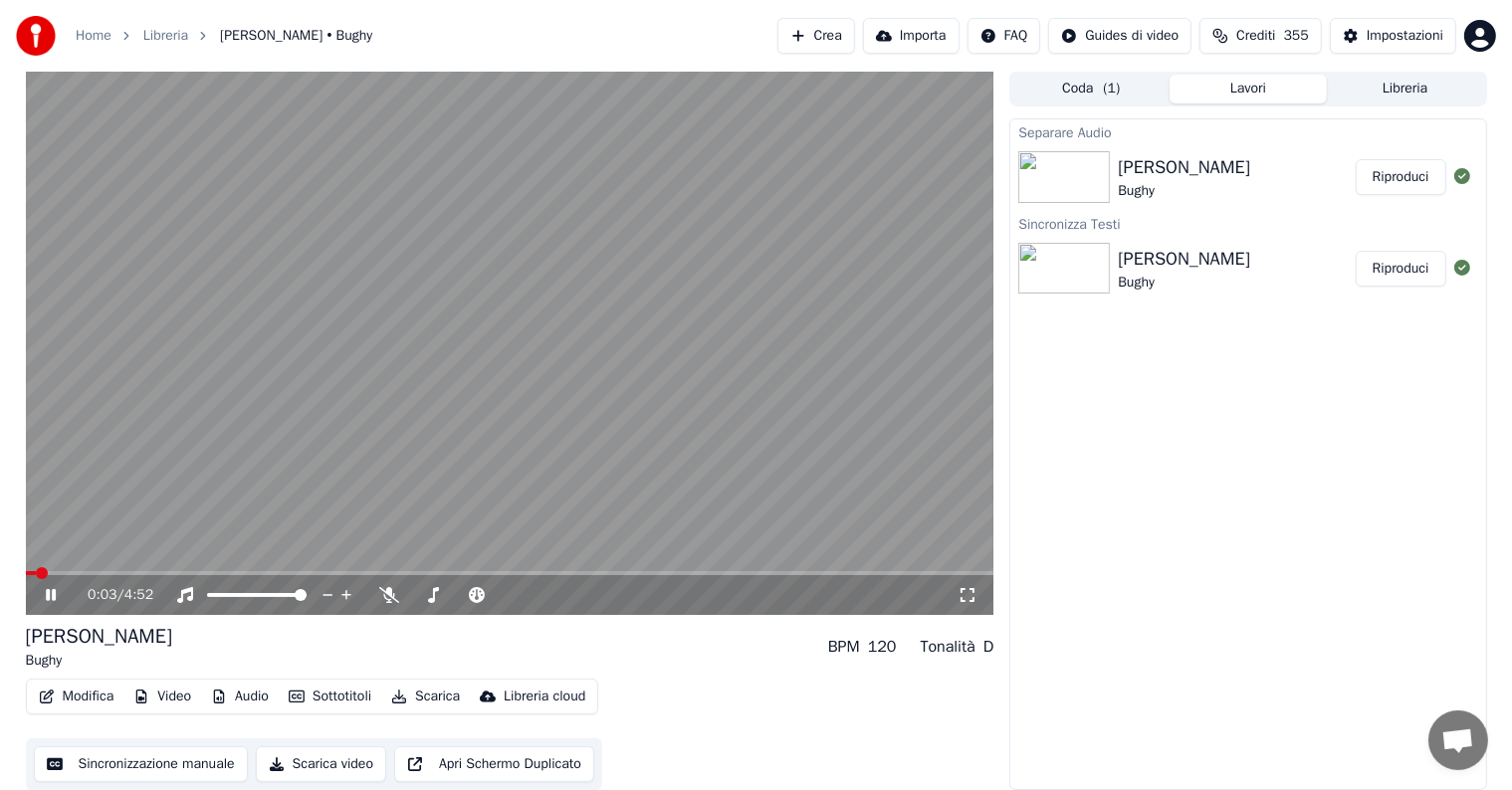 click 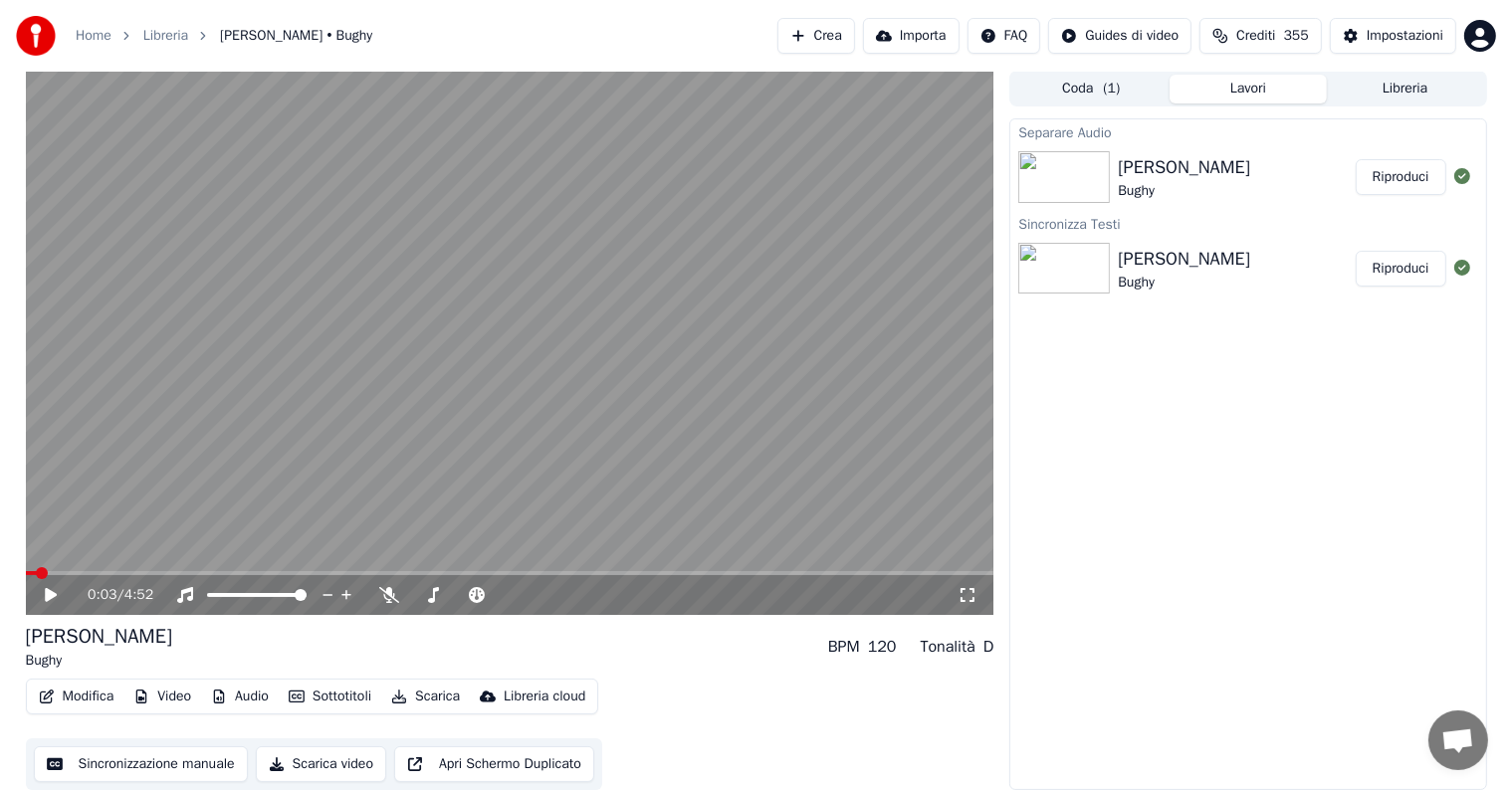 click on "Scarica" at bounding box center (425, 696) 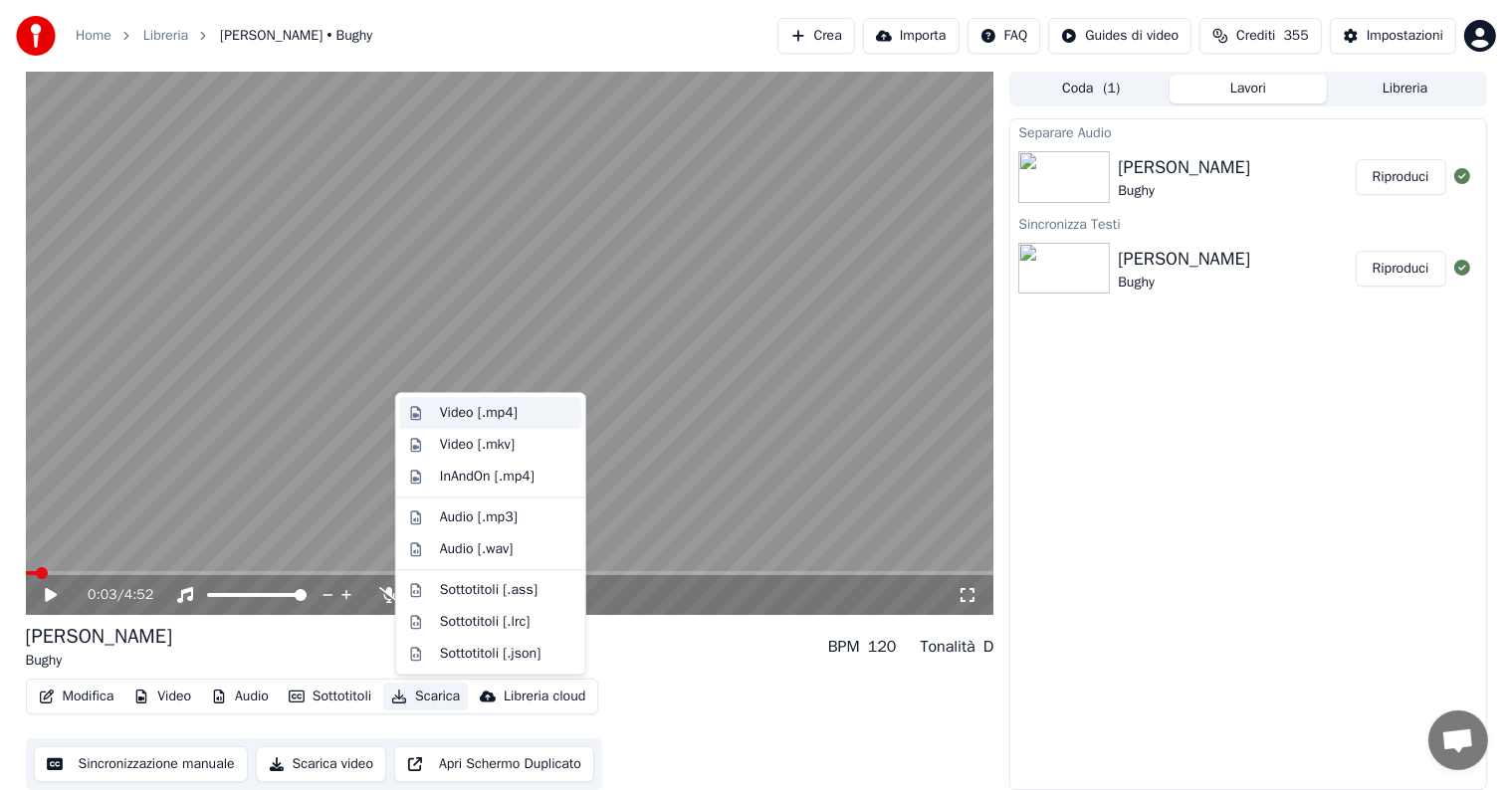 click on "Video [.mp4]" at bounding box center (479, 413) 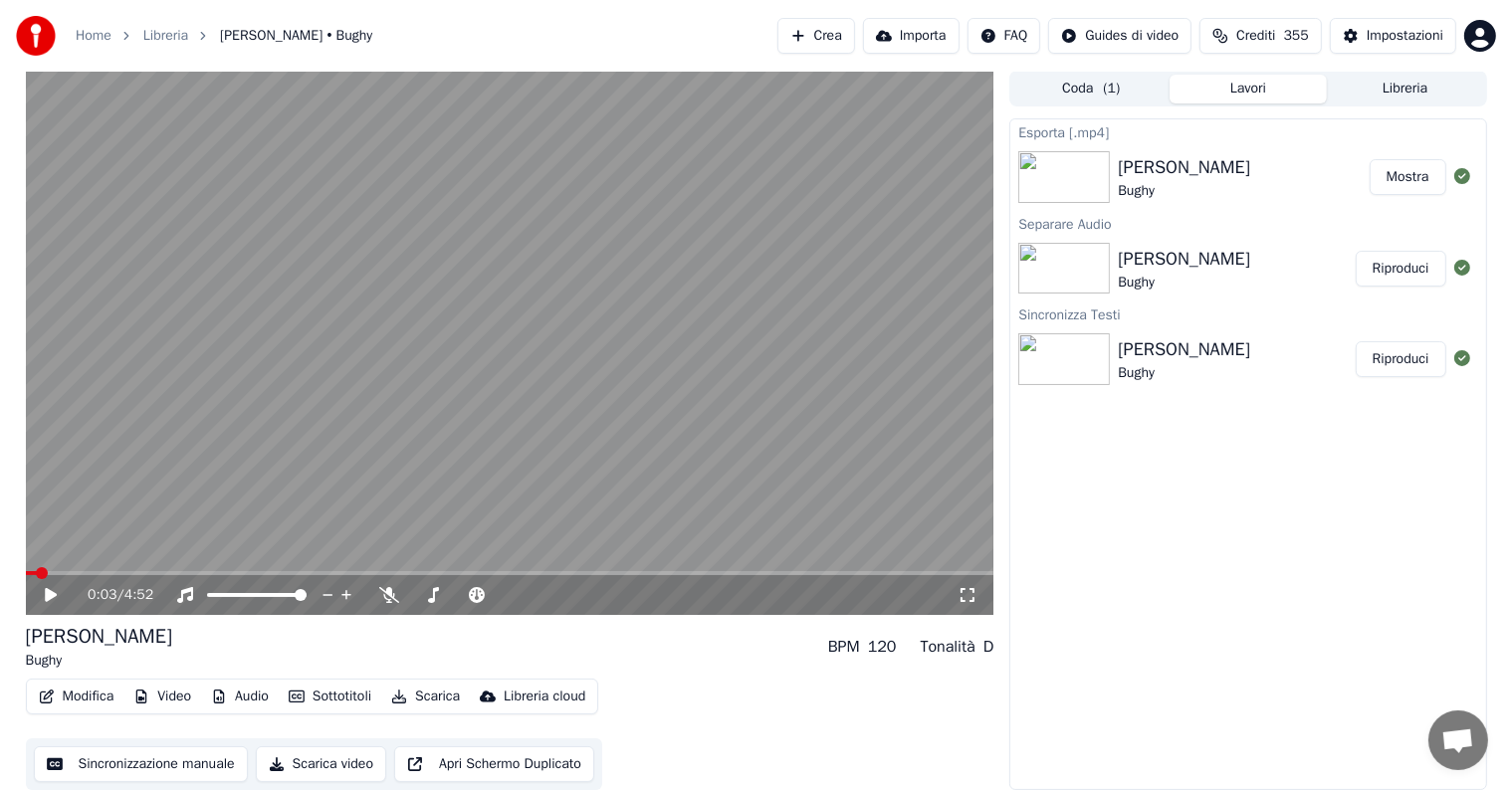click on "Mostra" at bounding box center (1407, 177) 